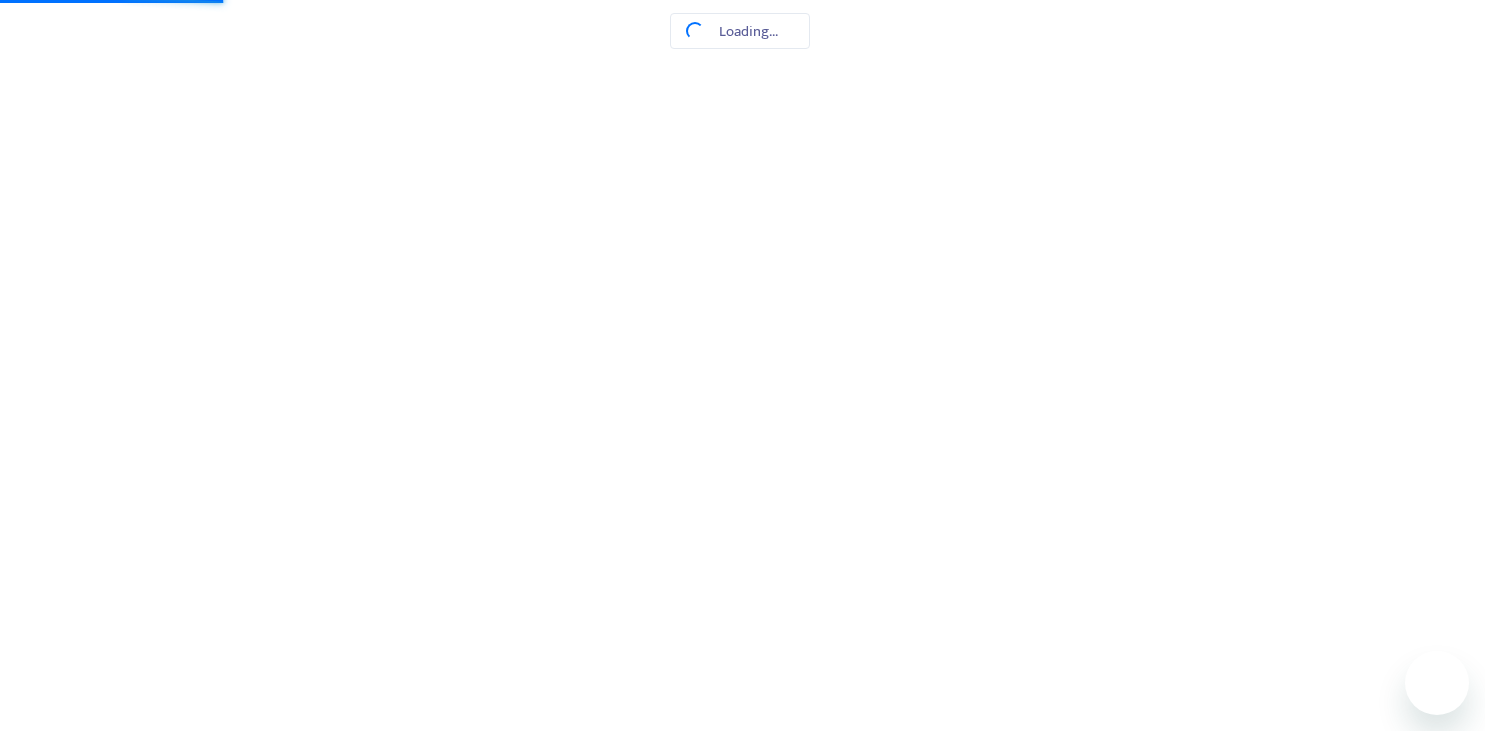 scroll, scrollTop: 0, scrollLeft: 0, axis: both 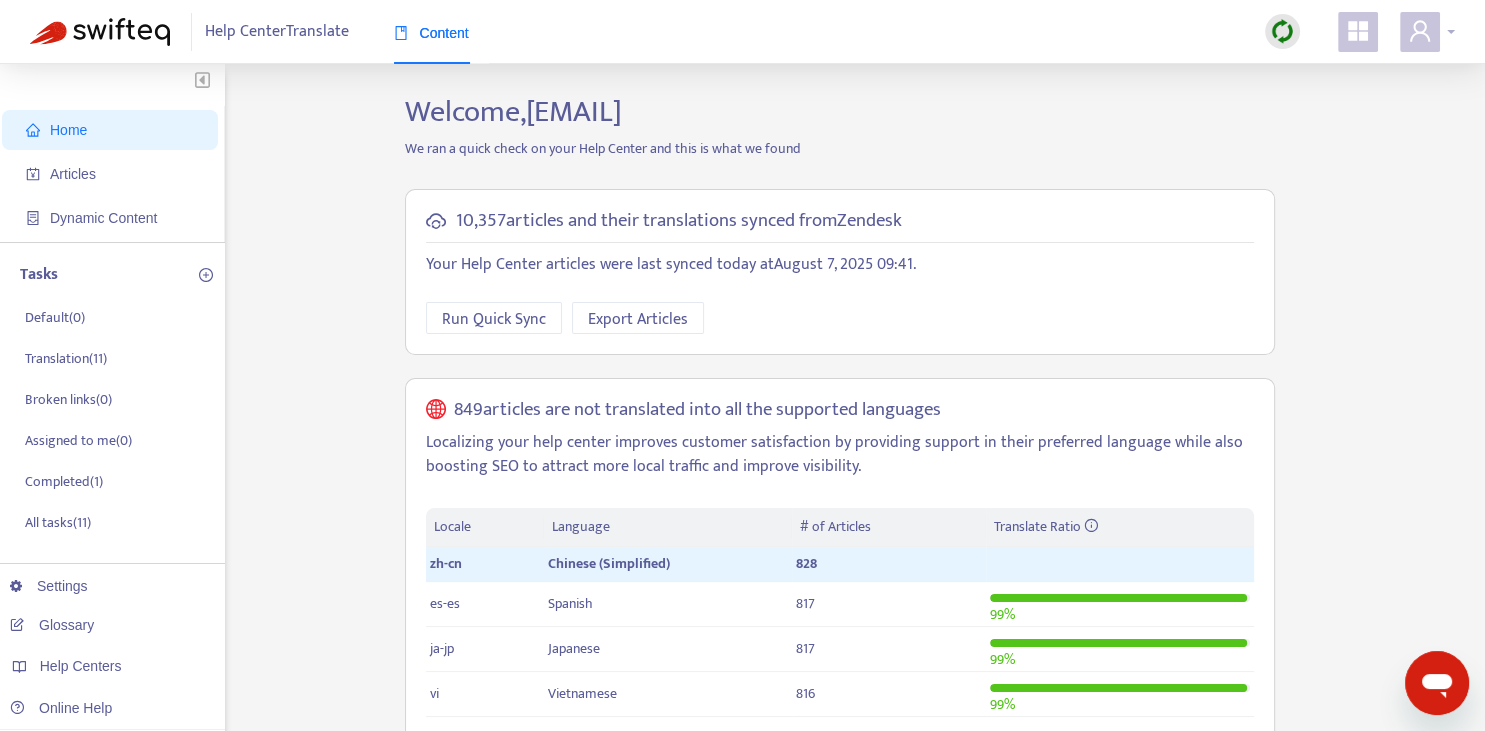 click 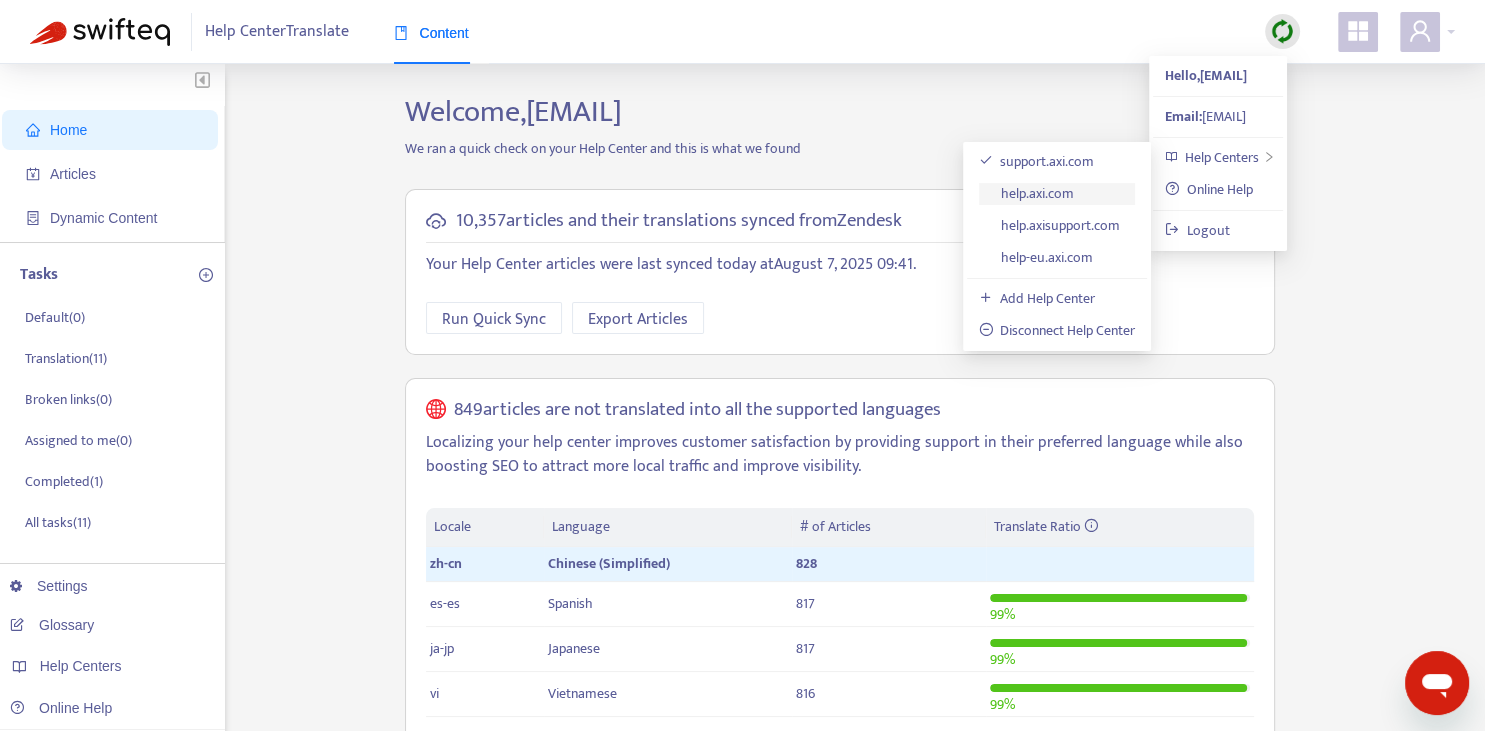 click on "help.axi.com" at bounding box center [1027, 193] 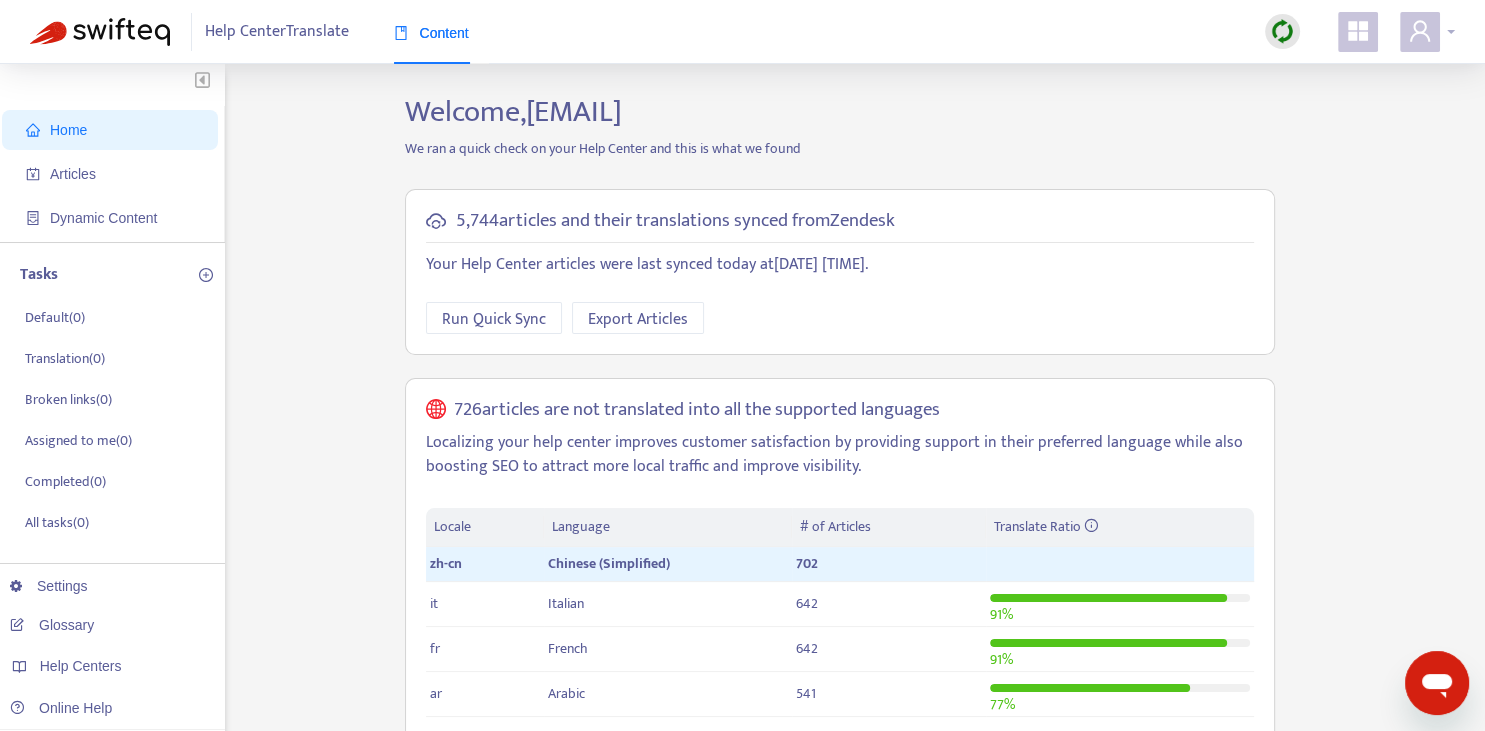 click 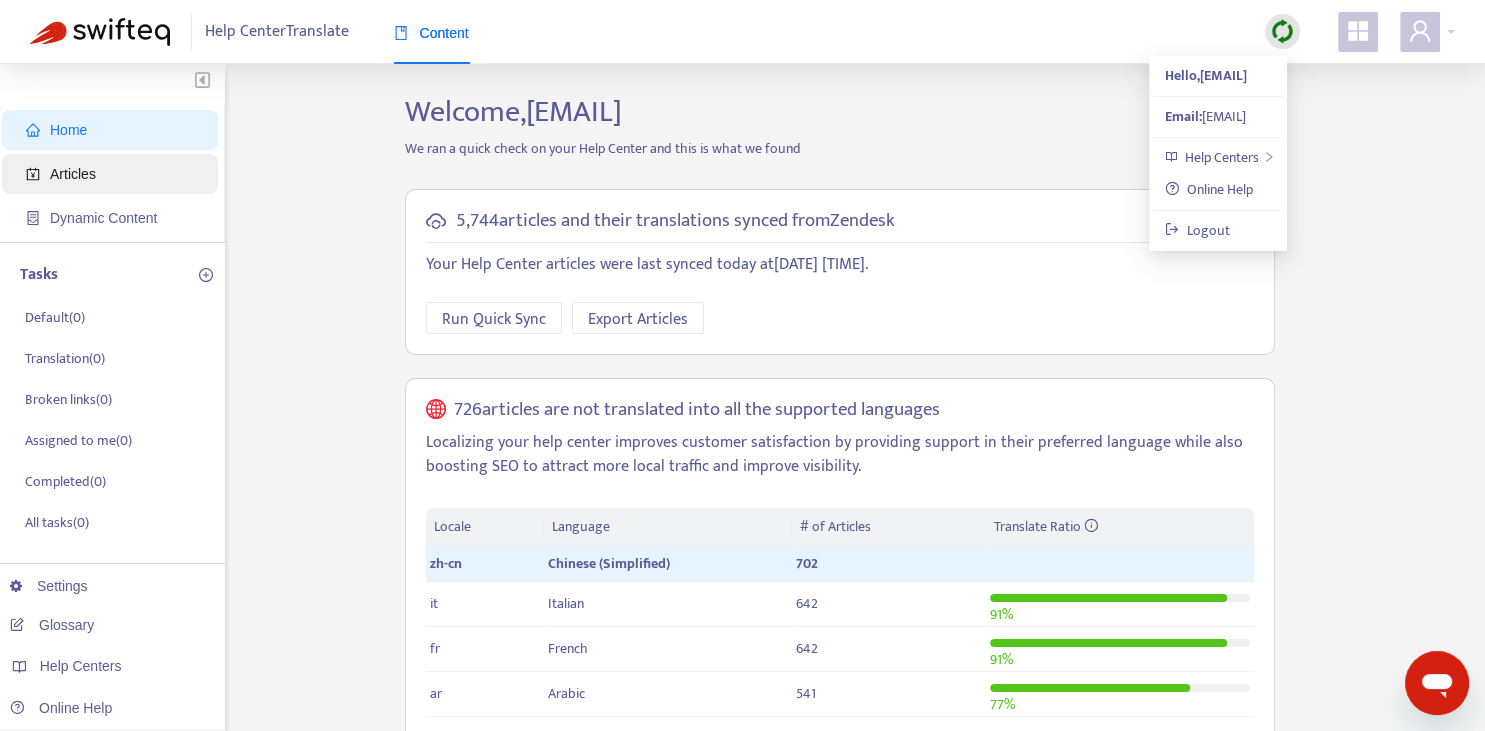 click on "Articles" at bounding box center (73, 174) 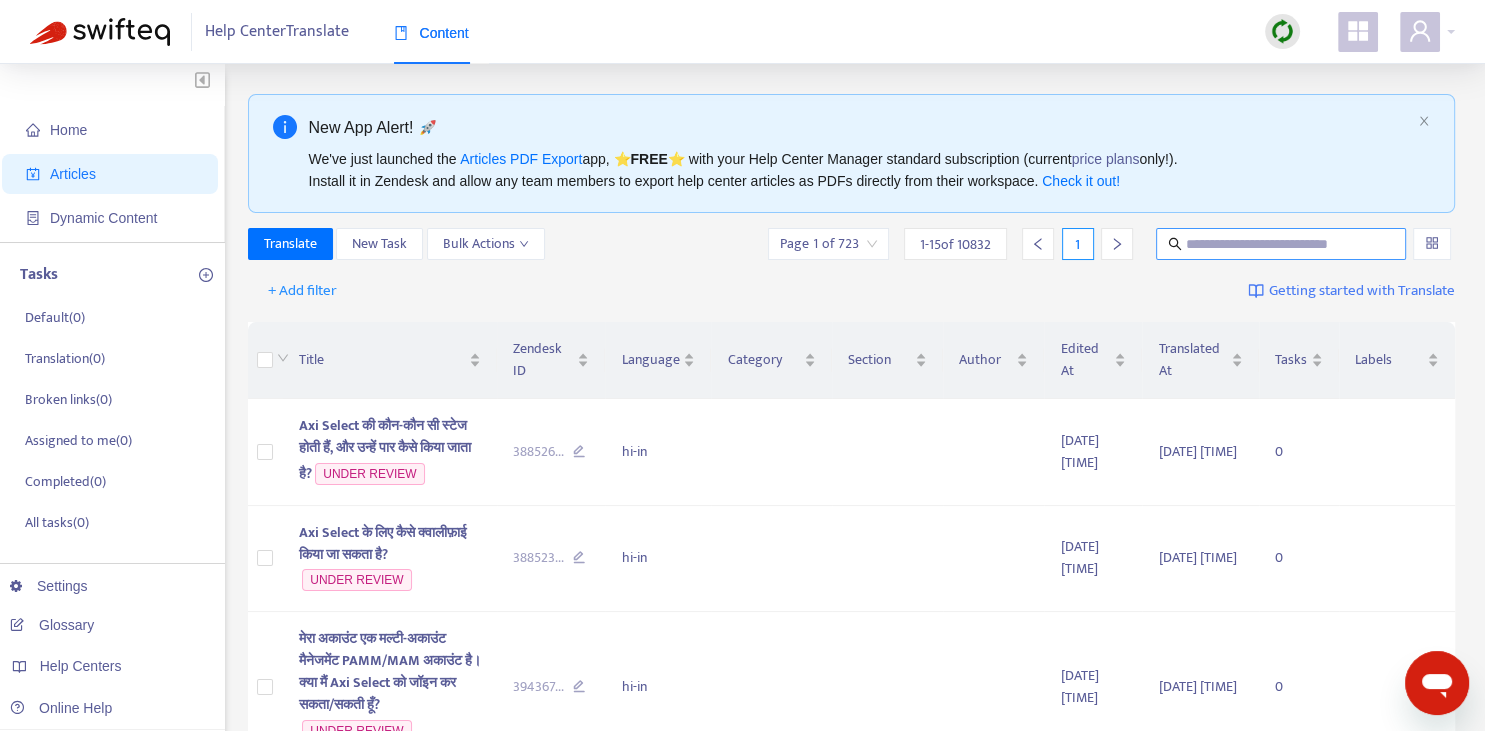 click at bounding box center [1282, 244] 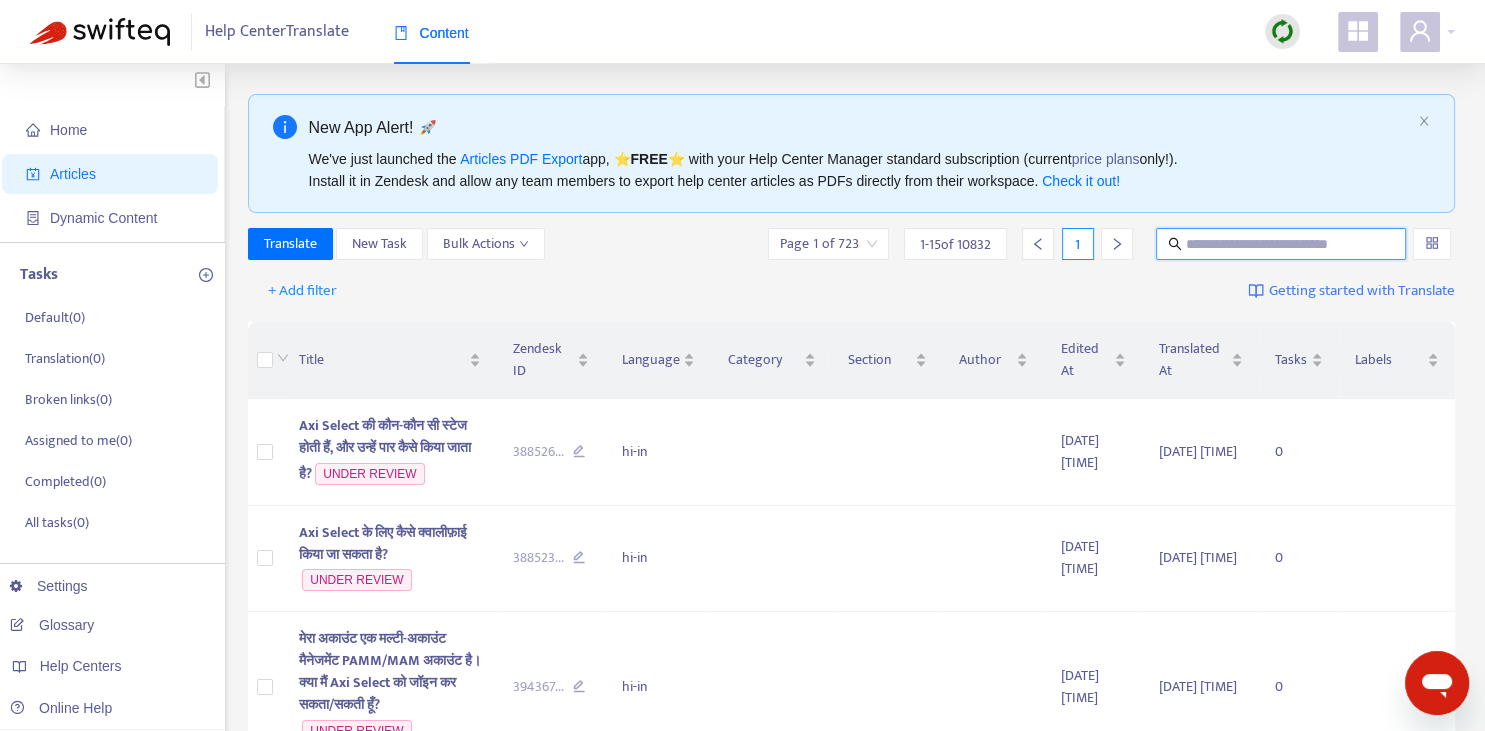 paste on "**********" 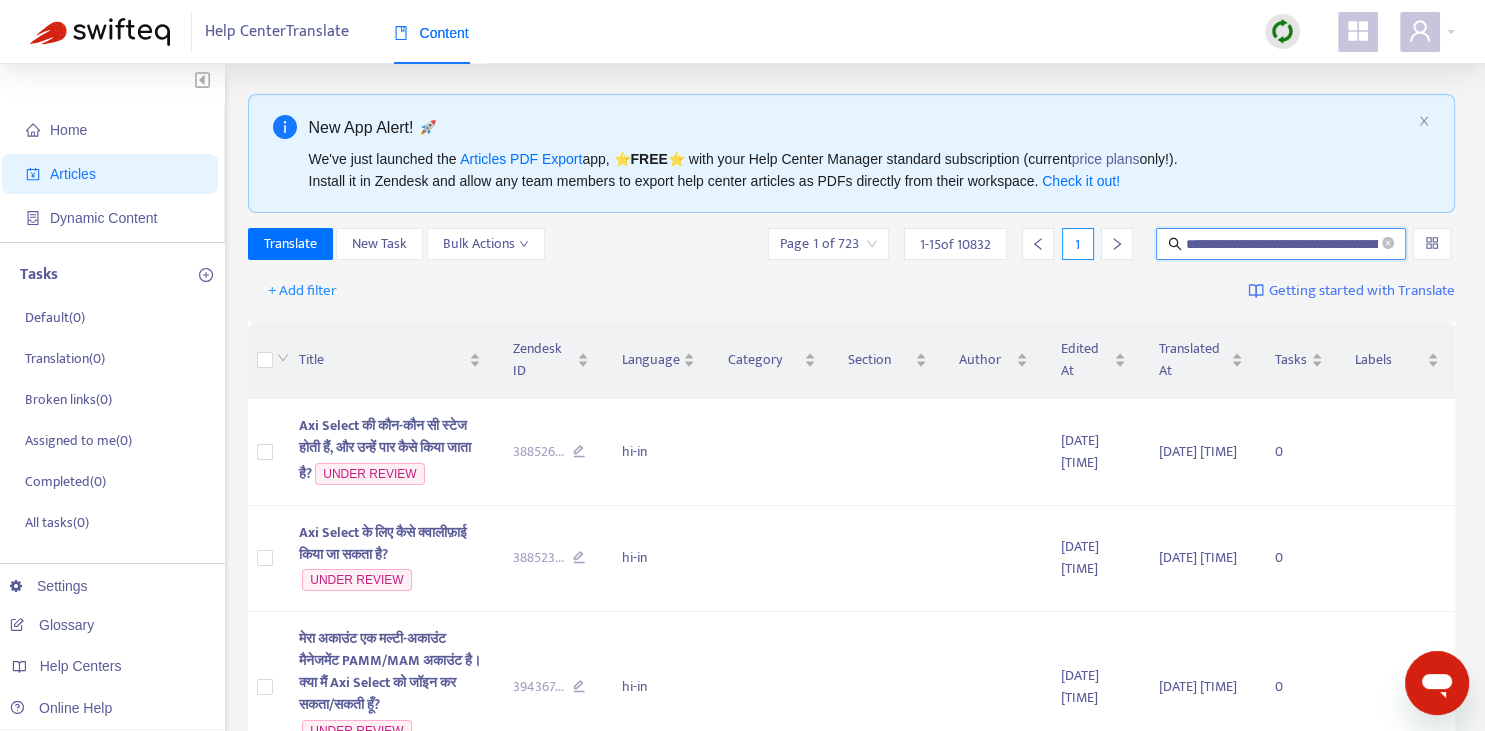 scroll, scrollTop: 0, scrollLeft: 163, axis: horizontal 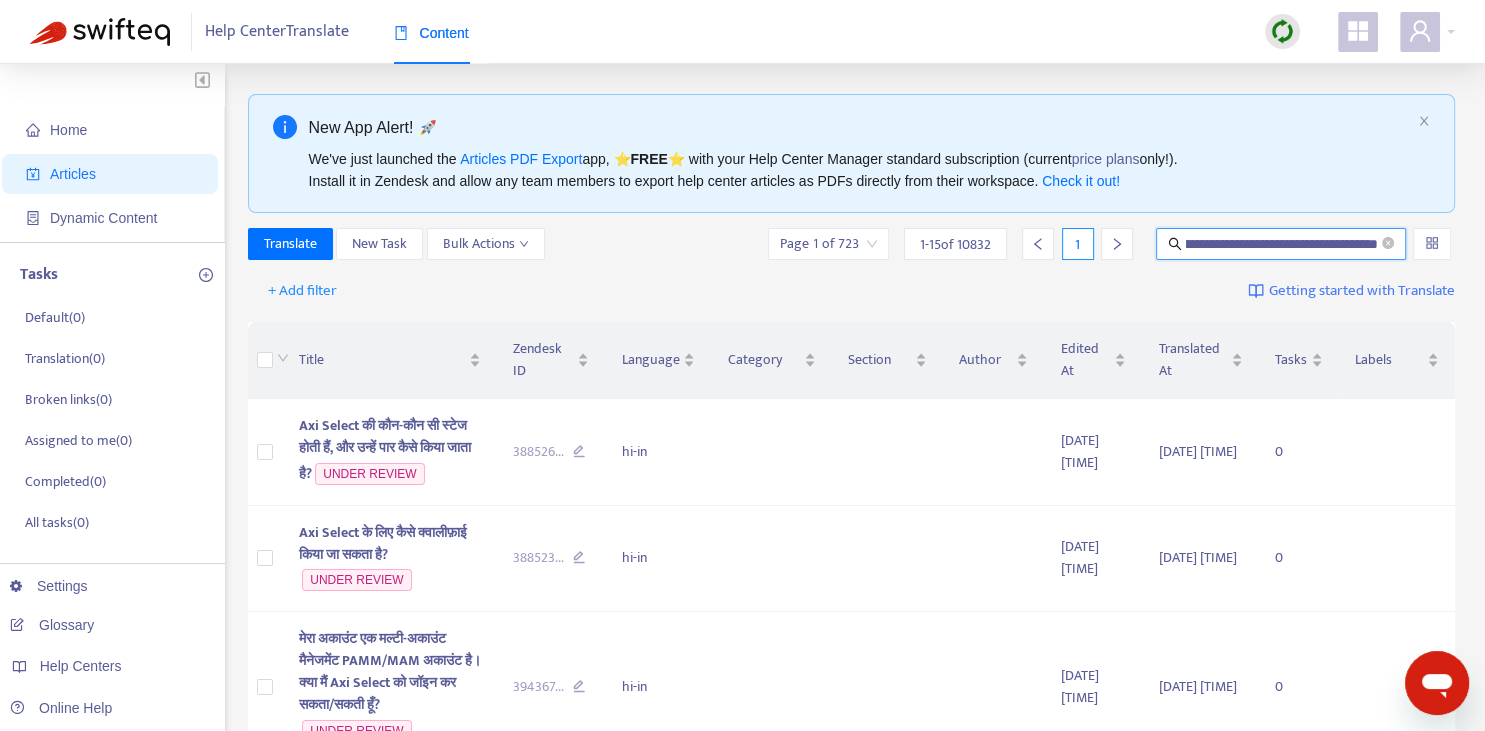 type on "**********" 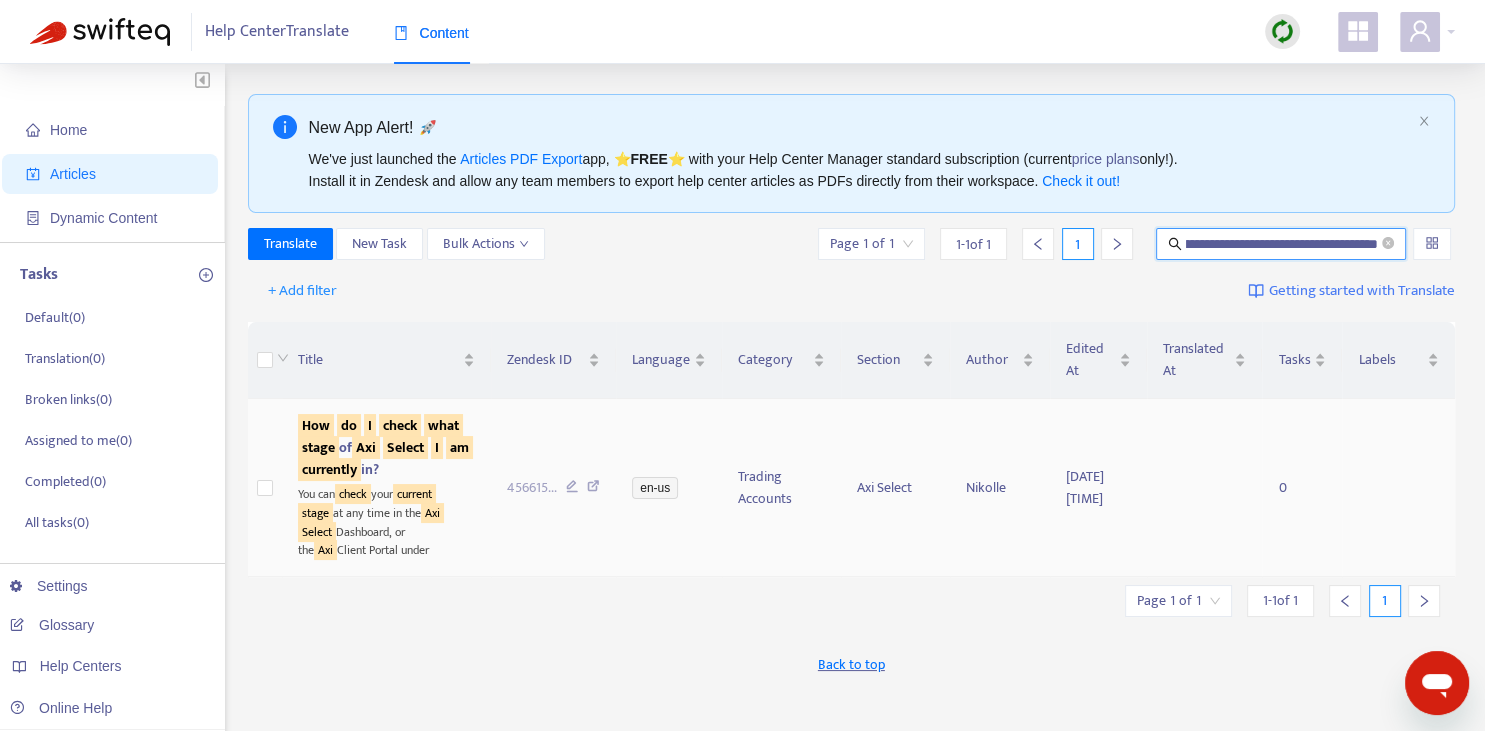 click on "check" at bounding box center (400, 425) 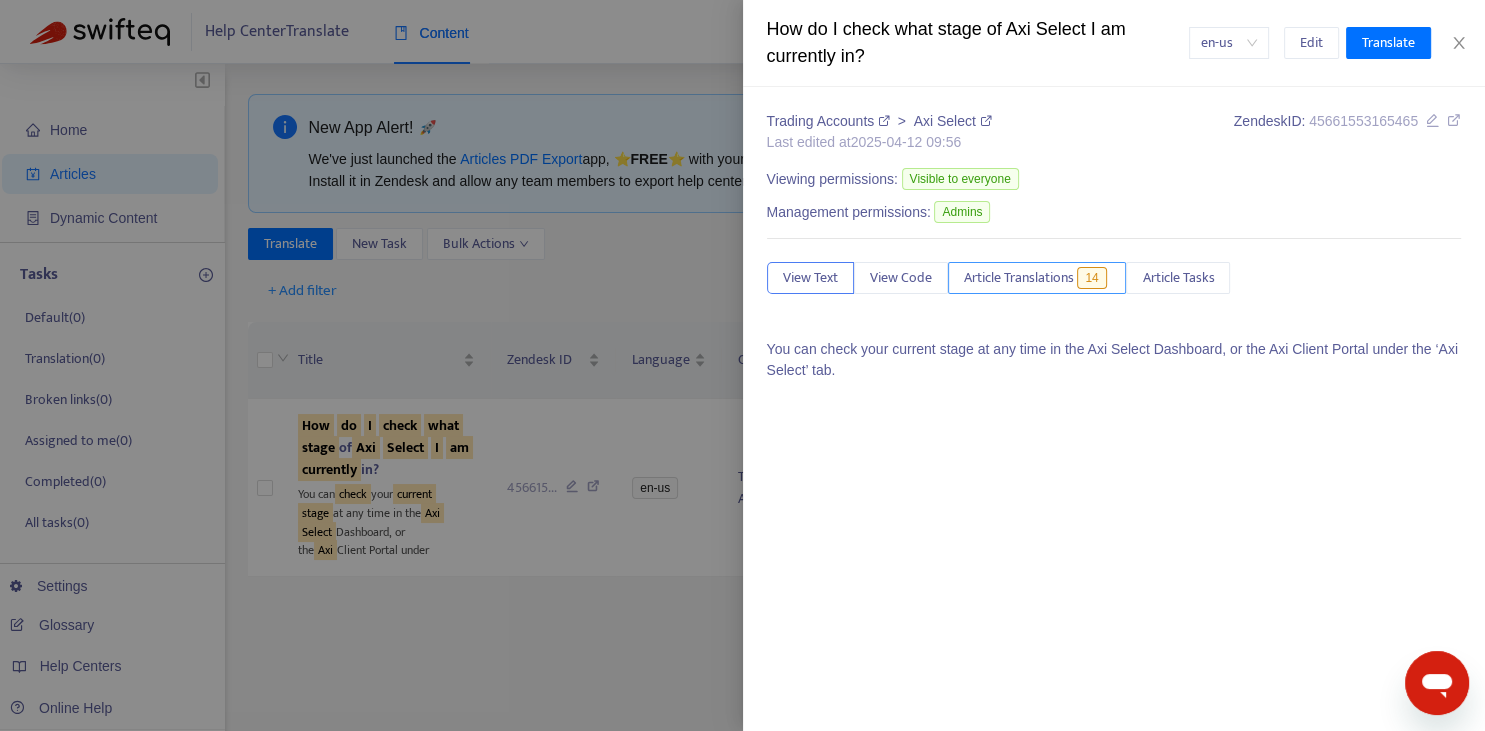 click on "Article Translations" at bounding box center (1019, 278) 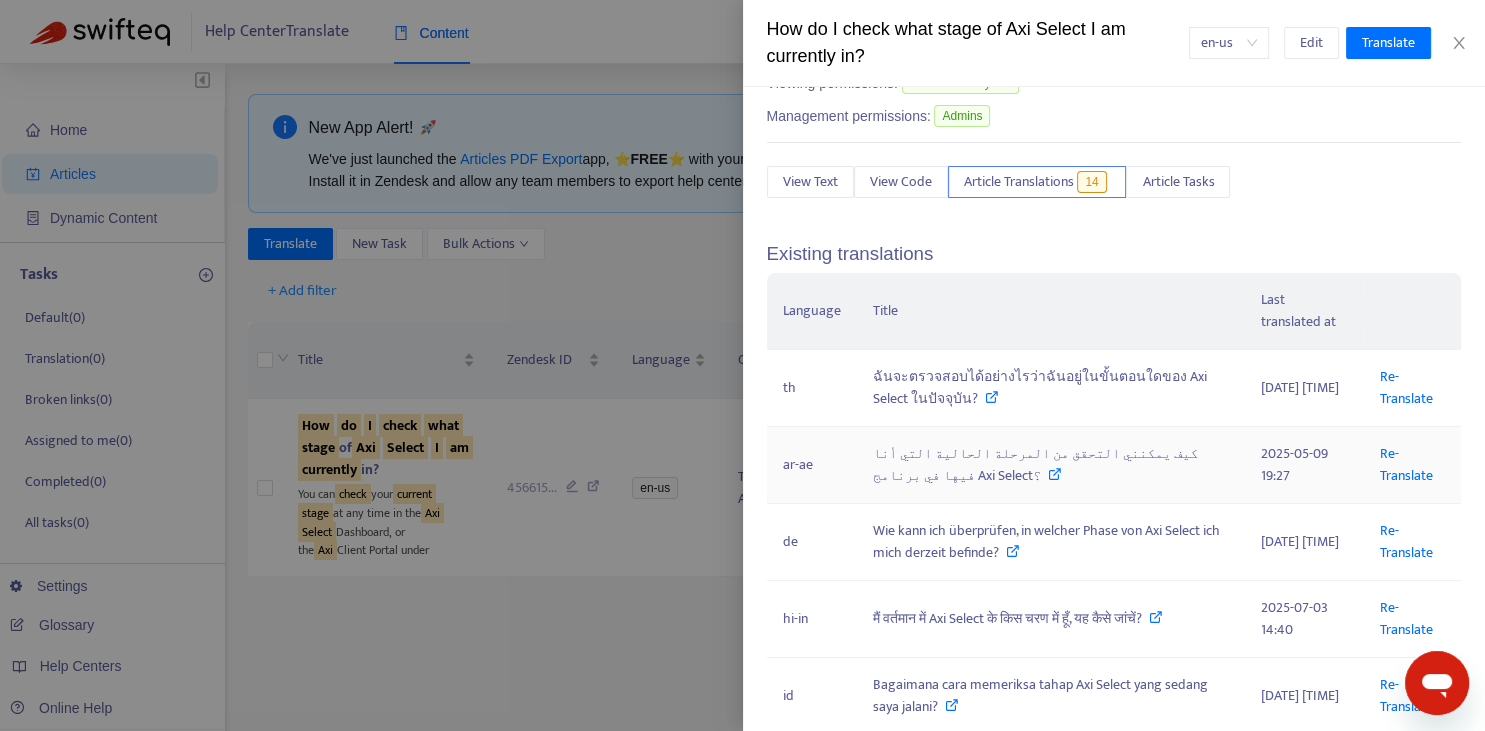 scroll, scrollTop: 147, scrollLeft: 0, axis: vertical 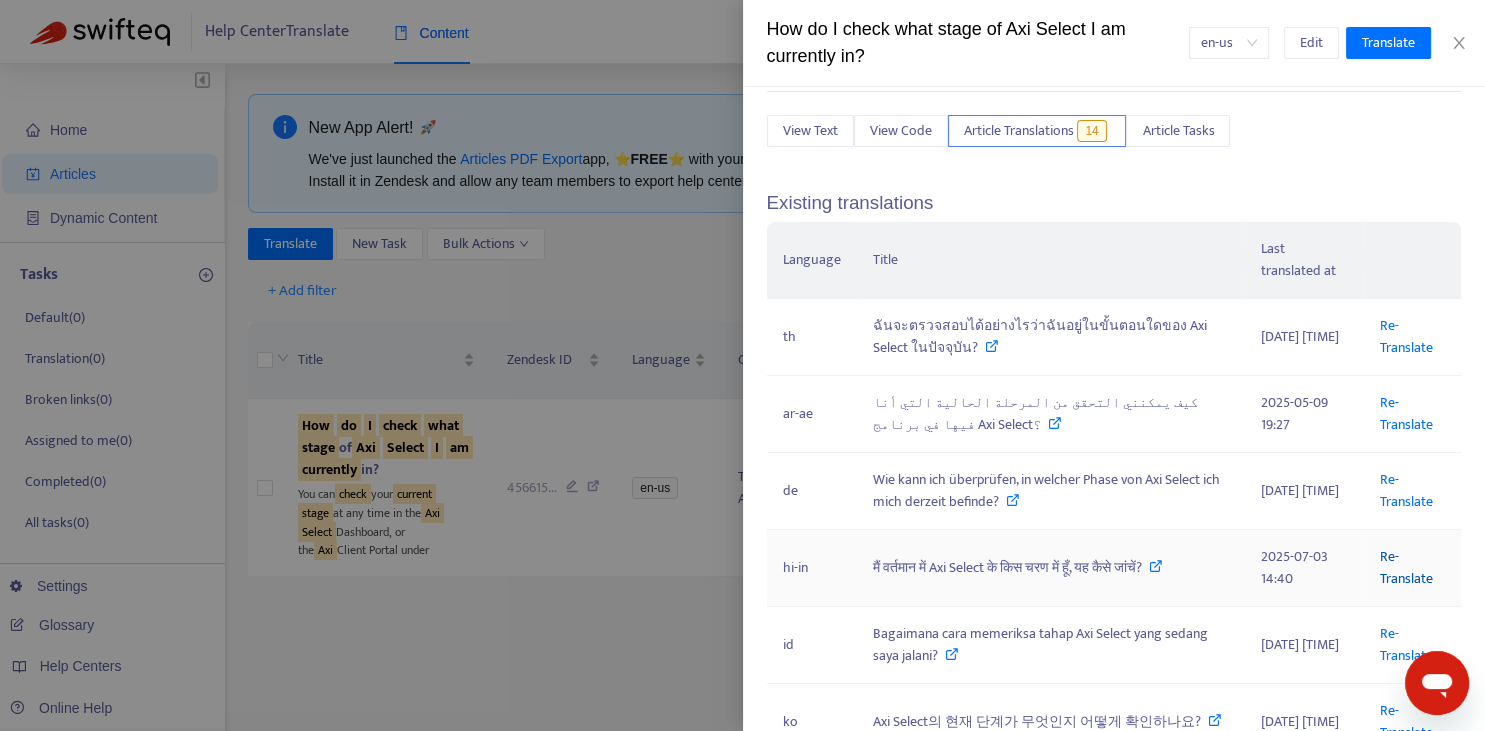 click on "Re-Translate" at bounding box center (1406, 567) 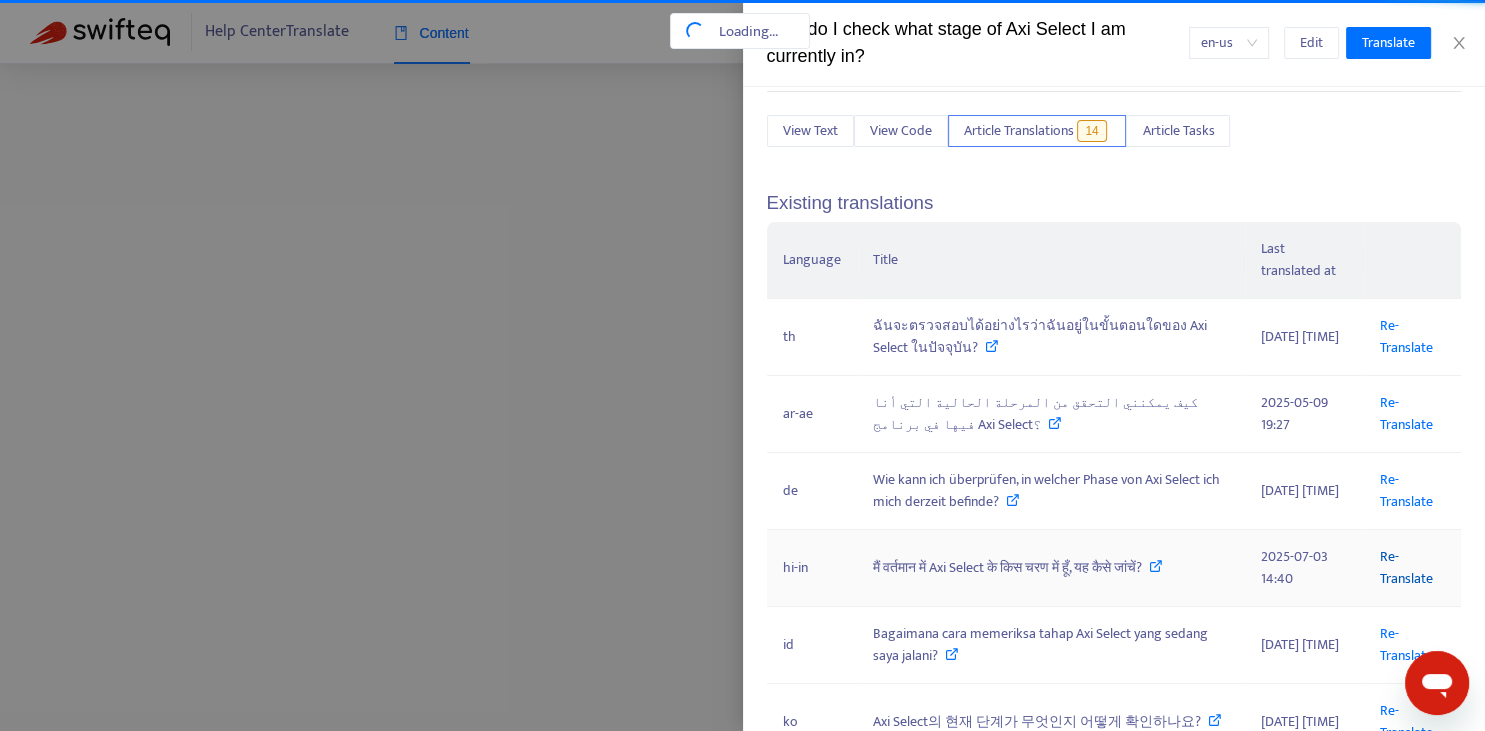 scroll, scrollTop: 0, scrollLeft: 163, axis: horizontal 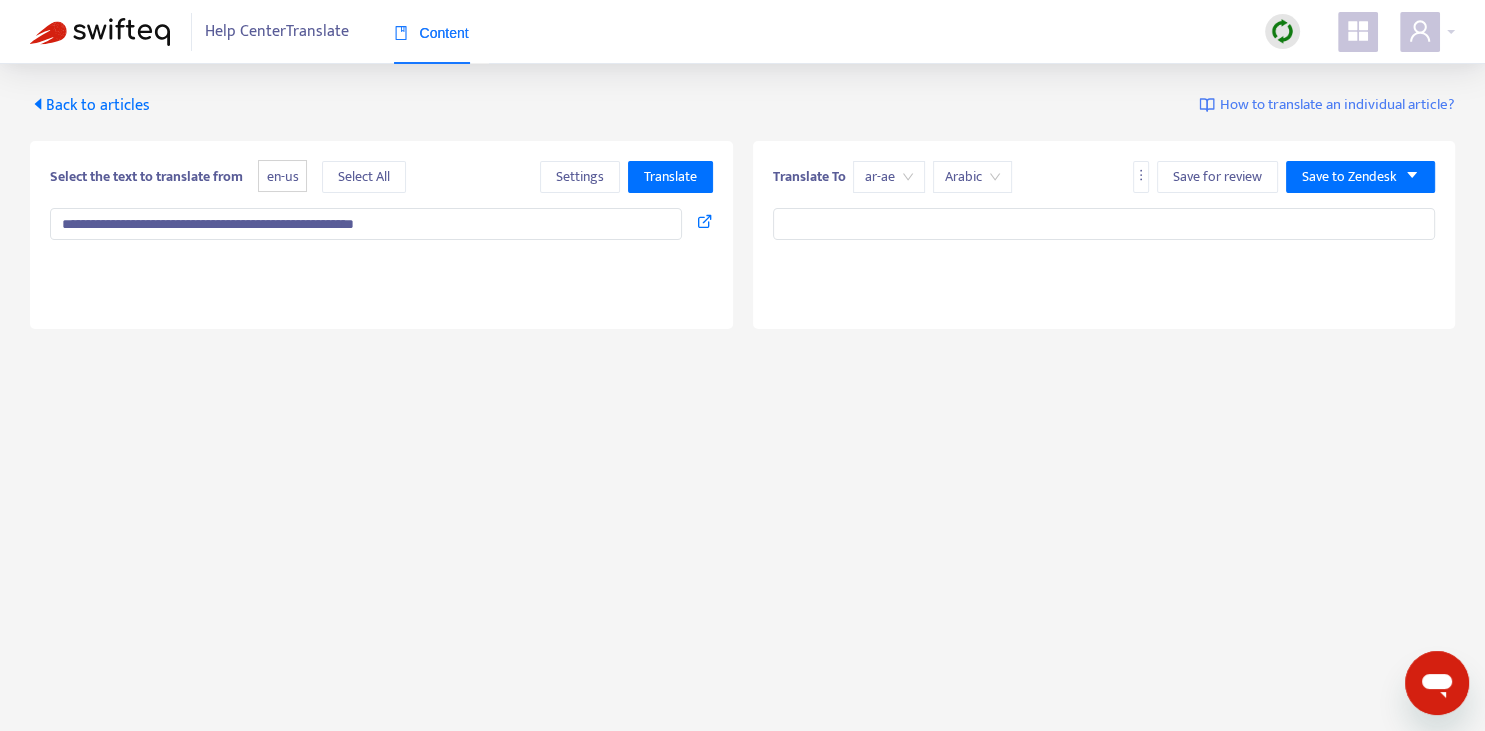 type on "**********" 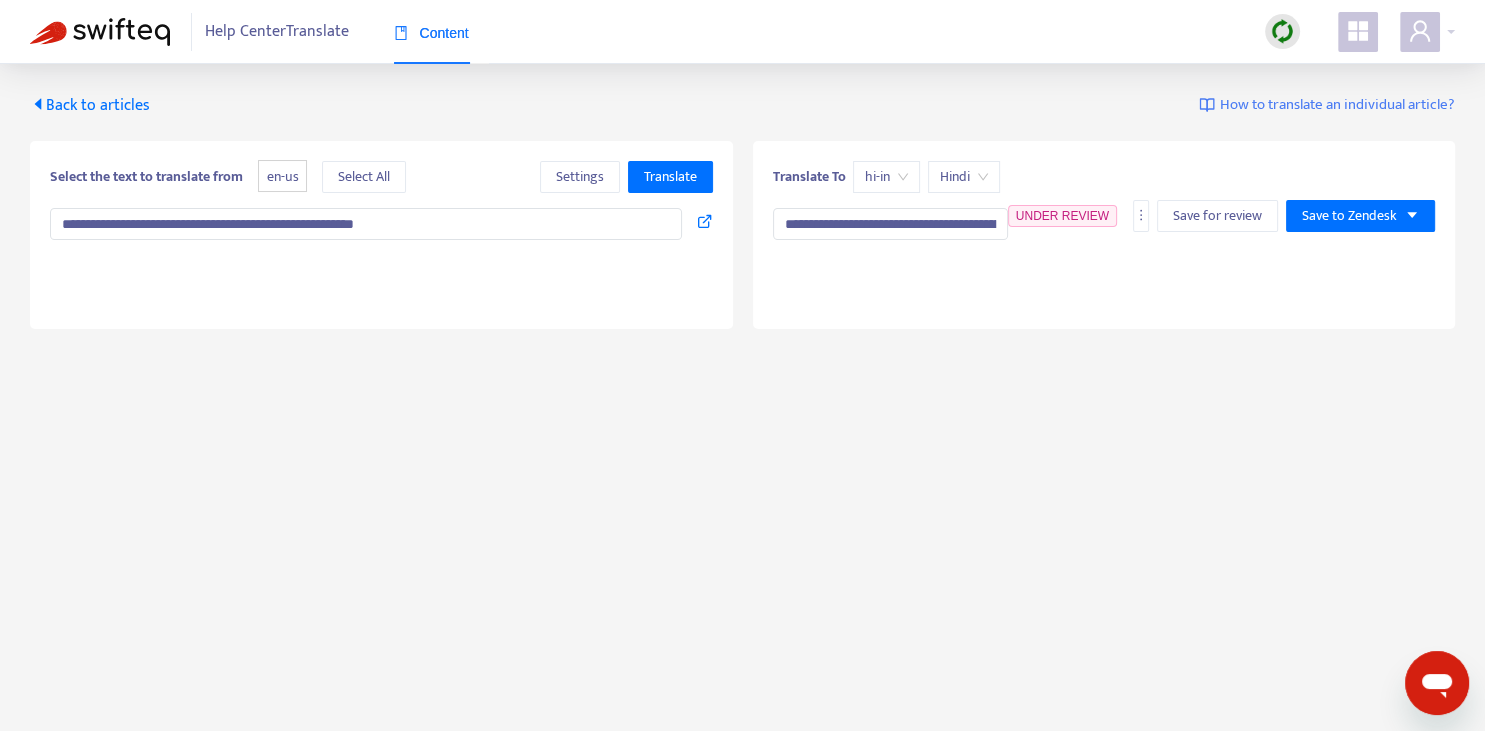 type on "**********" 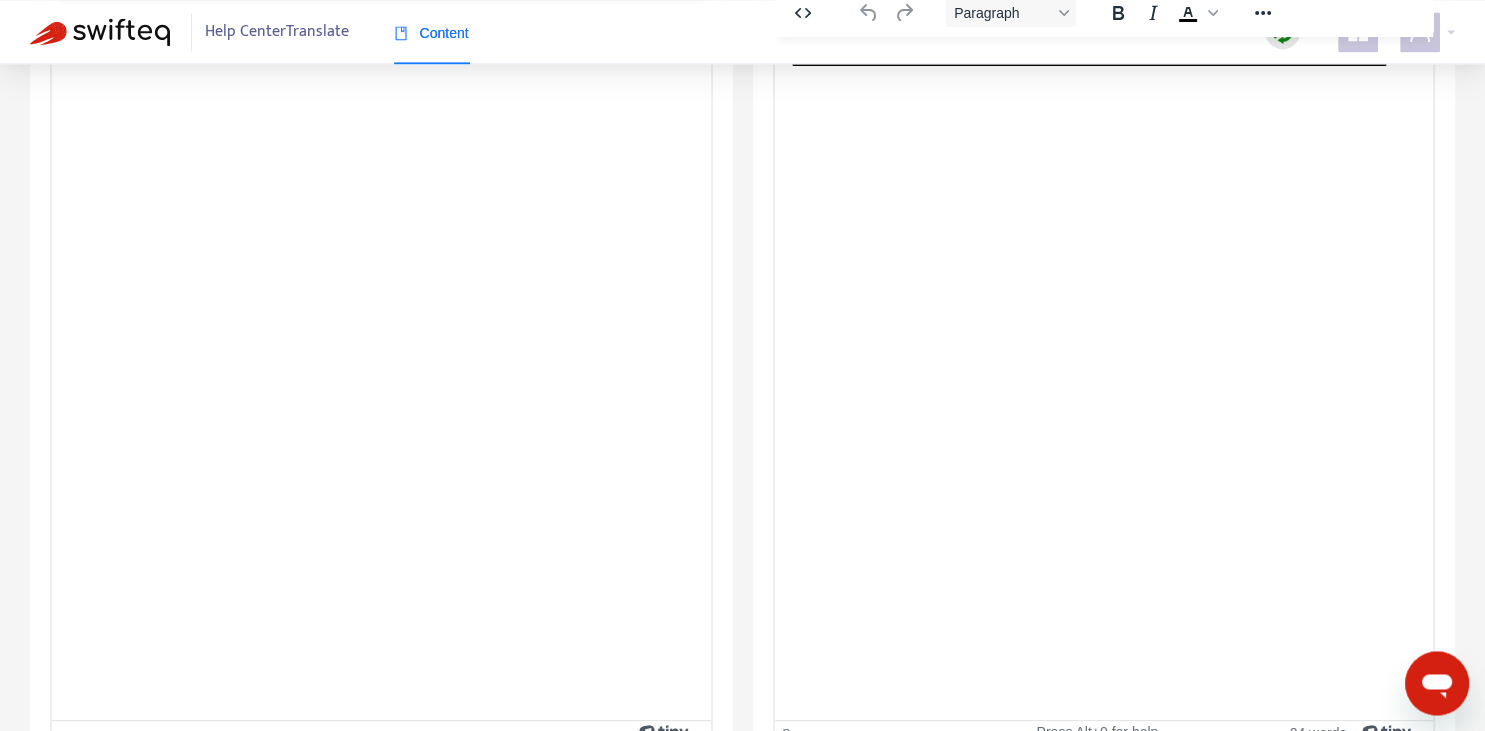 scroll, scrollTop: 343, scrollLeft: 0, axis: vertical 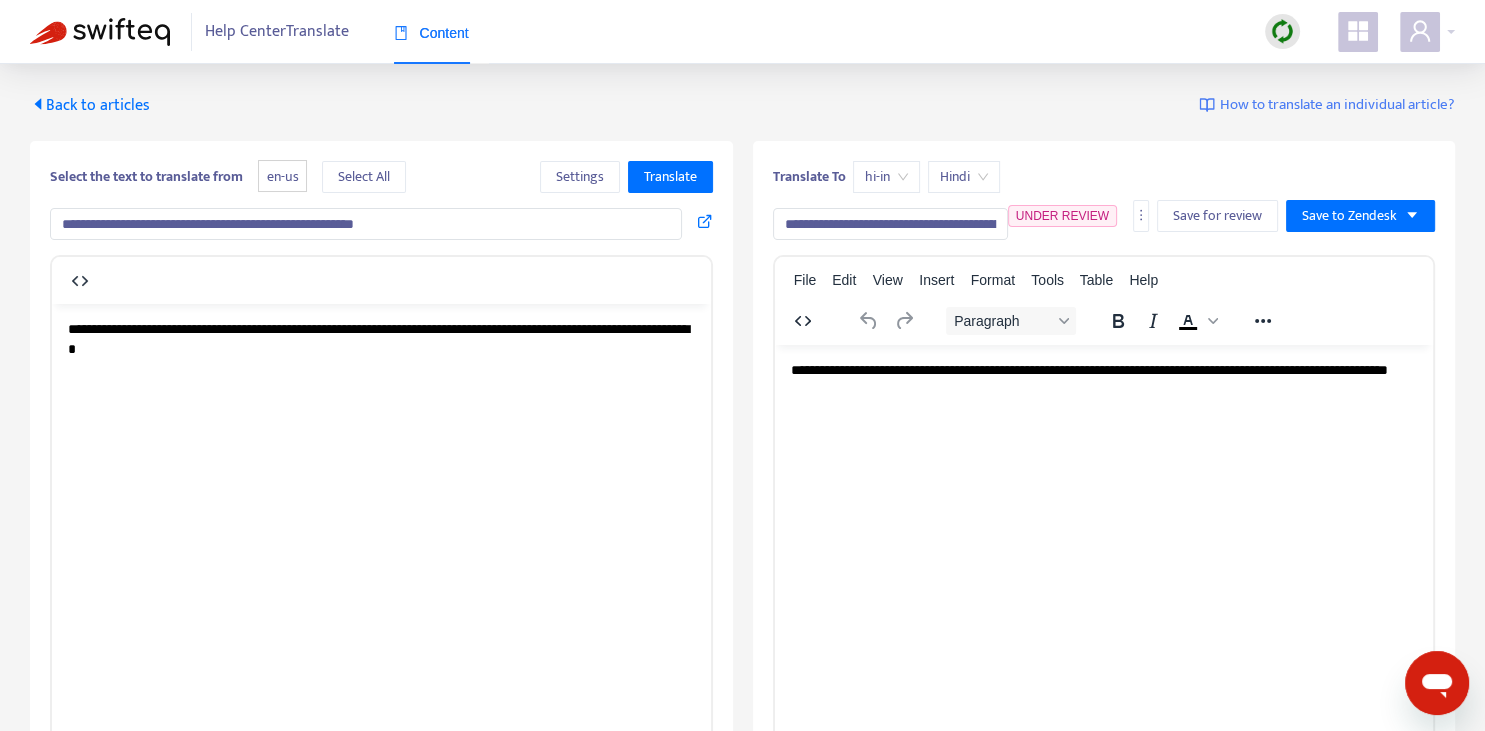 click on "**********" at bounding box center (890, 224) 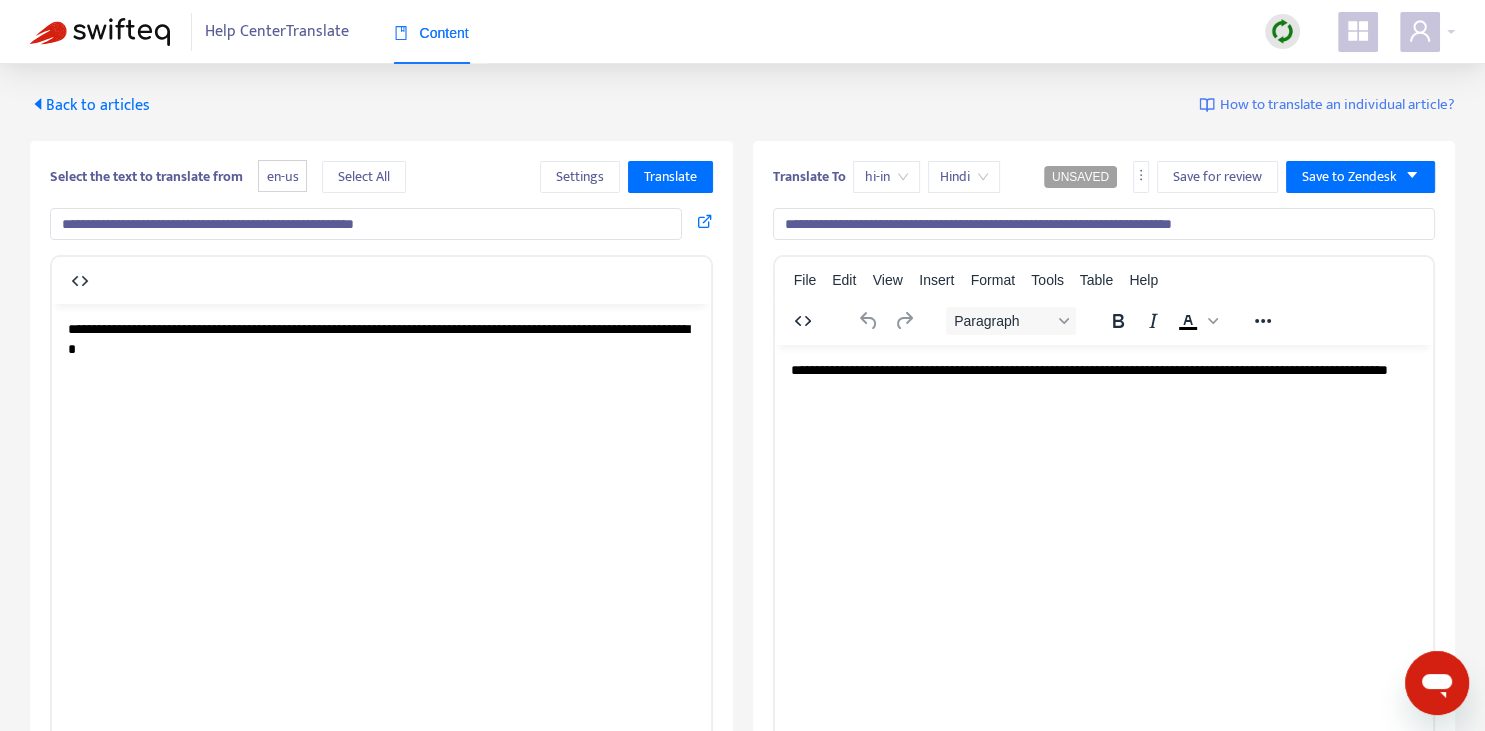 type on "**********" 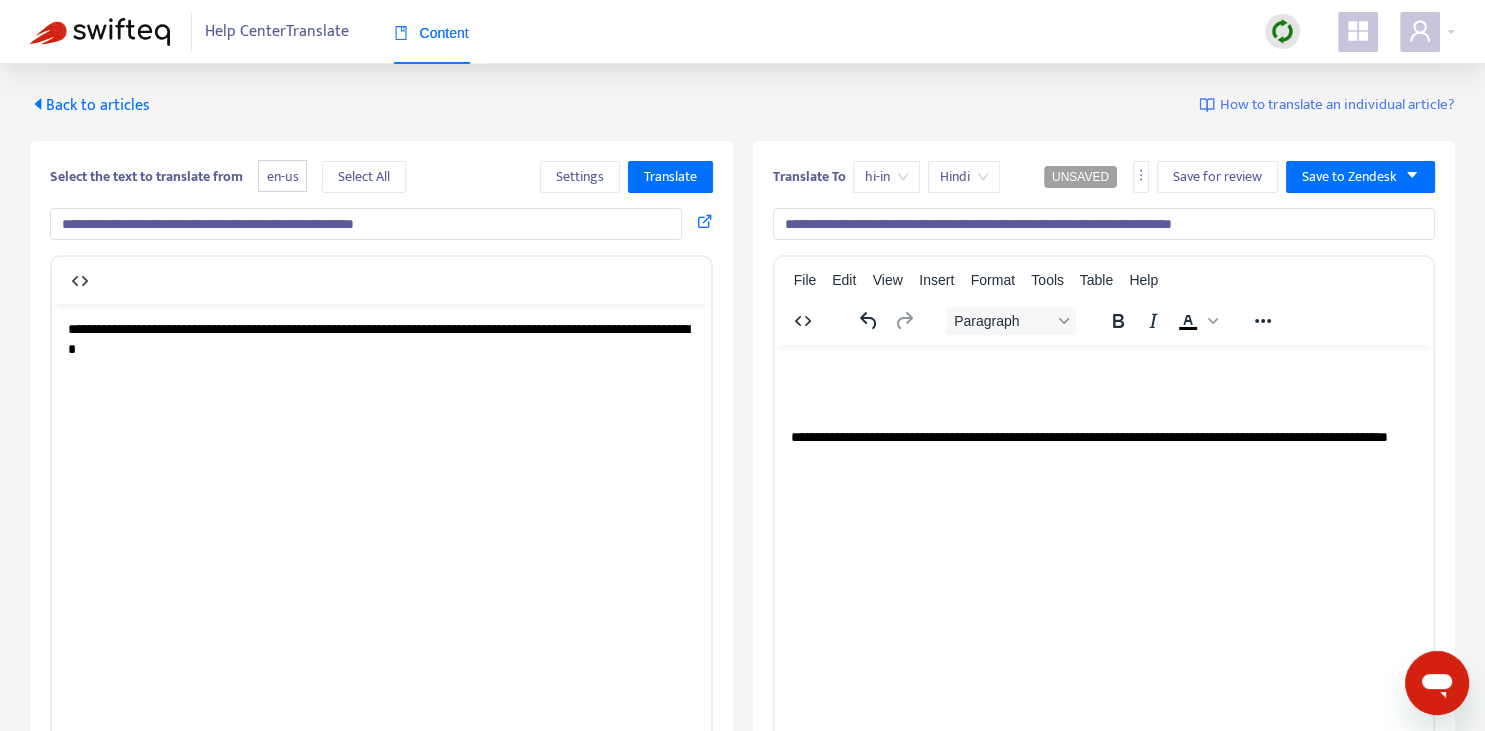 type 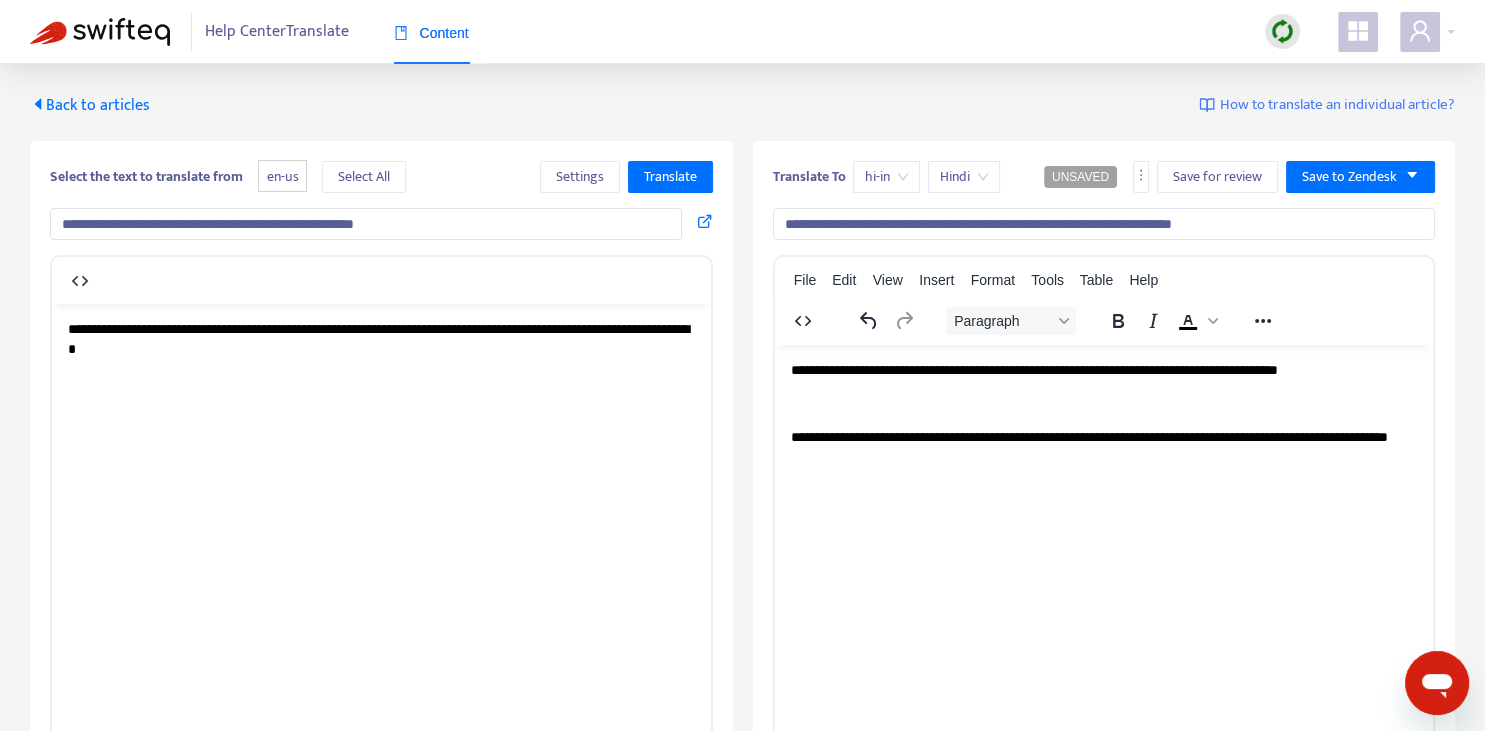 click on "**********" at bounding box center [1103, 370] 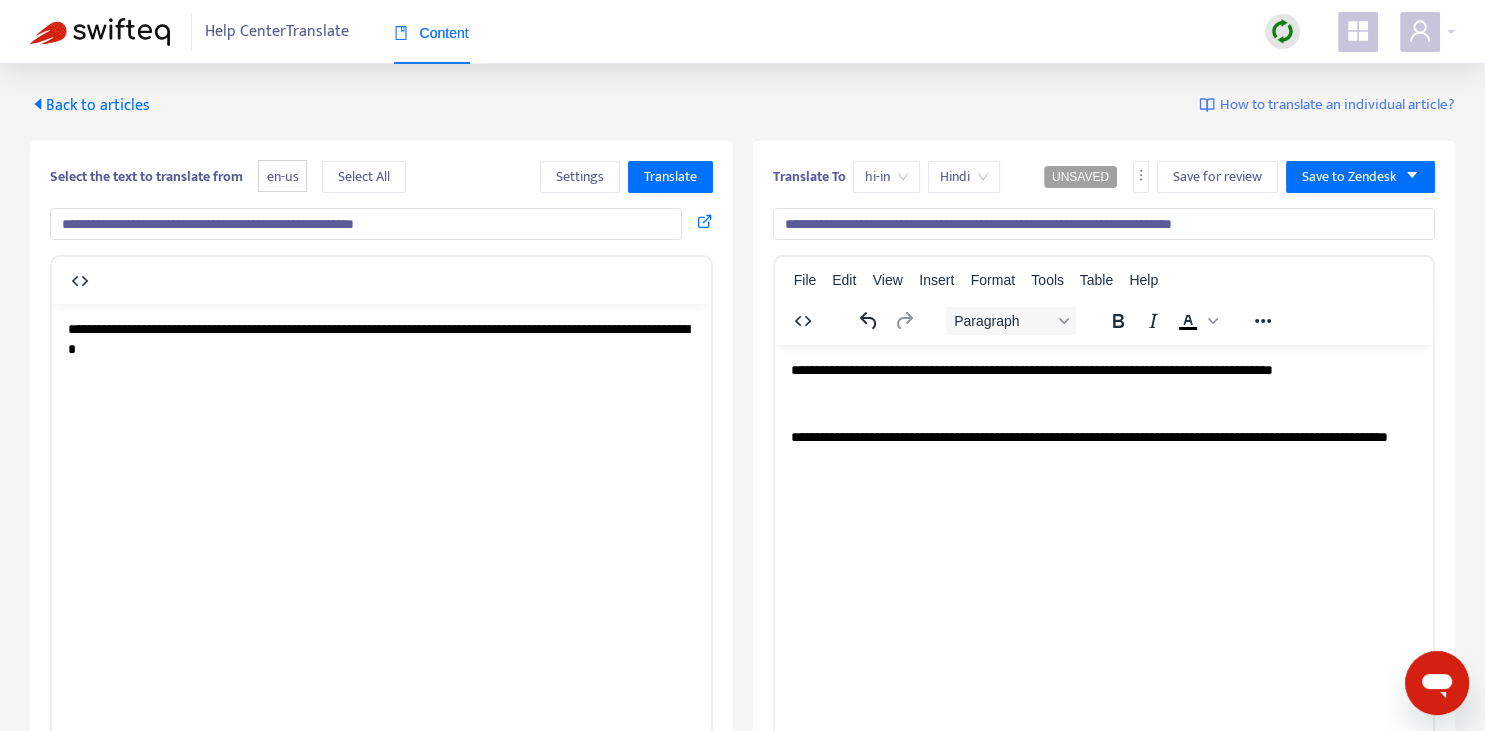 click on "**********" at bounding box center [1103, 413] 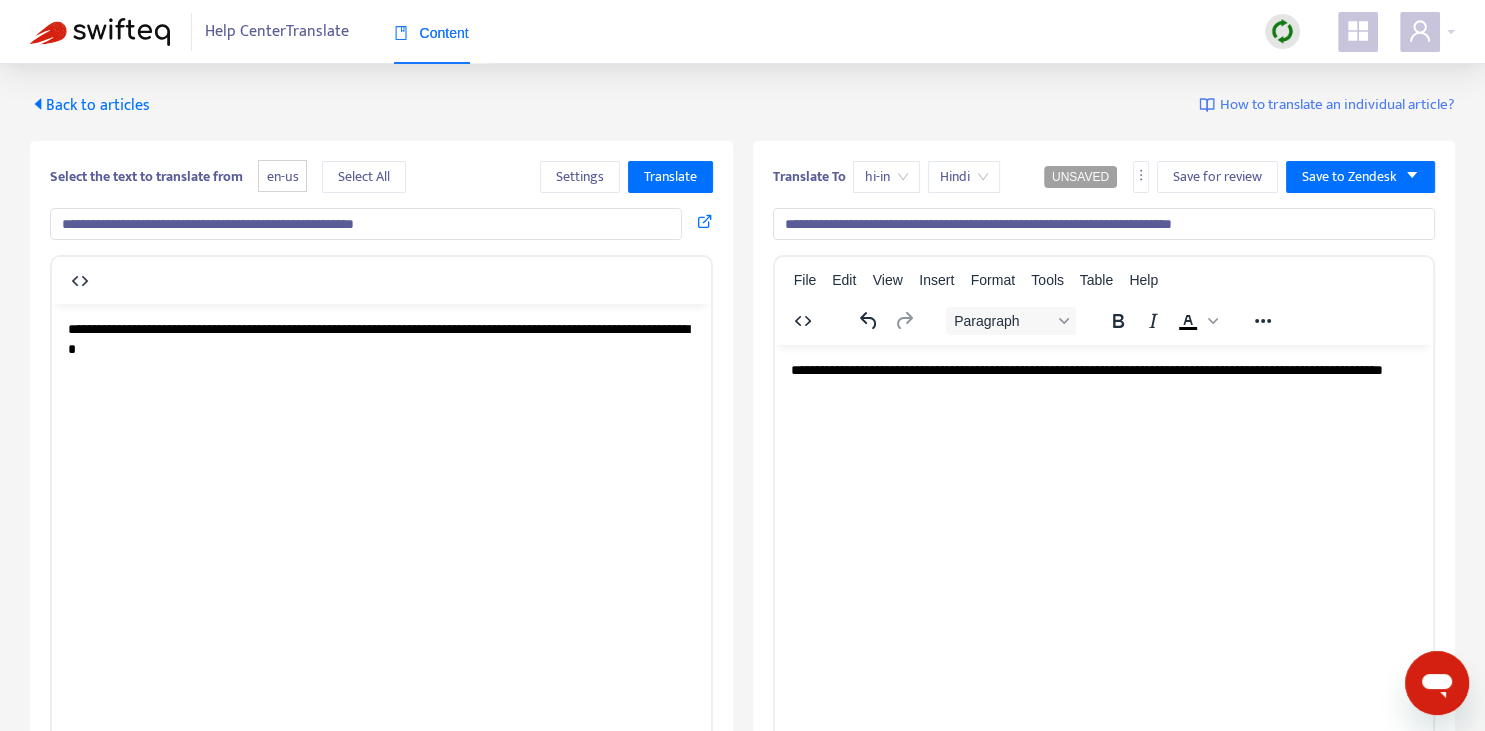 click on "**********" at bounding box center [1103, 379] 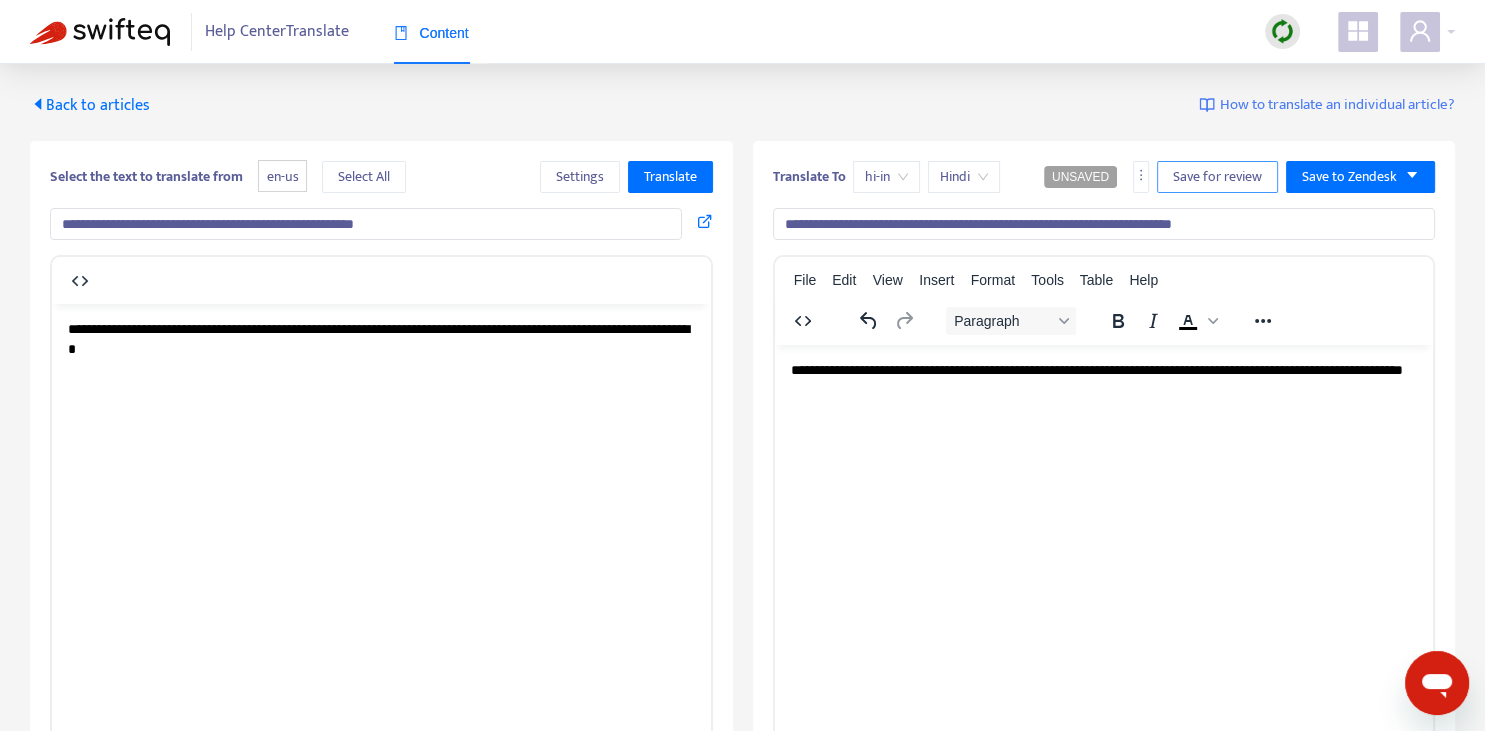 click on "Save for review" at bounding box center [1217, 177] 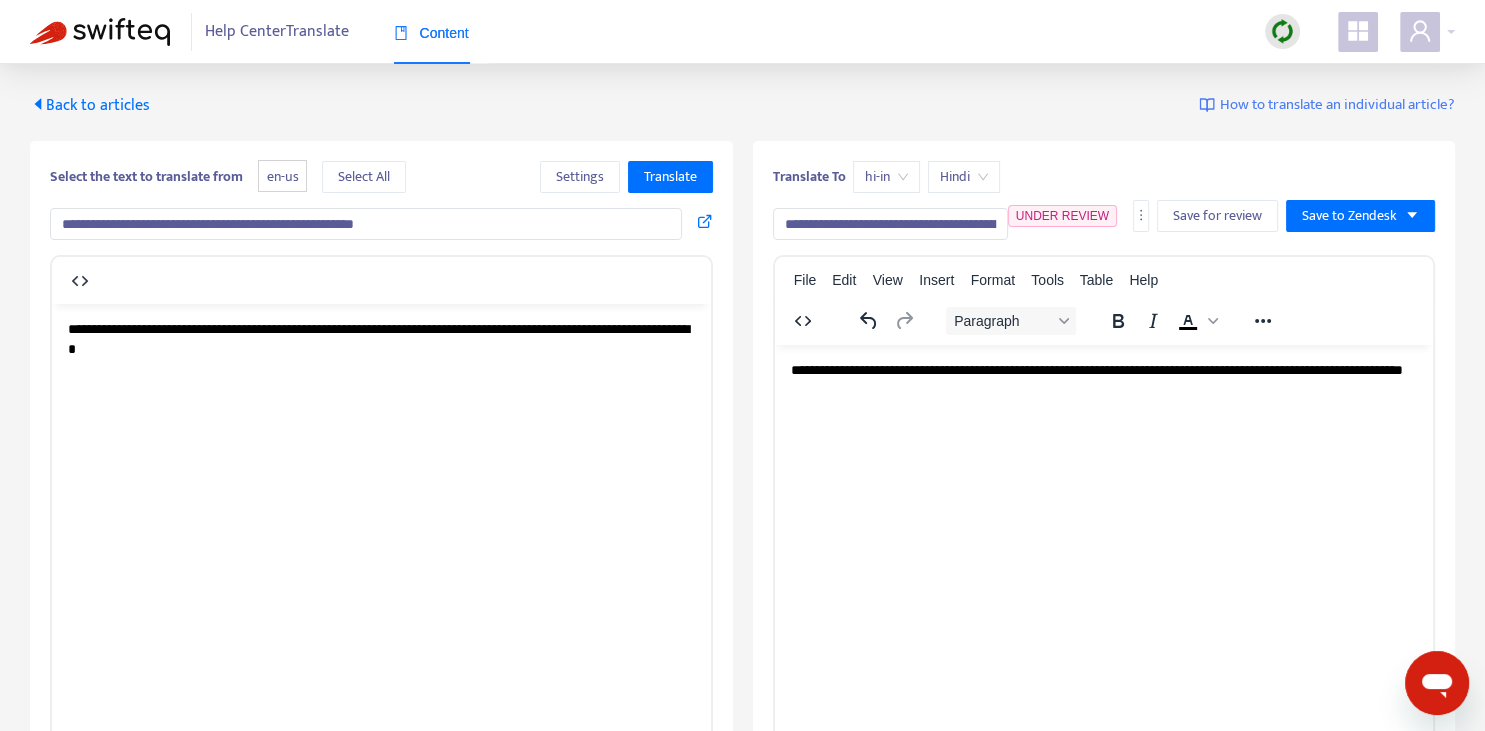 click on "Back to articles" at bounding box center (90, 105) 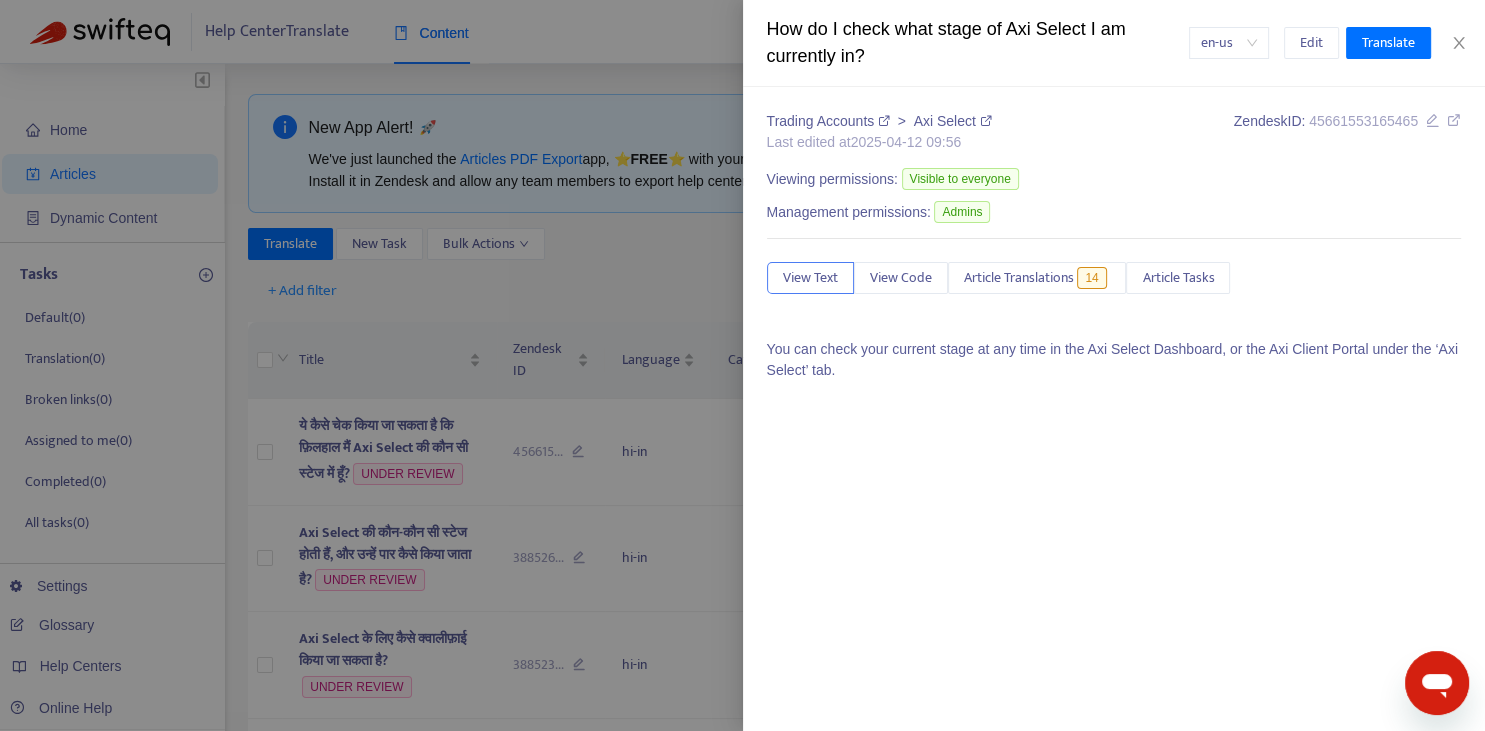 click at bounding box center [742, 365] 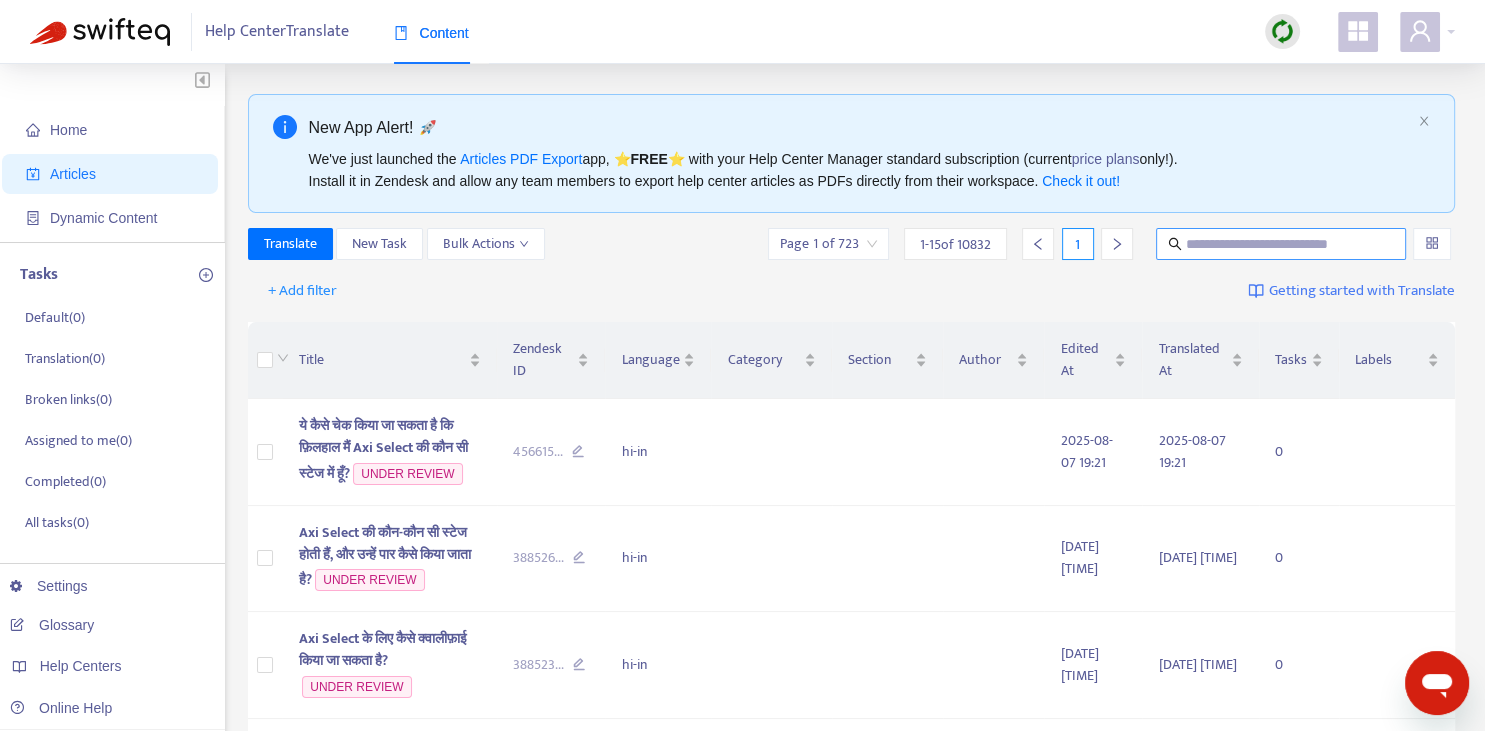click at bounding box center [1281, 244] 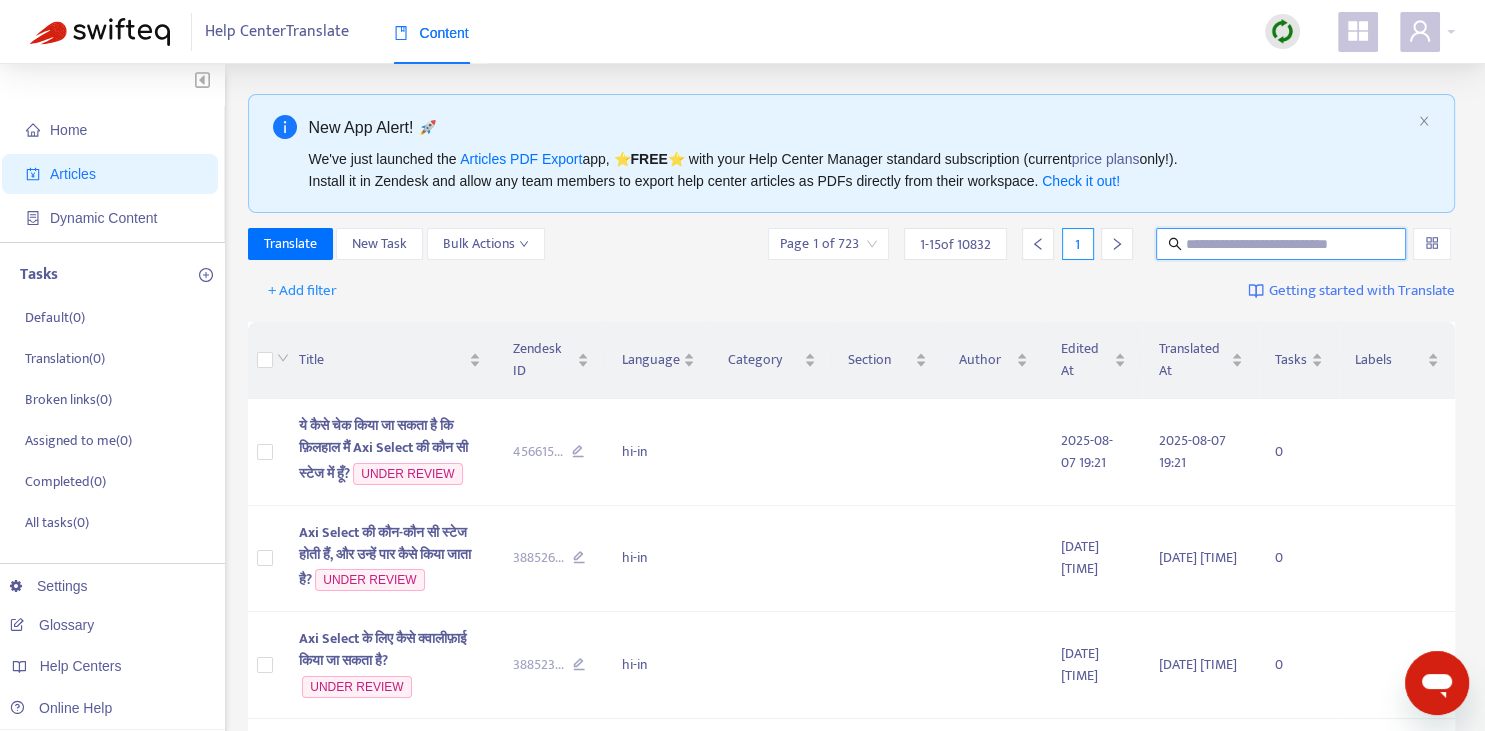 paste on "**********" 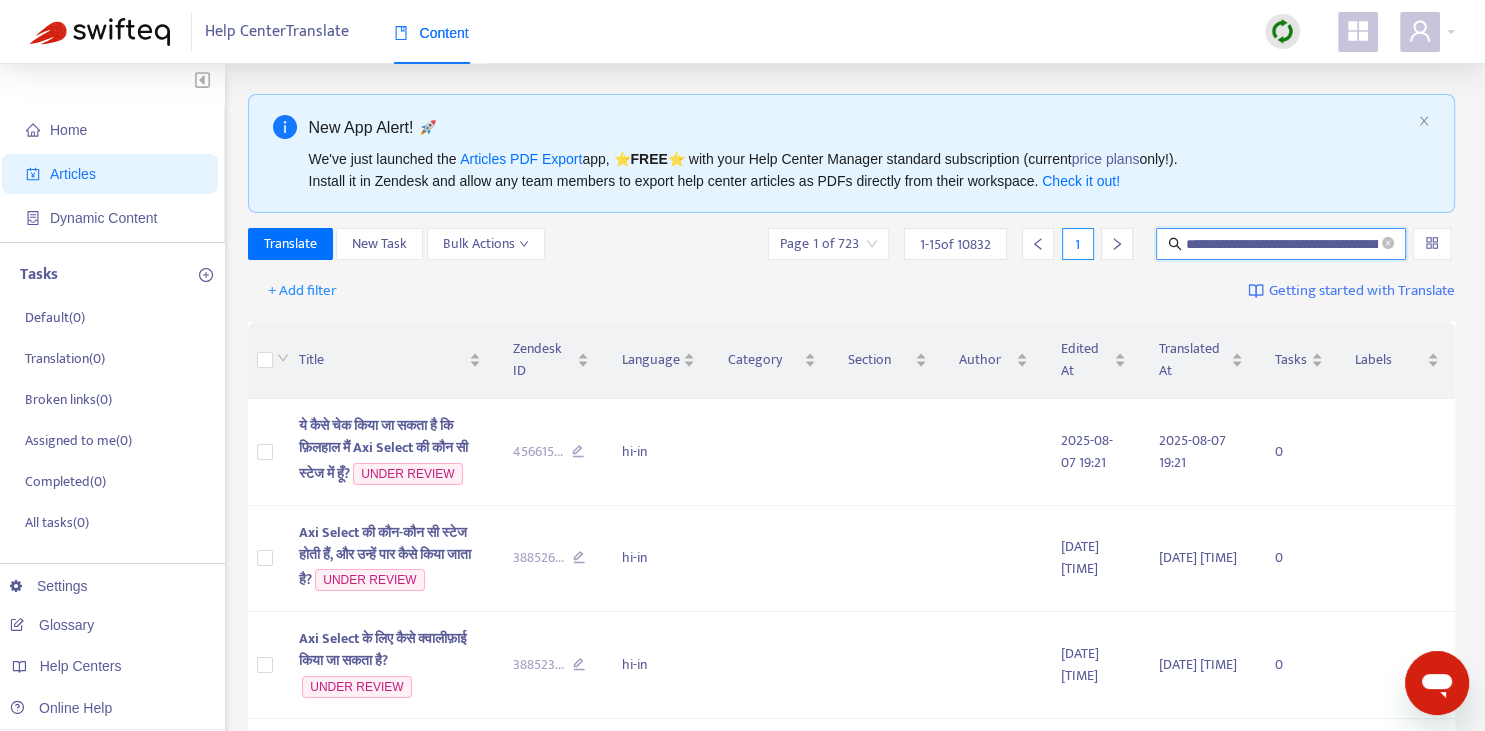 scroll, scrollTop: 0, scrollLeft: 249, axis: horizontal 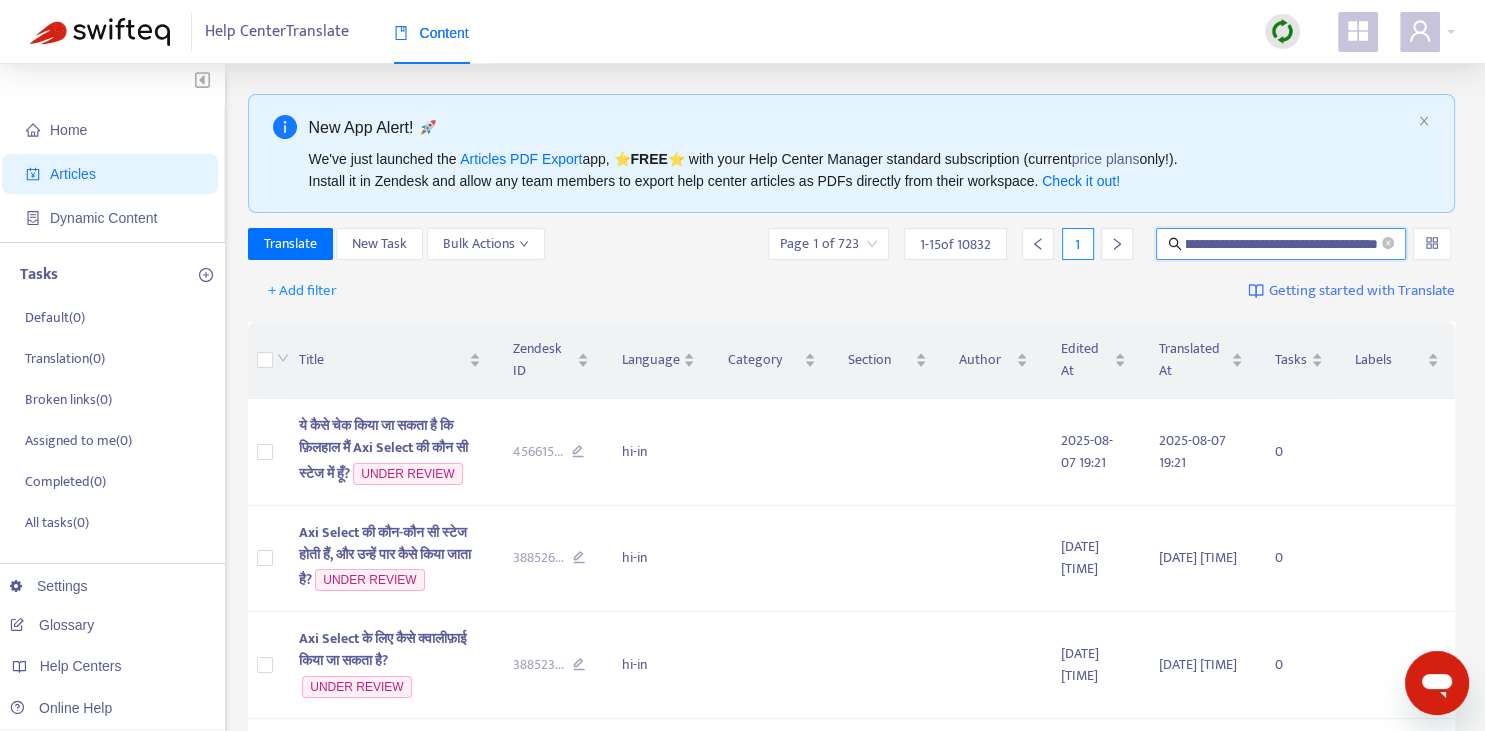 type on "**********" 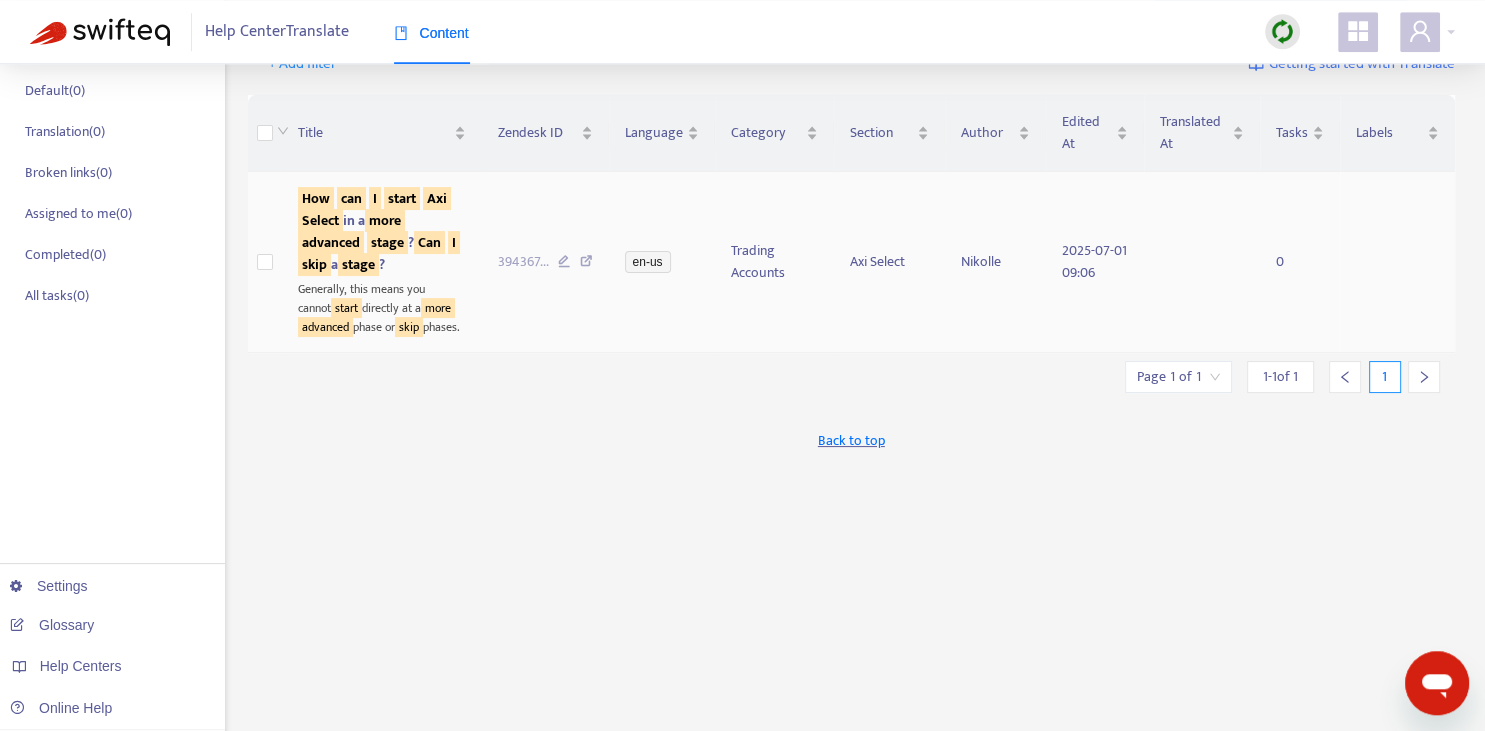 scroll, scrollTop: 211, scrollLeft: 0, axis: vertical 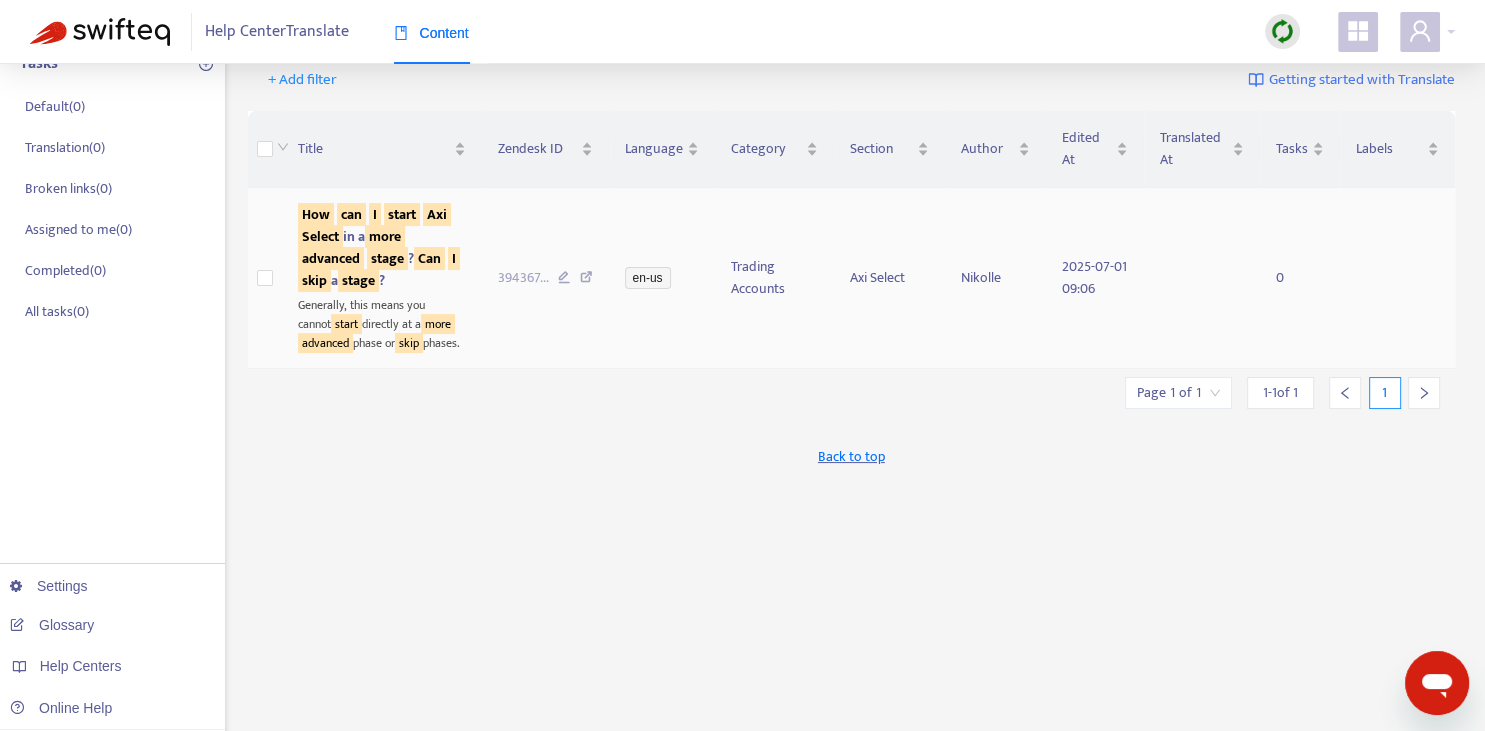click on "stage" at bounding box center (387, 258) 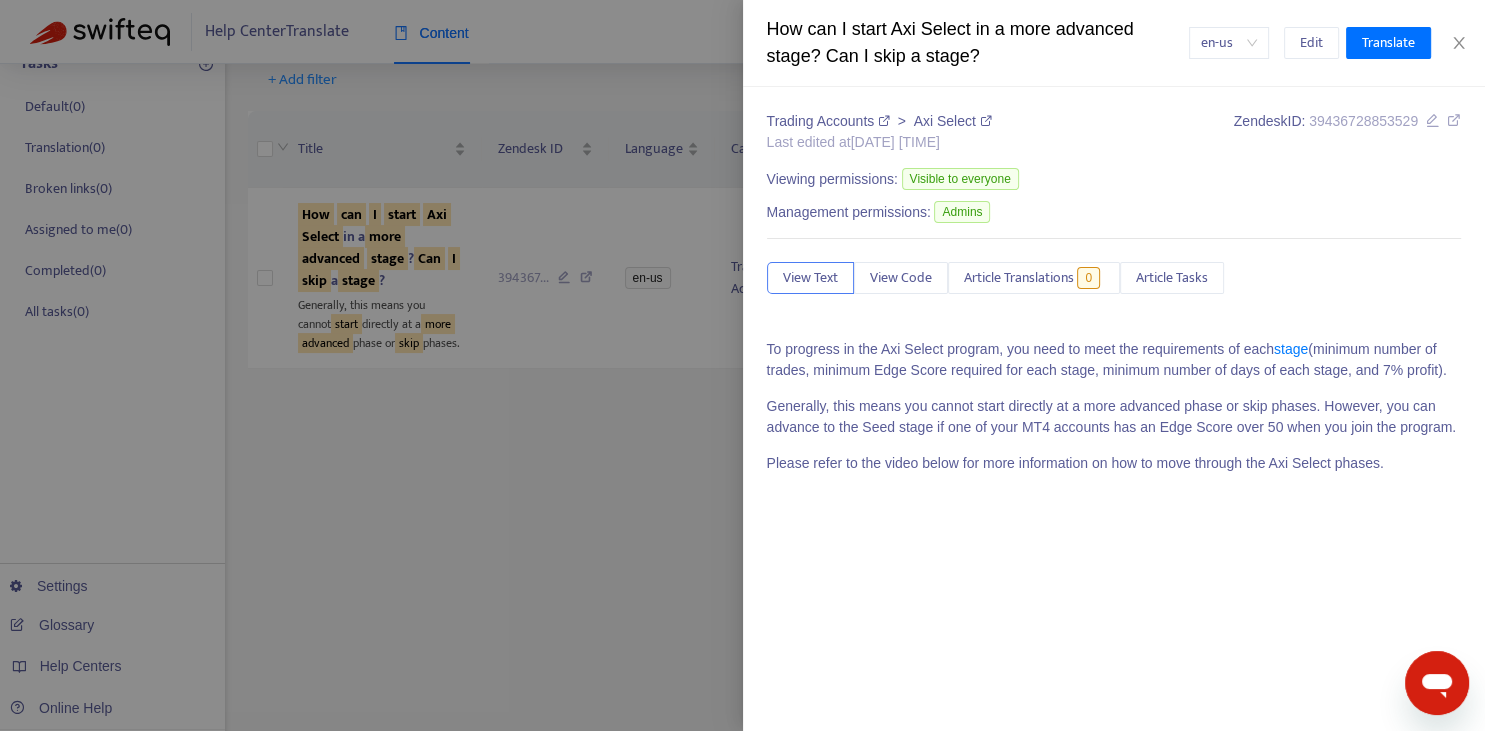 click at bounding box center [742, 365] 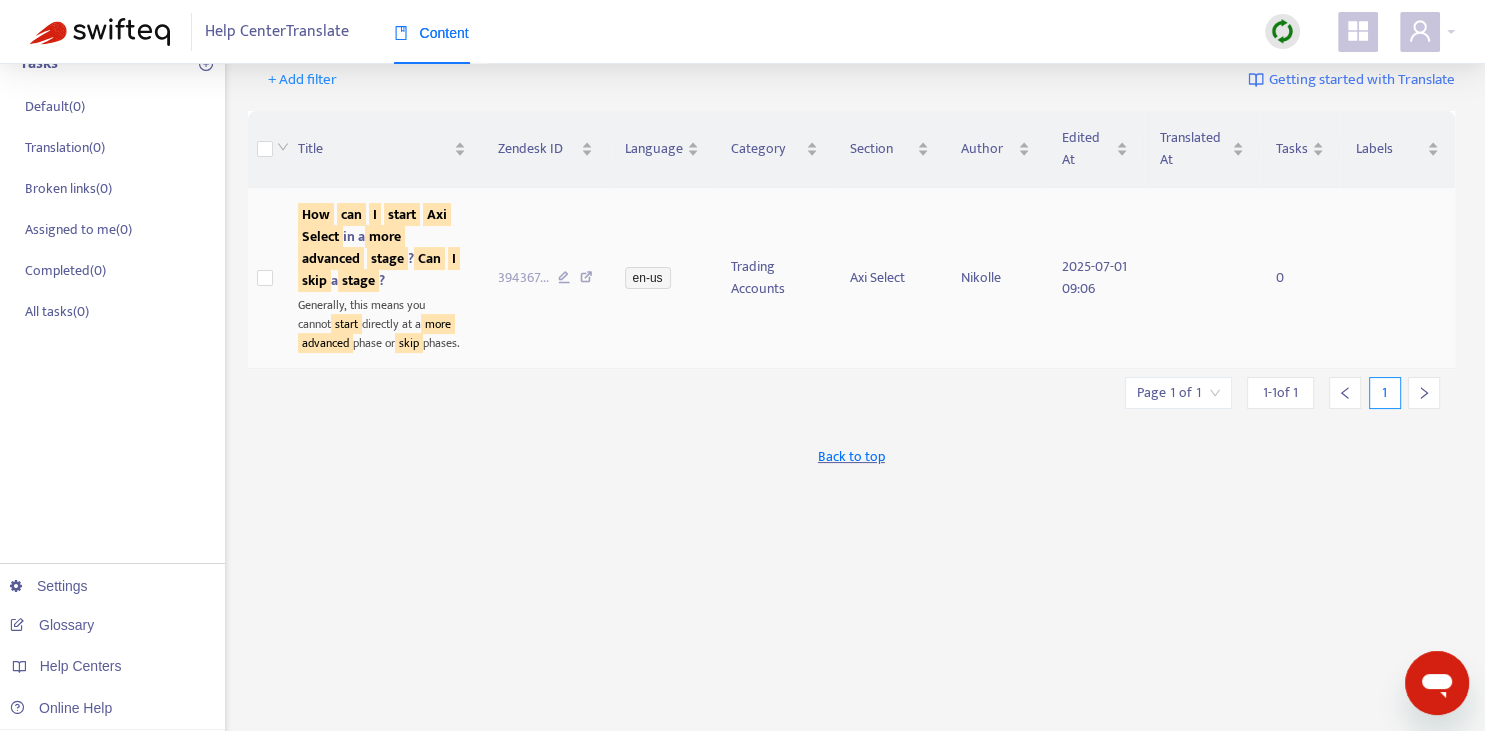 click on "How   can   I   start   Axi   Select  in a  more   advanced   stage ?  Can   I   skip  a  stage ?" at bounding box center (382, 248) 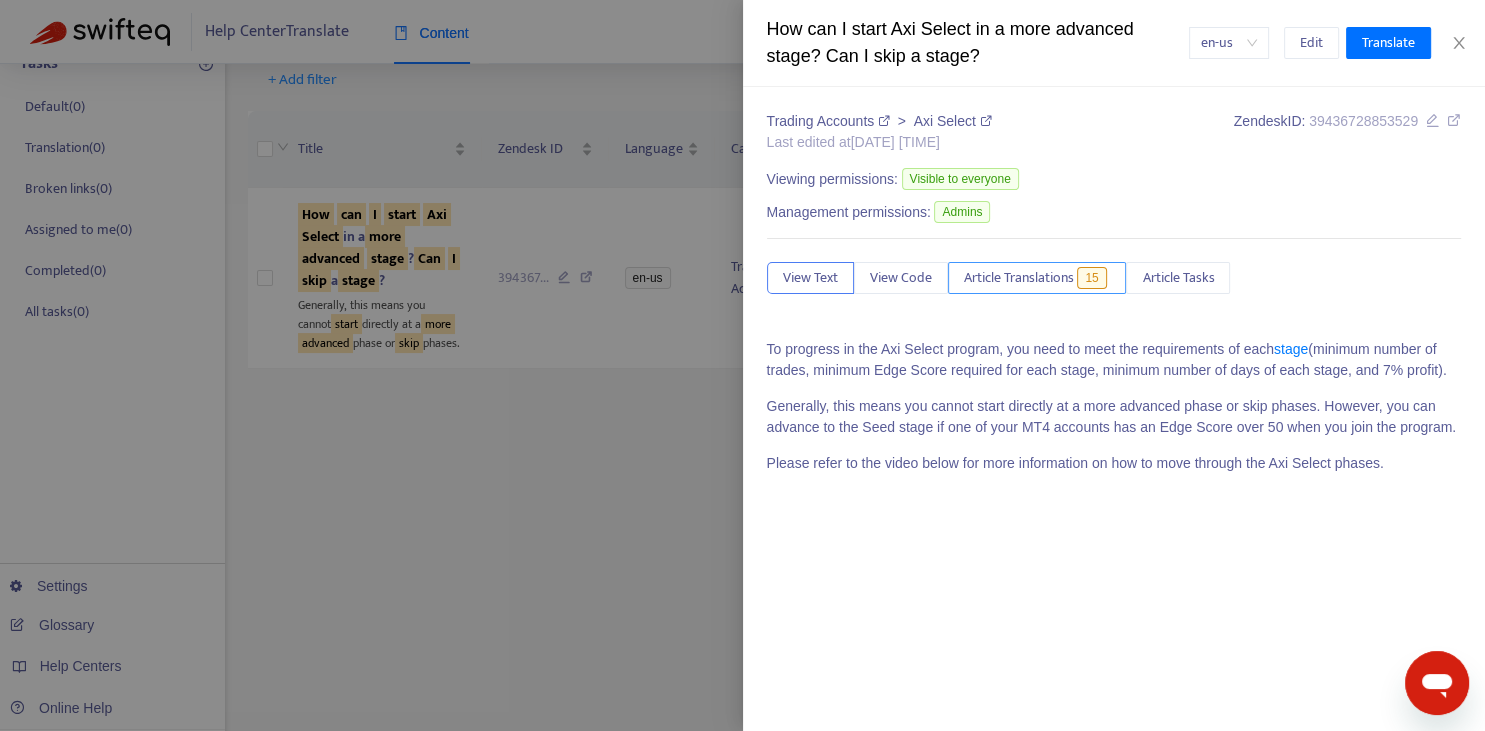 click on "Article Translations" at bounding box center (1019, 278) 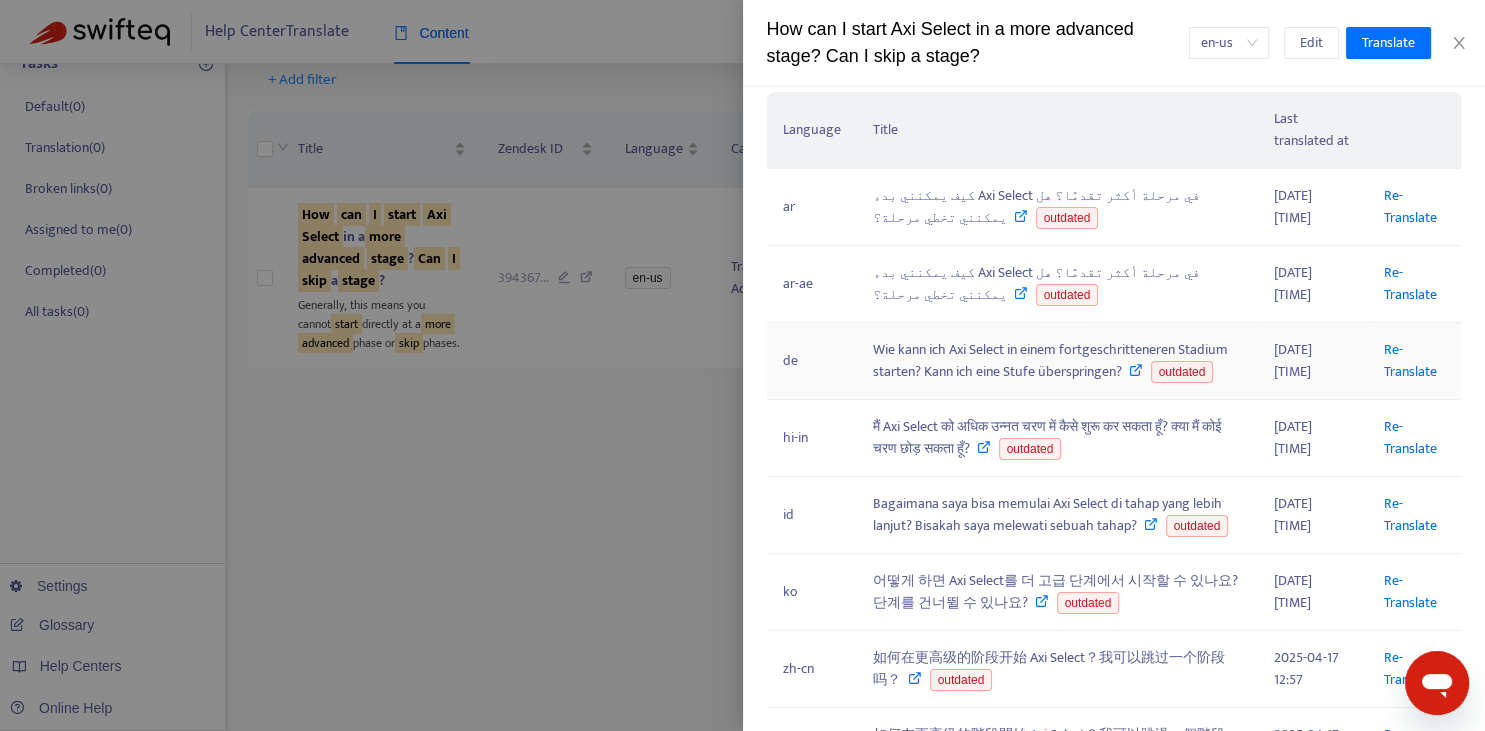 scroll, scrollTop: 368, scrollLeft: 0, axis: vertical 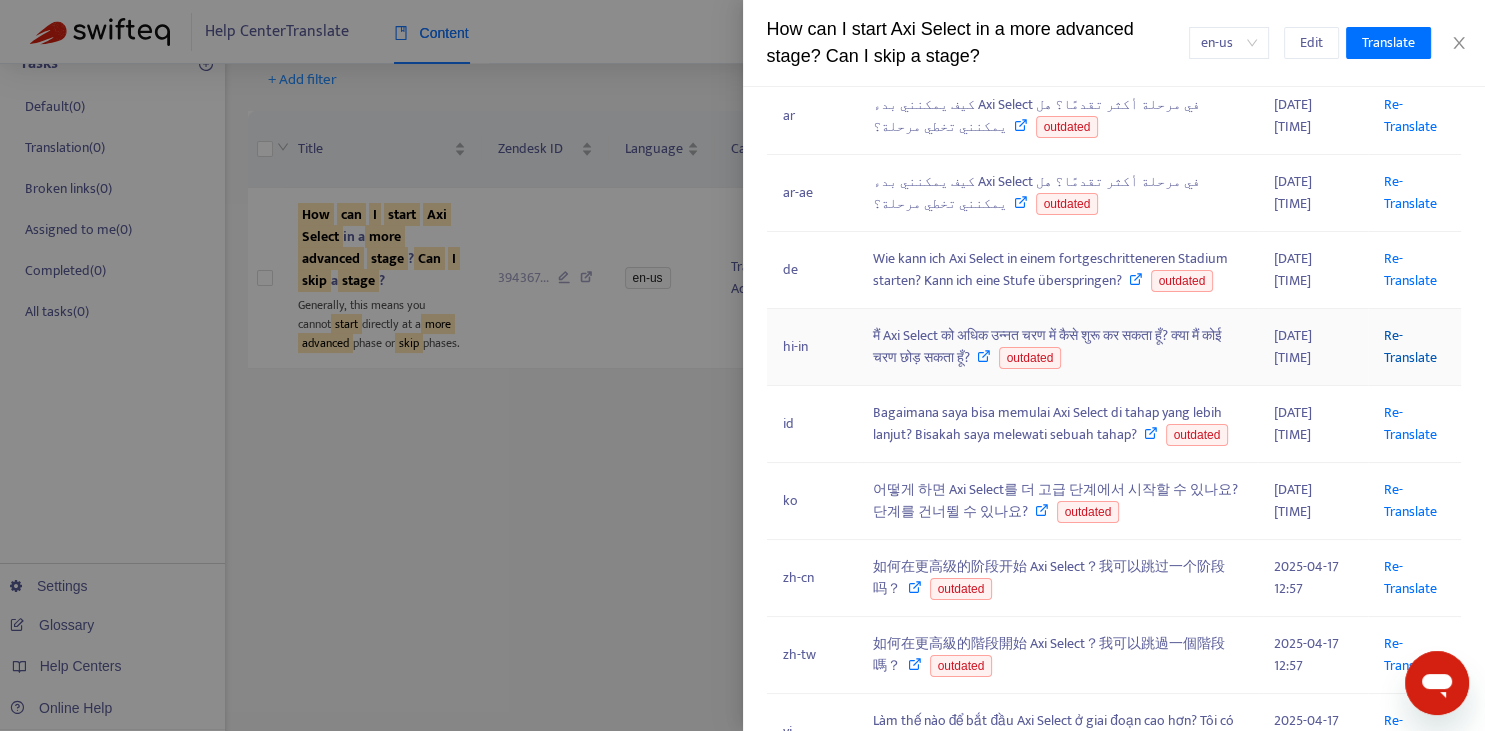 click on "Re-Translate" at bounding box center (1410, 346) 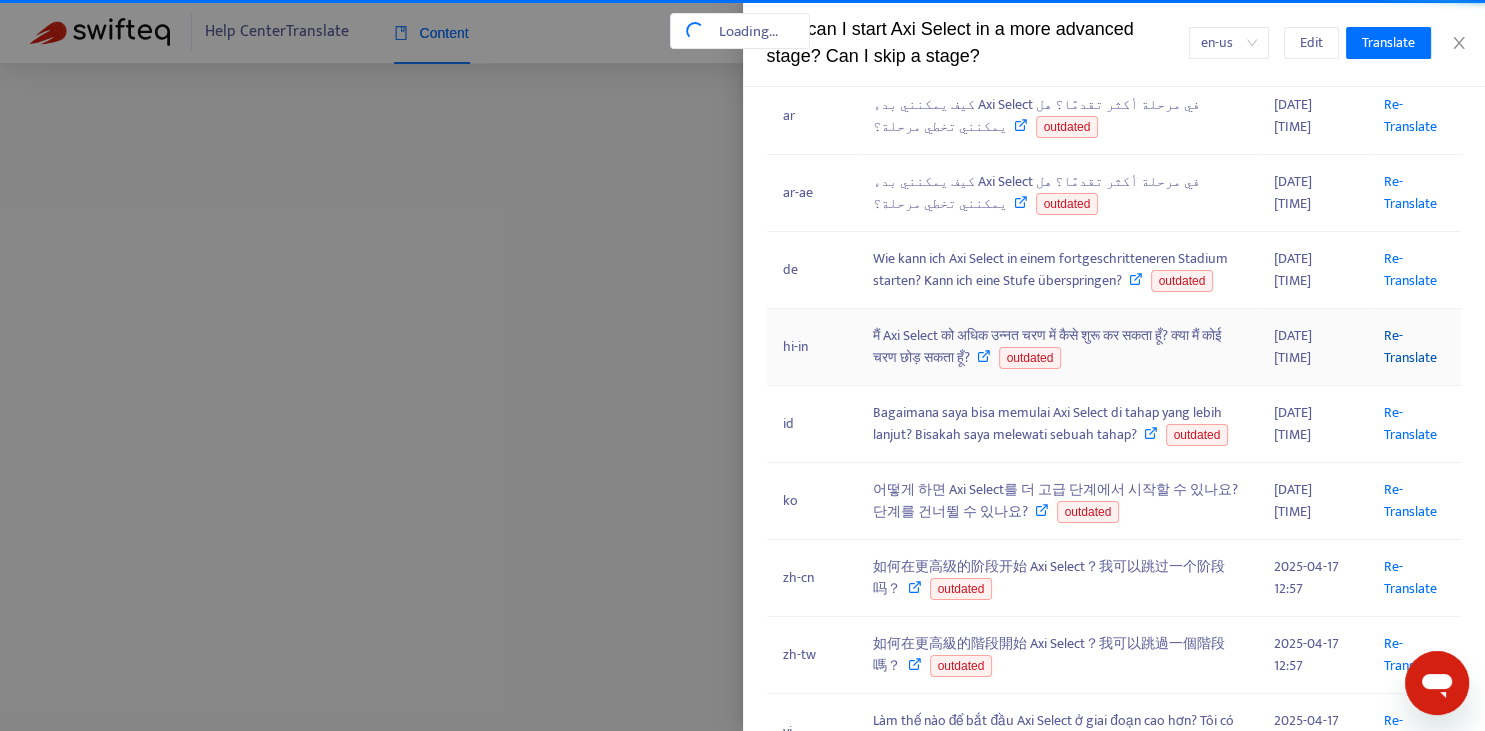 scroll, scrollTop: 24, scrollLeft: 0, axis: vertical 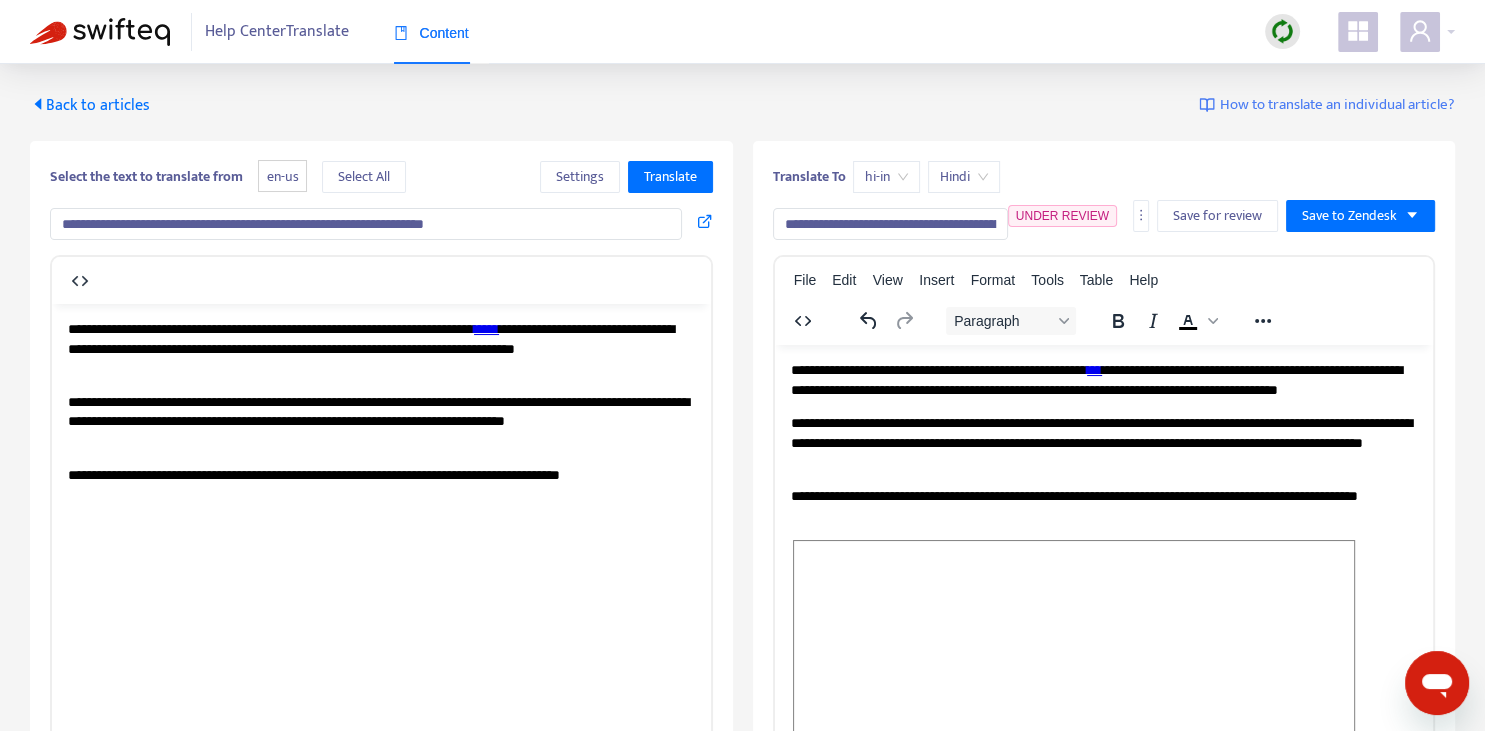 click on "**********" at bounding box center (890, 224) 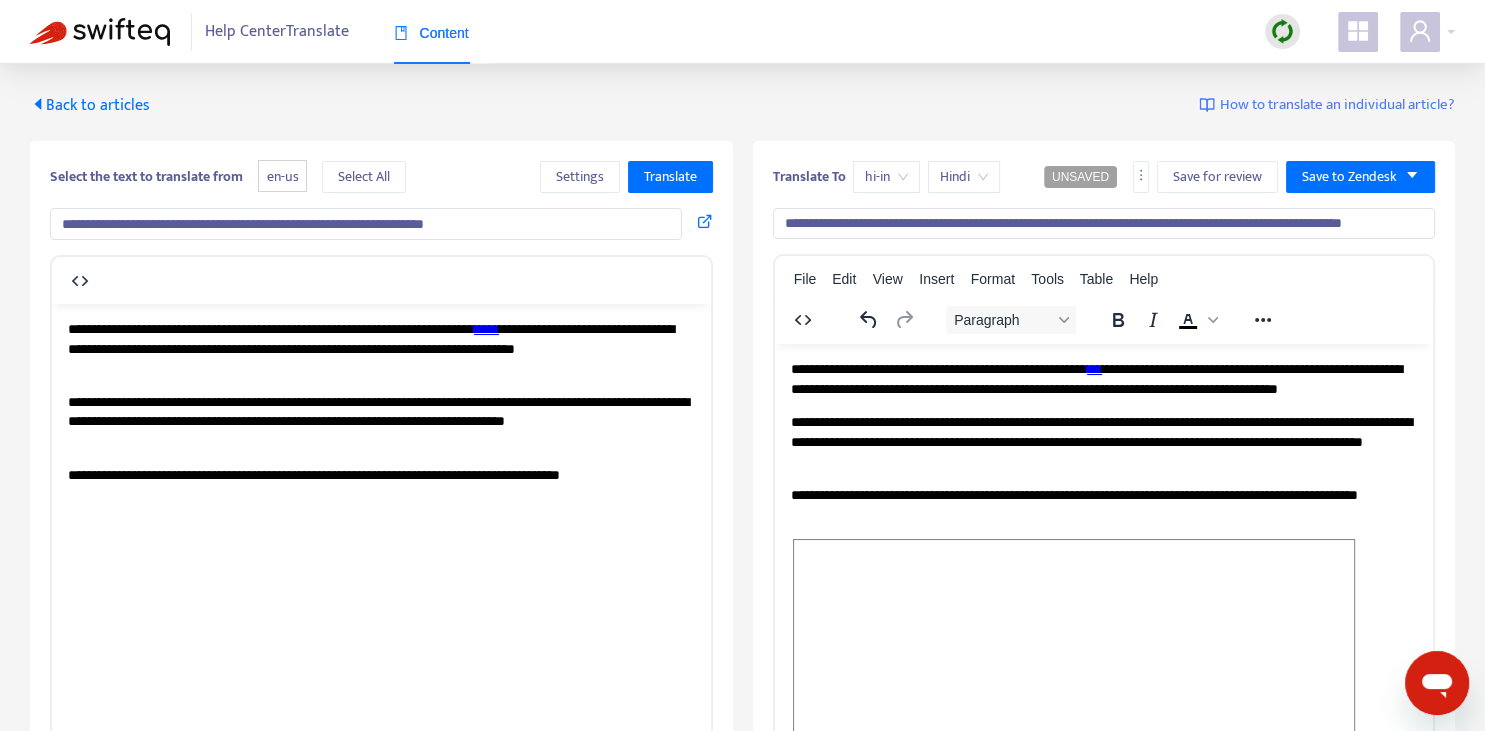 scroll, scrollTop: 0, scrollLeft: 0, axis: both 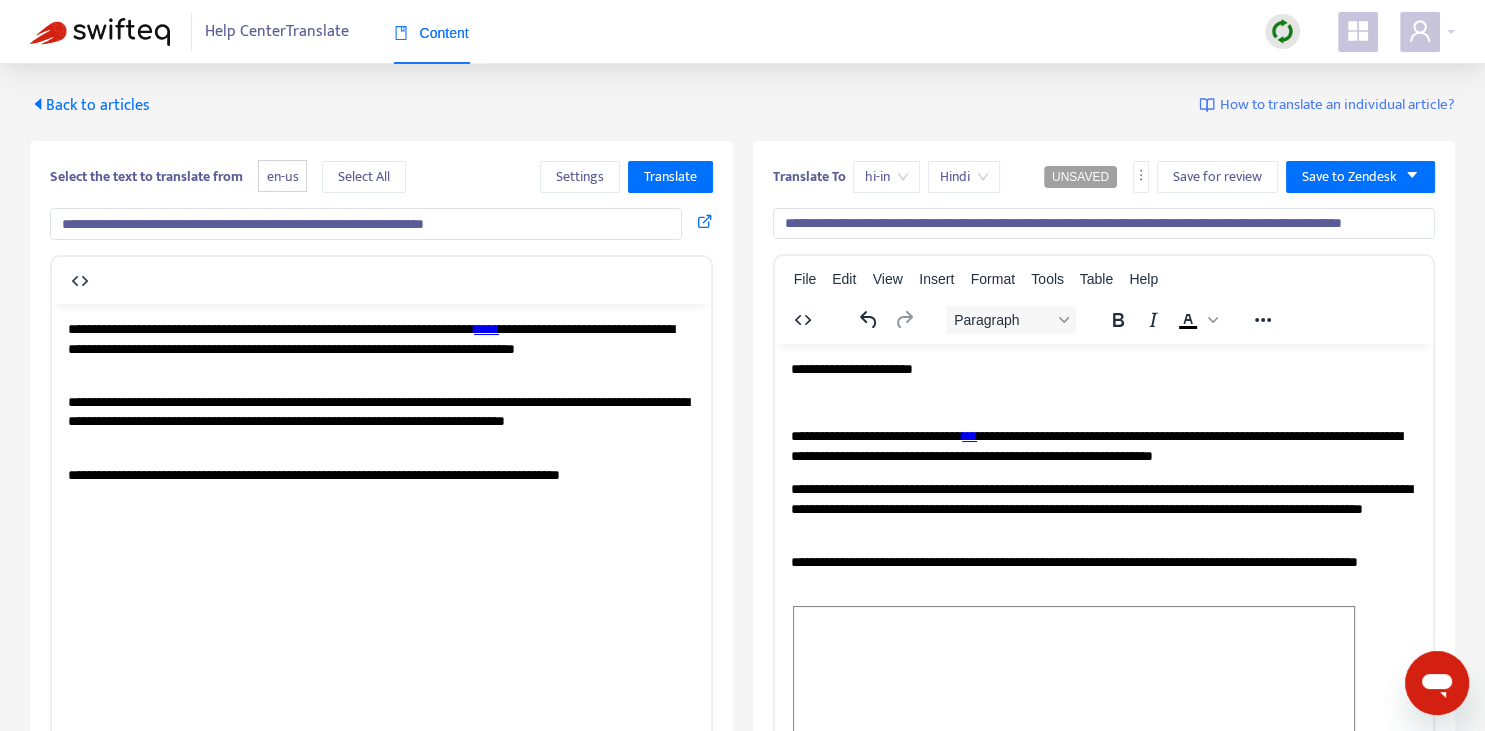 type 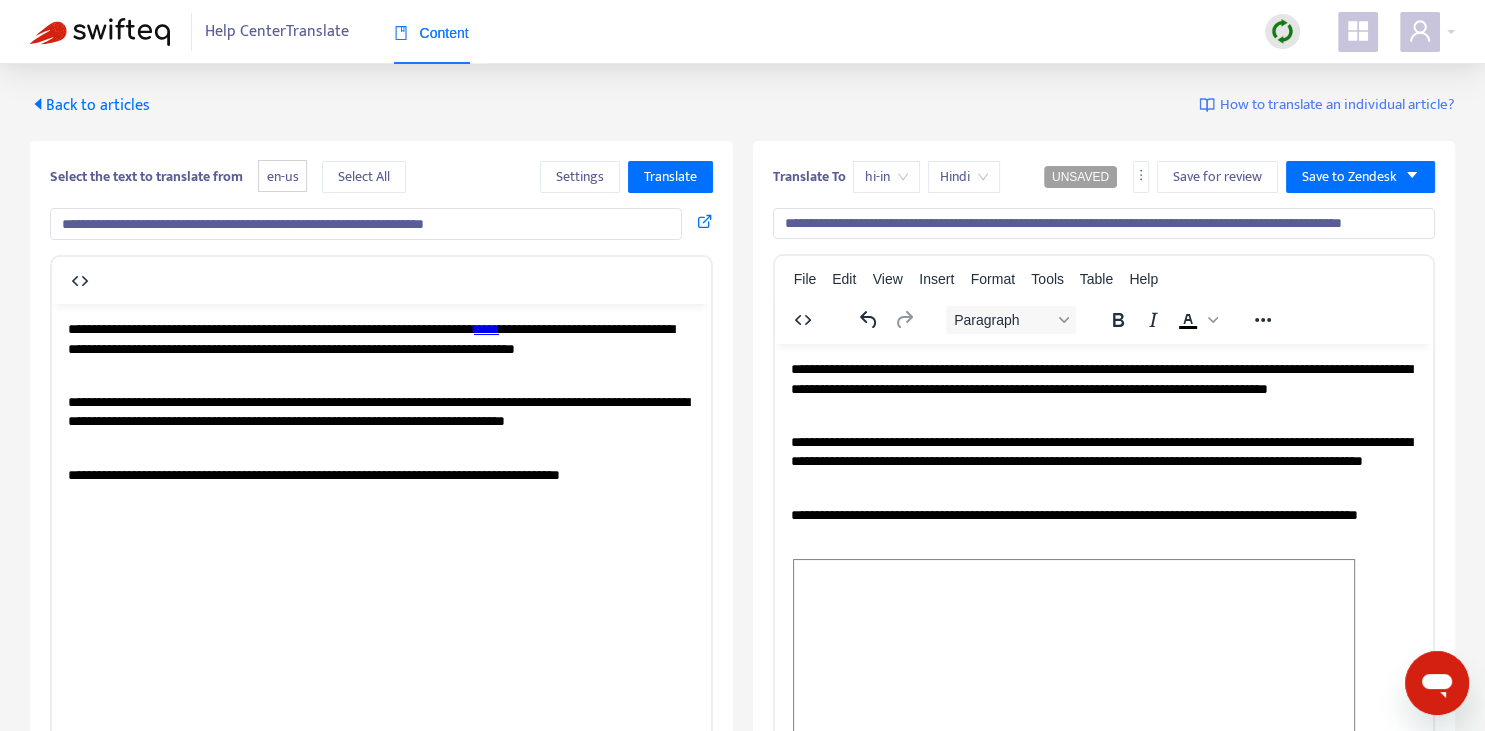 copy on "*" 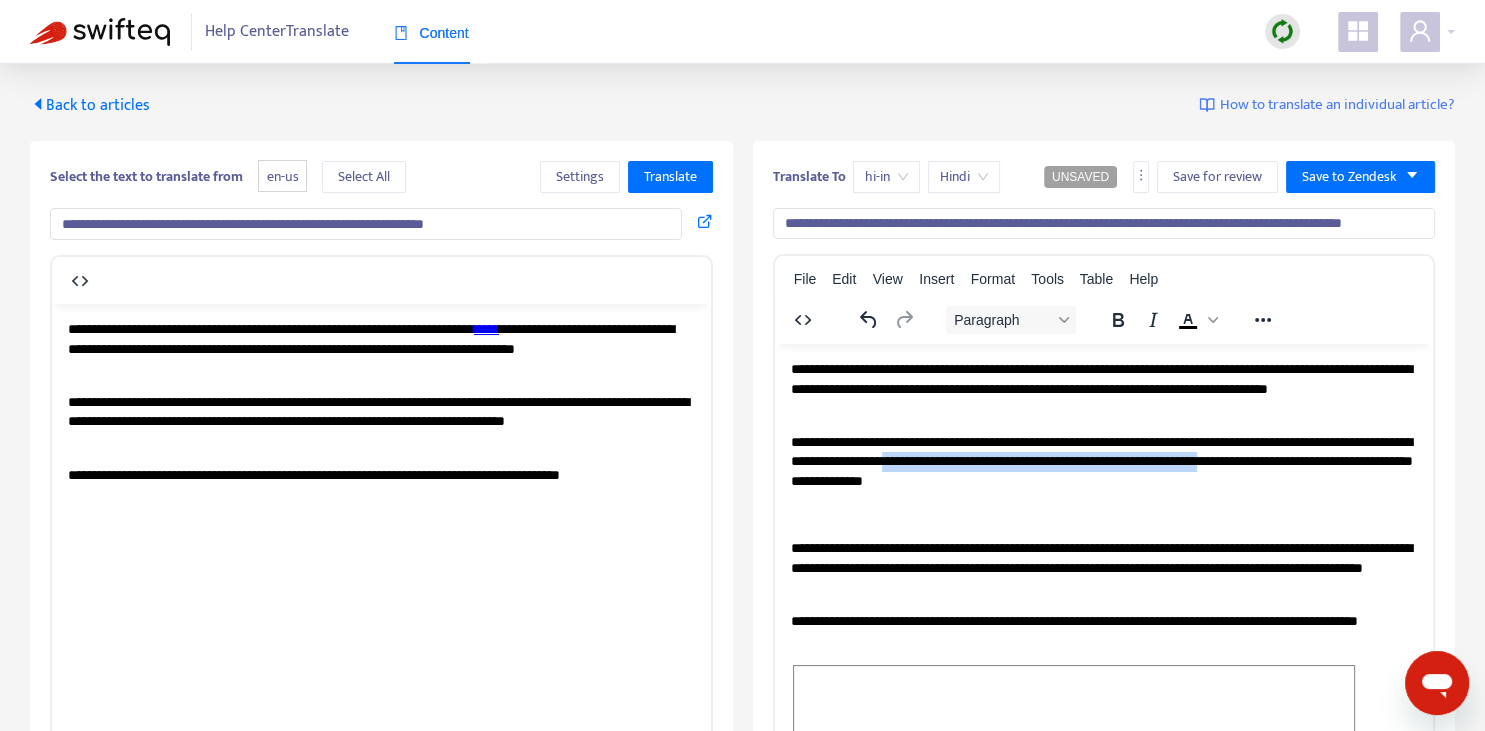 drag, startPoint x: 1035, startPoint y: 457, endPoint x: 1405, endPoint y: 463, distance: 370.04865 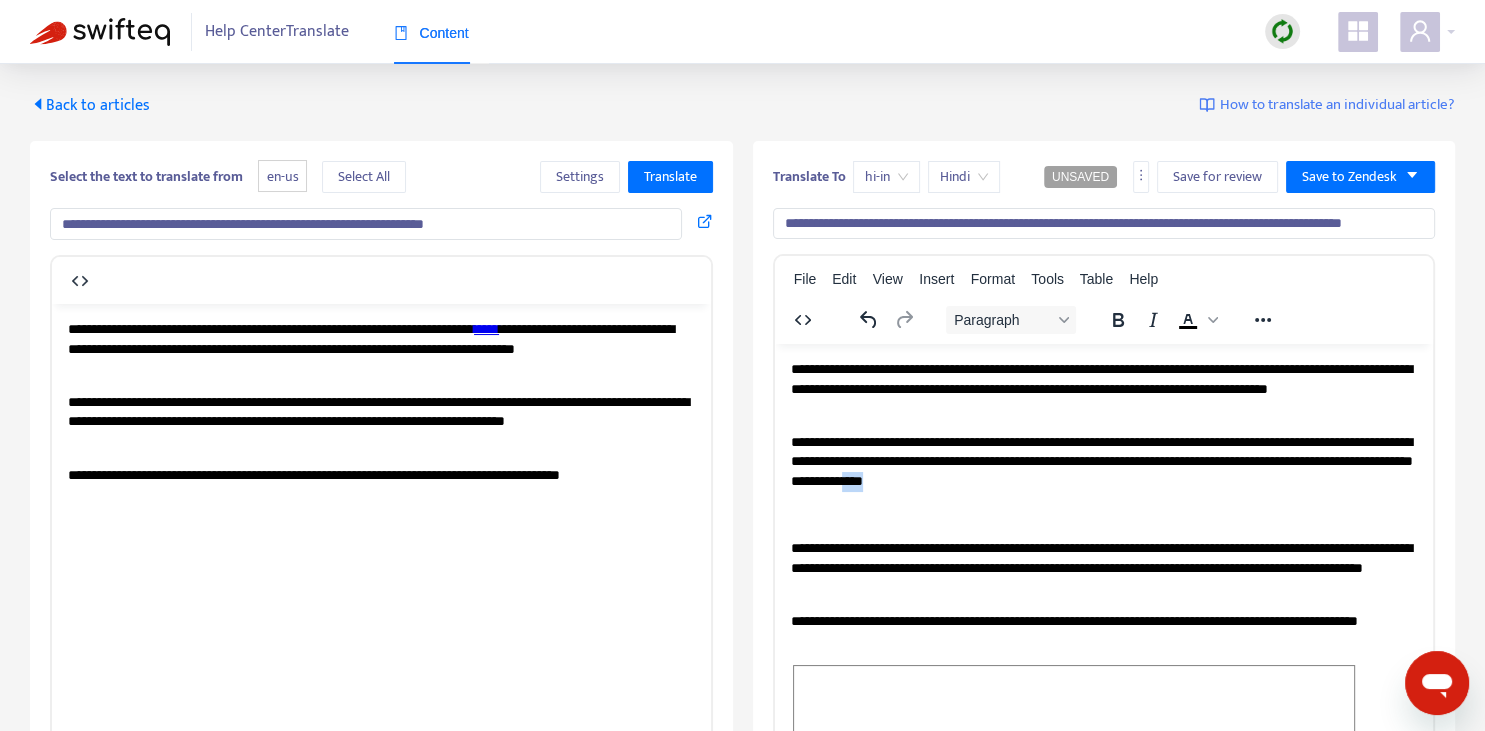 drag, startPoint x: 1127, startPoint y: 479, endPoint x: 1158, endPoint y: 477, distance: 31.06445 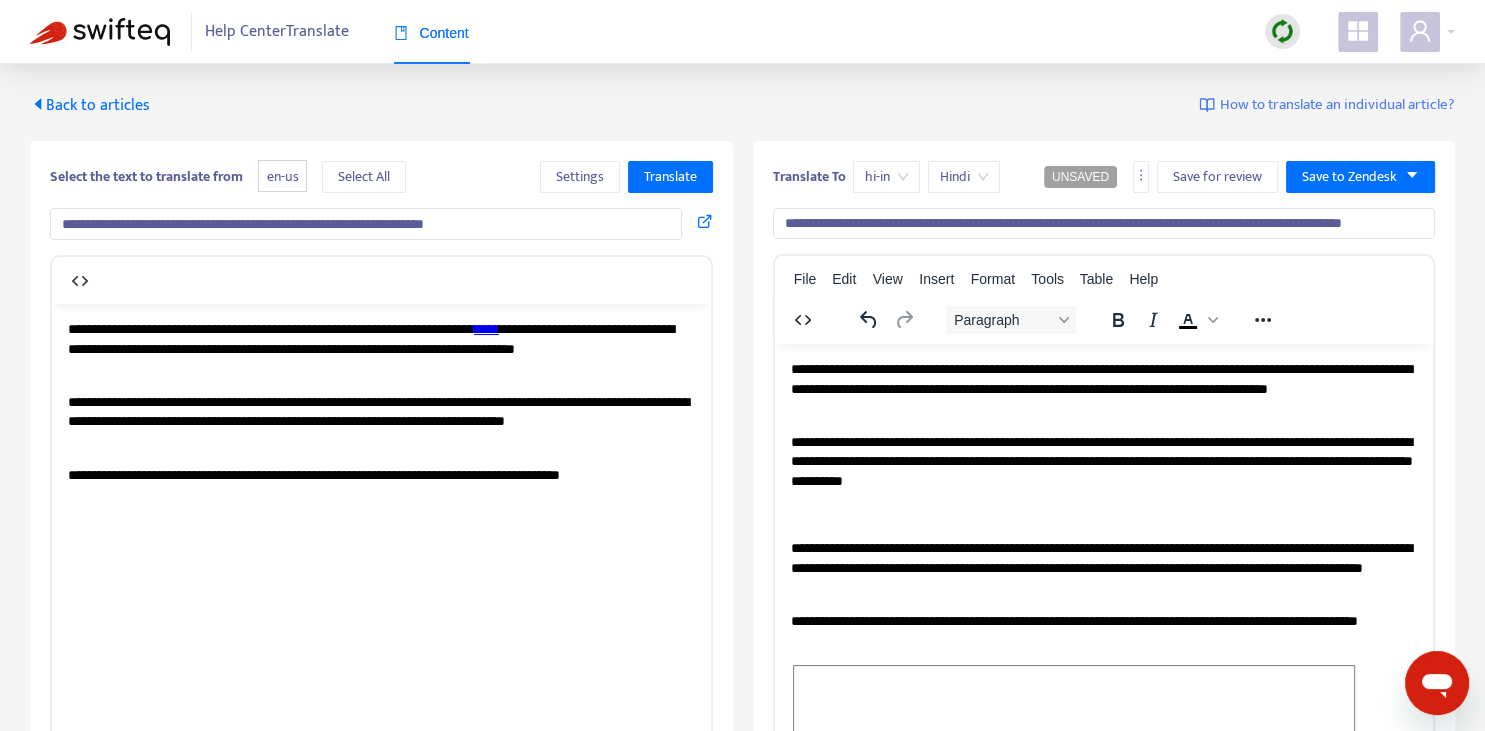 click on "**********" at bounding box center [1103, 462] 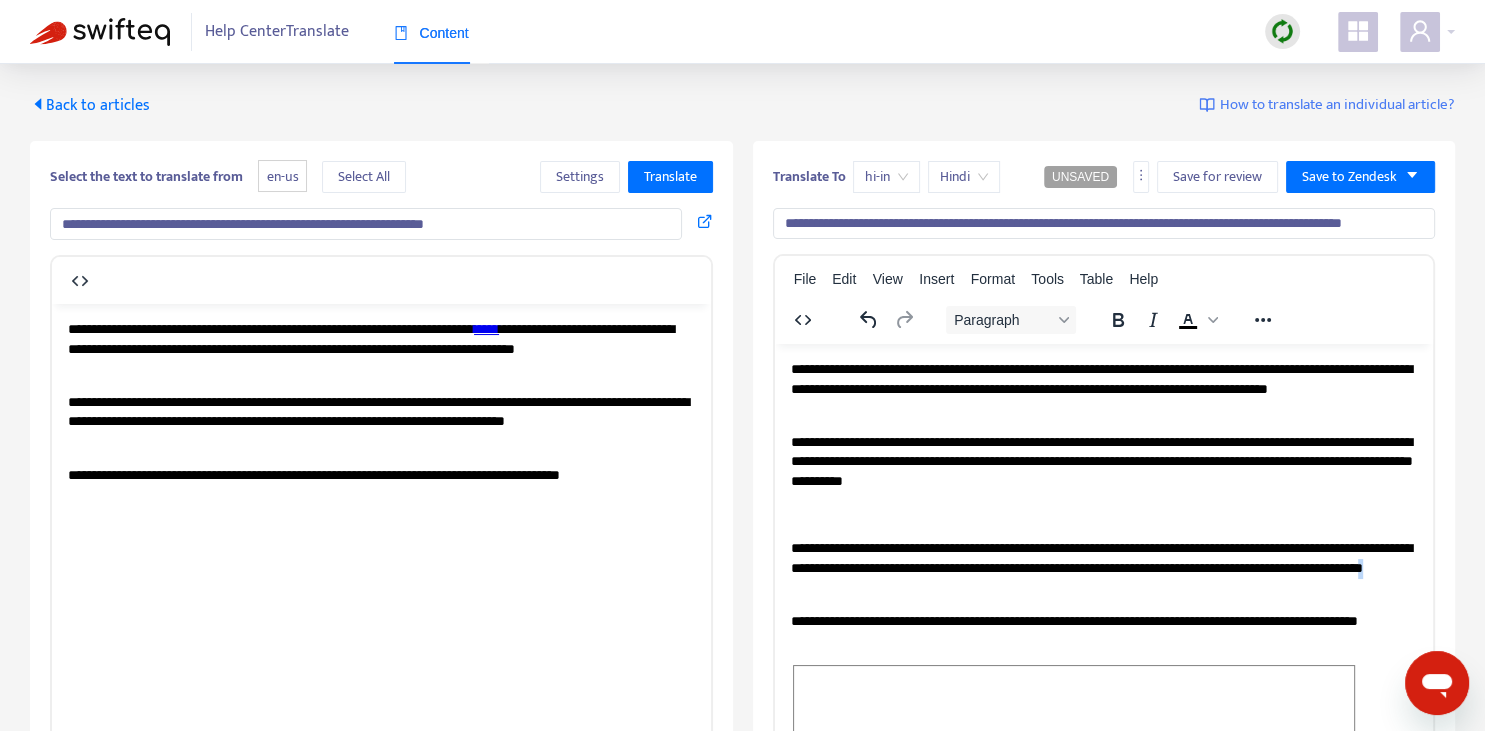 drag, startPoint x: 982, startPoint y: 593, endPoint x: 992, endPoint y: 591, distance: 10.198039 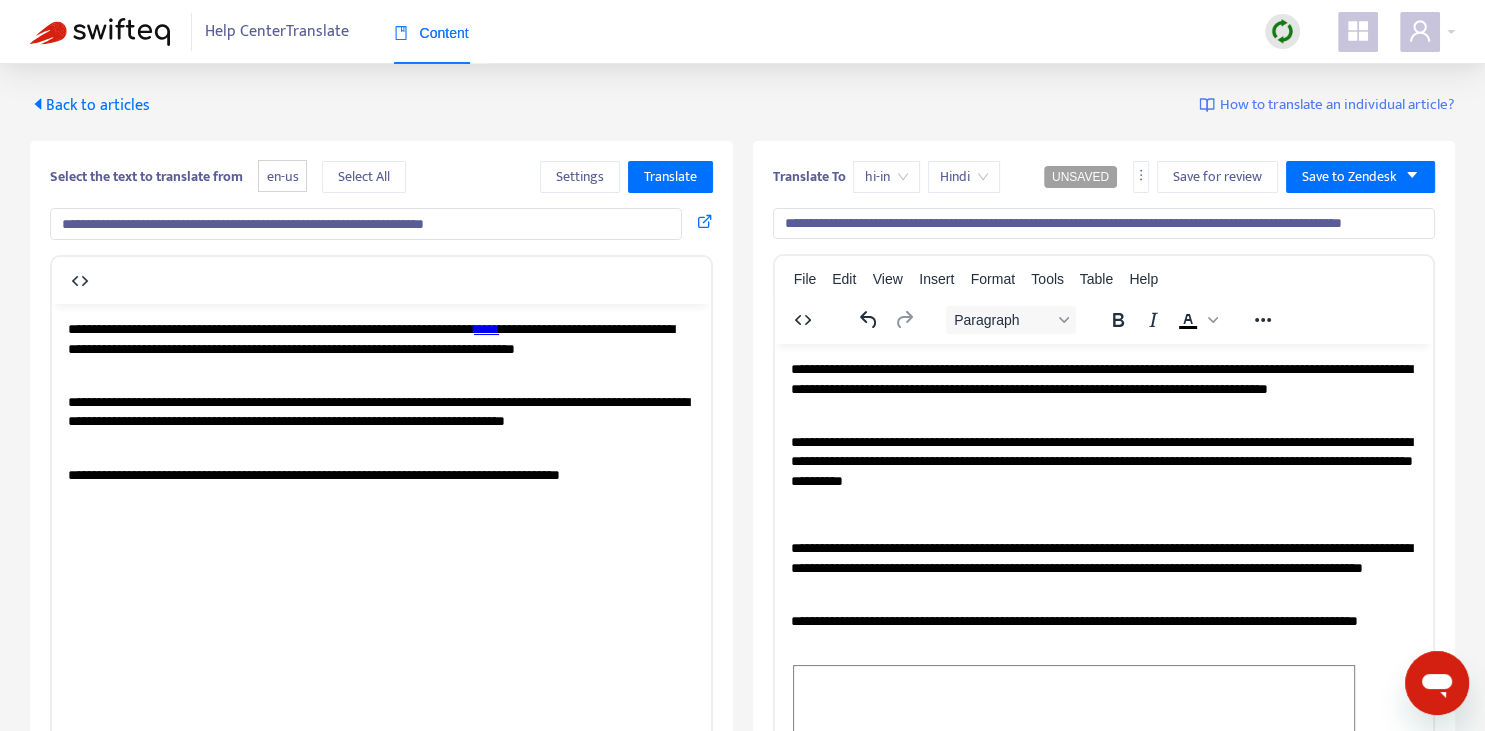 click on "**********" at bounding box center [1103, 462] 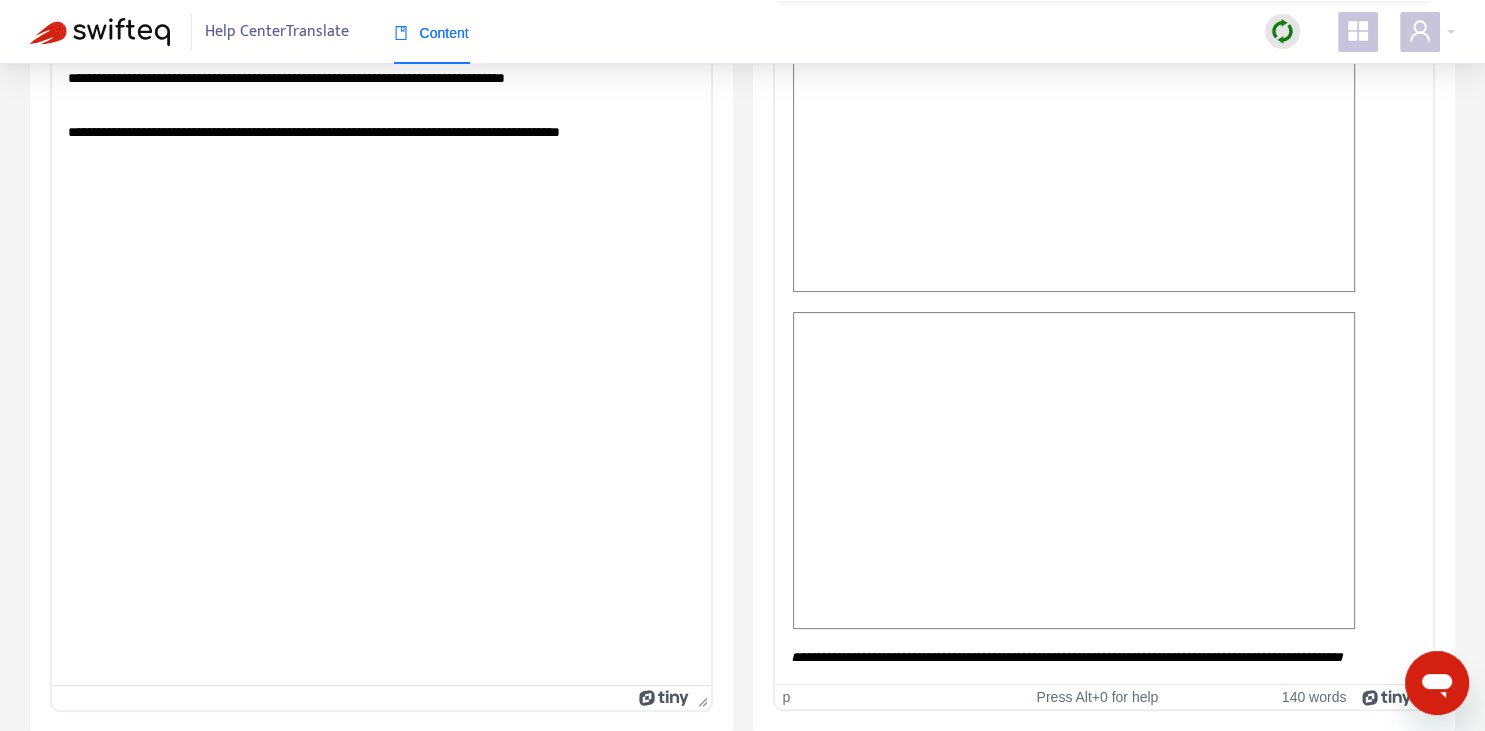scroll, scrollTop: 193, scrollLeft: 0, axis: vertical 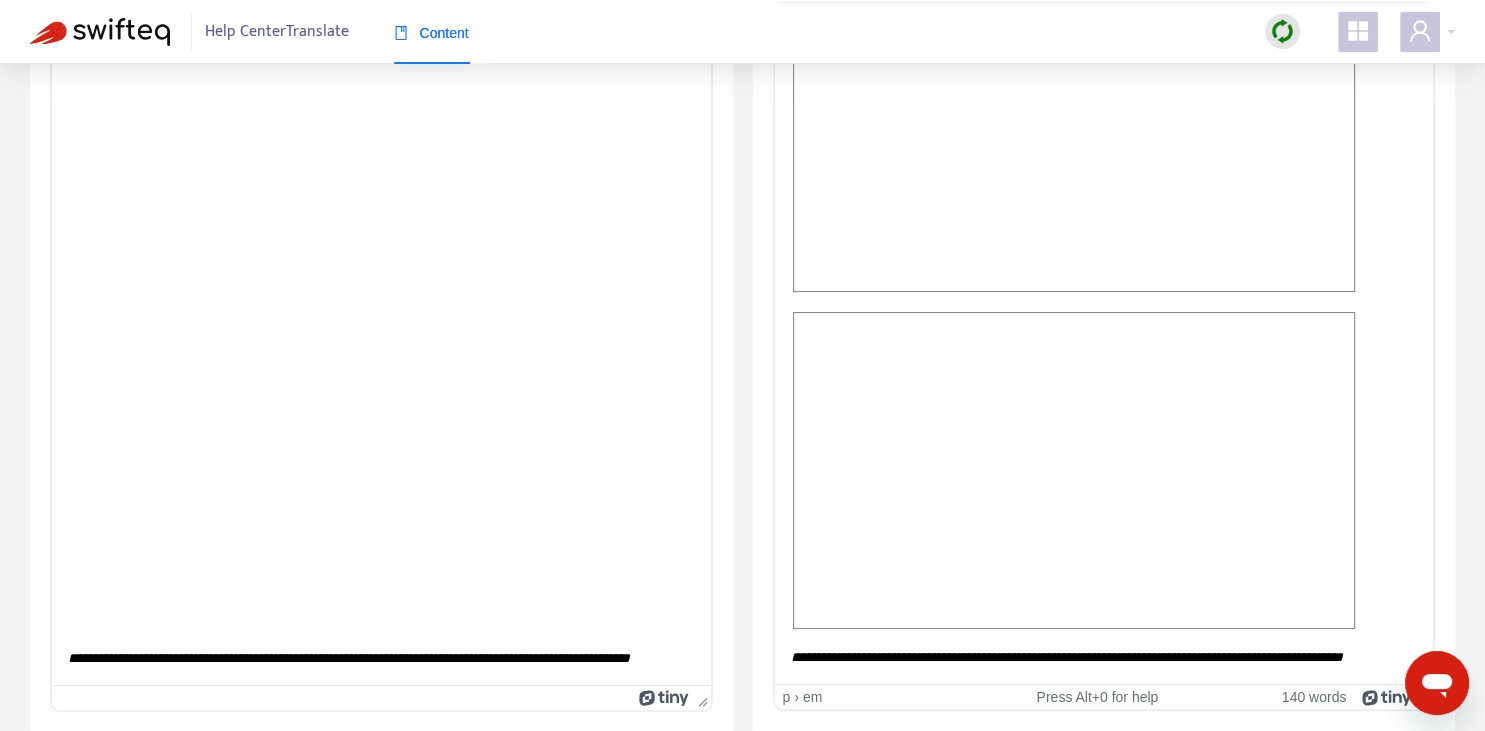 click on "**********" at bounding box center (1066, 657) 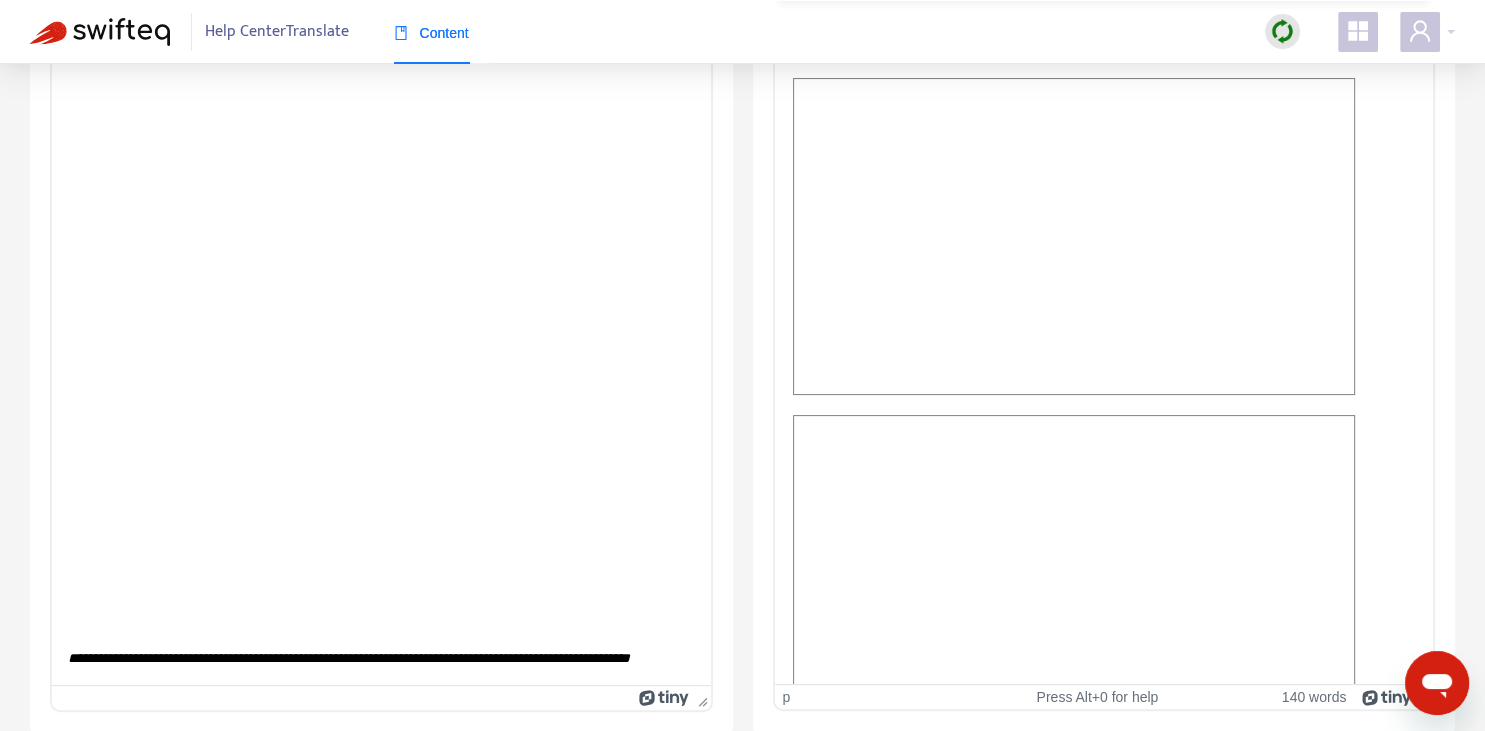 scroll, scrollTop: 236, scrollLeft: 0, axis: vertical 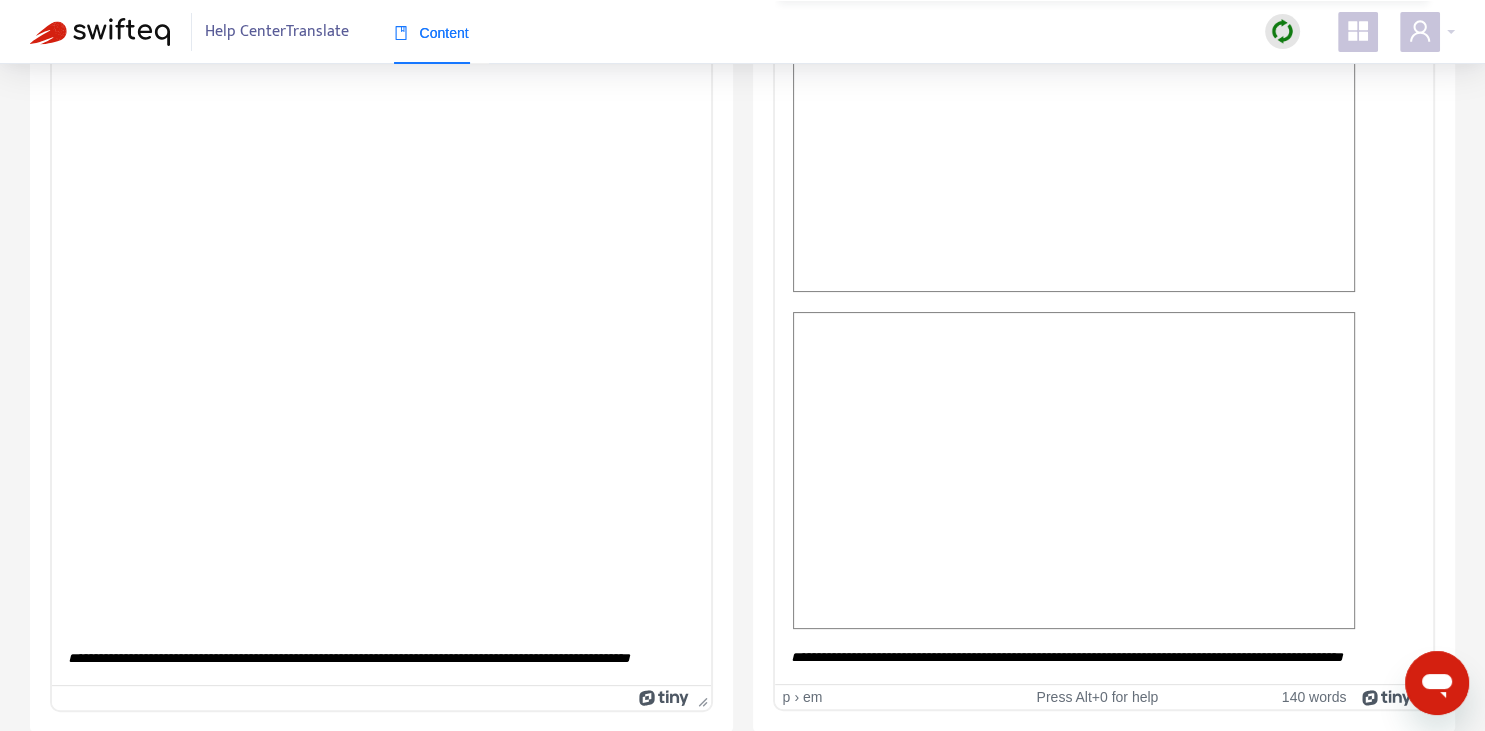 click on "**********" at bounding box center [1066, 657] 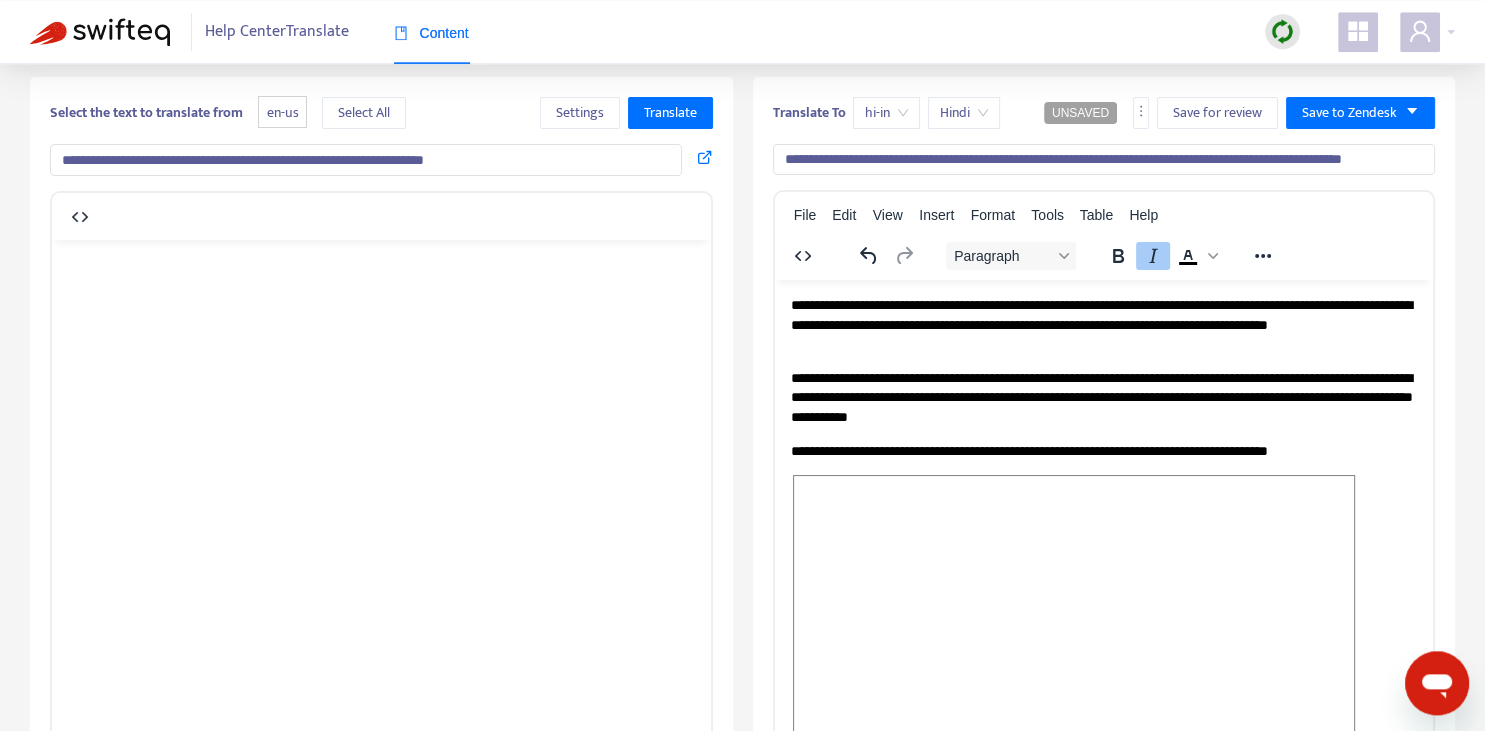 scroll, scrollTop: 0, scrollLeft: 0, axis: both 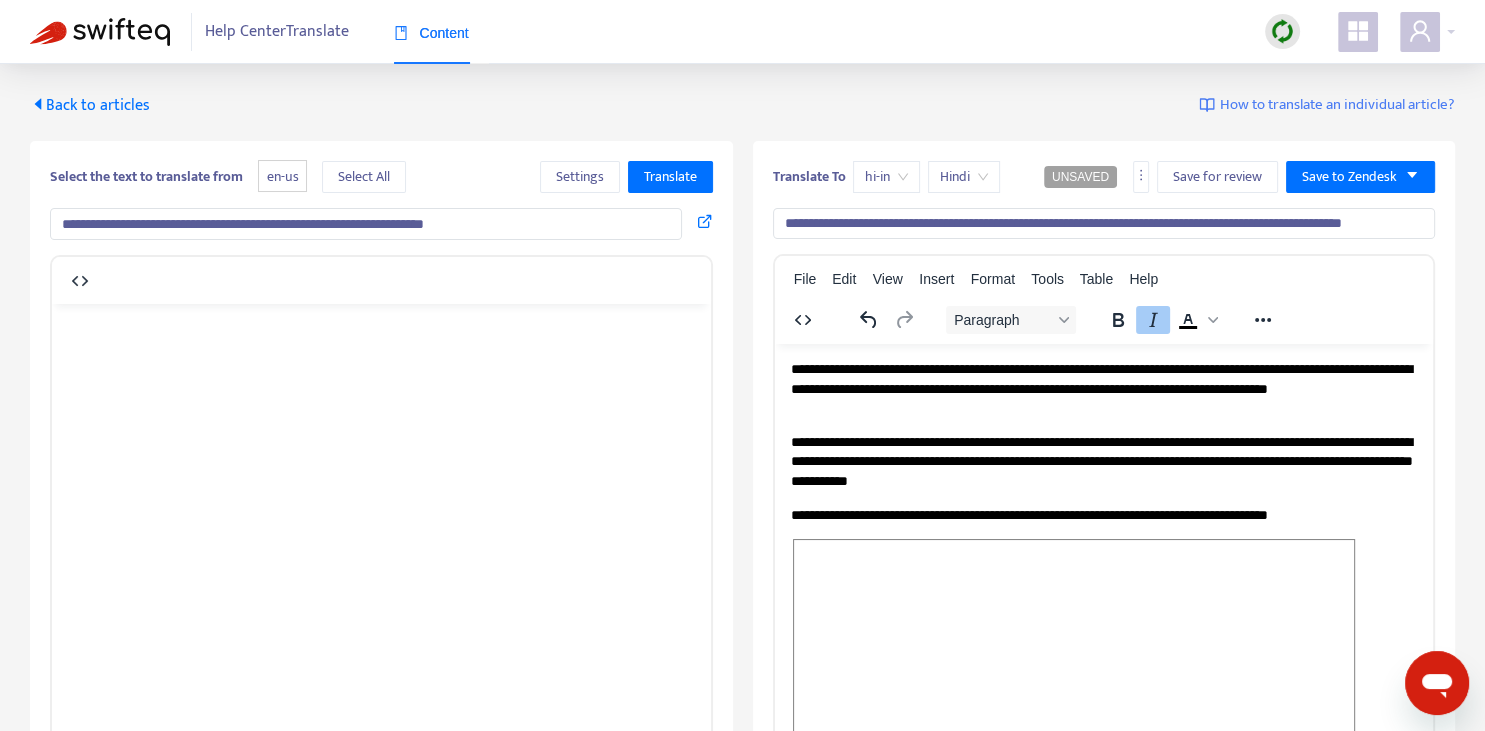 click on "**********" at bounding box center [1104, 224] 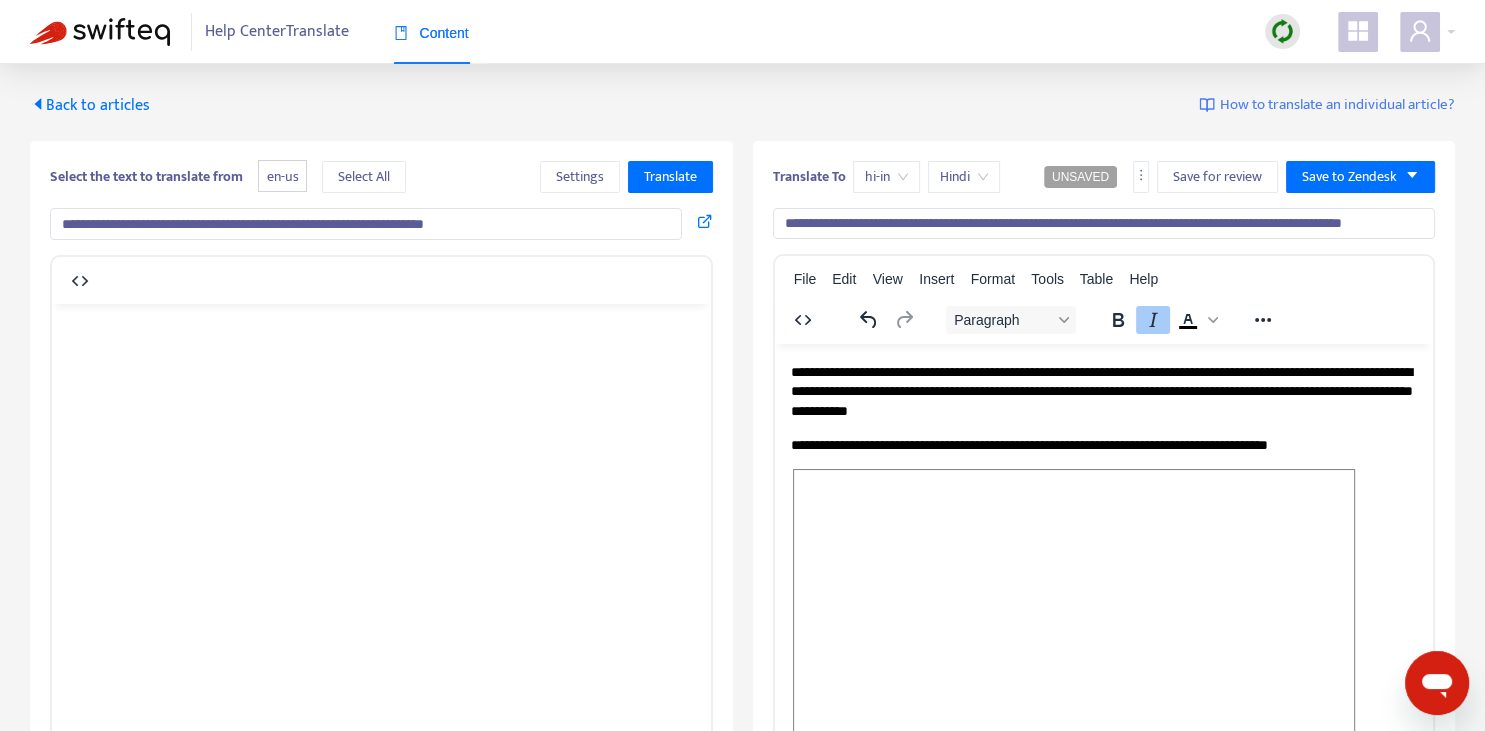 scroll, scrollTop: 0, scrollLeft: 0, axis: both 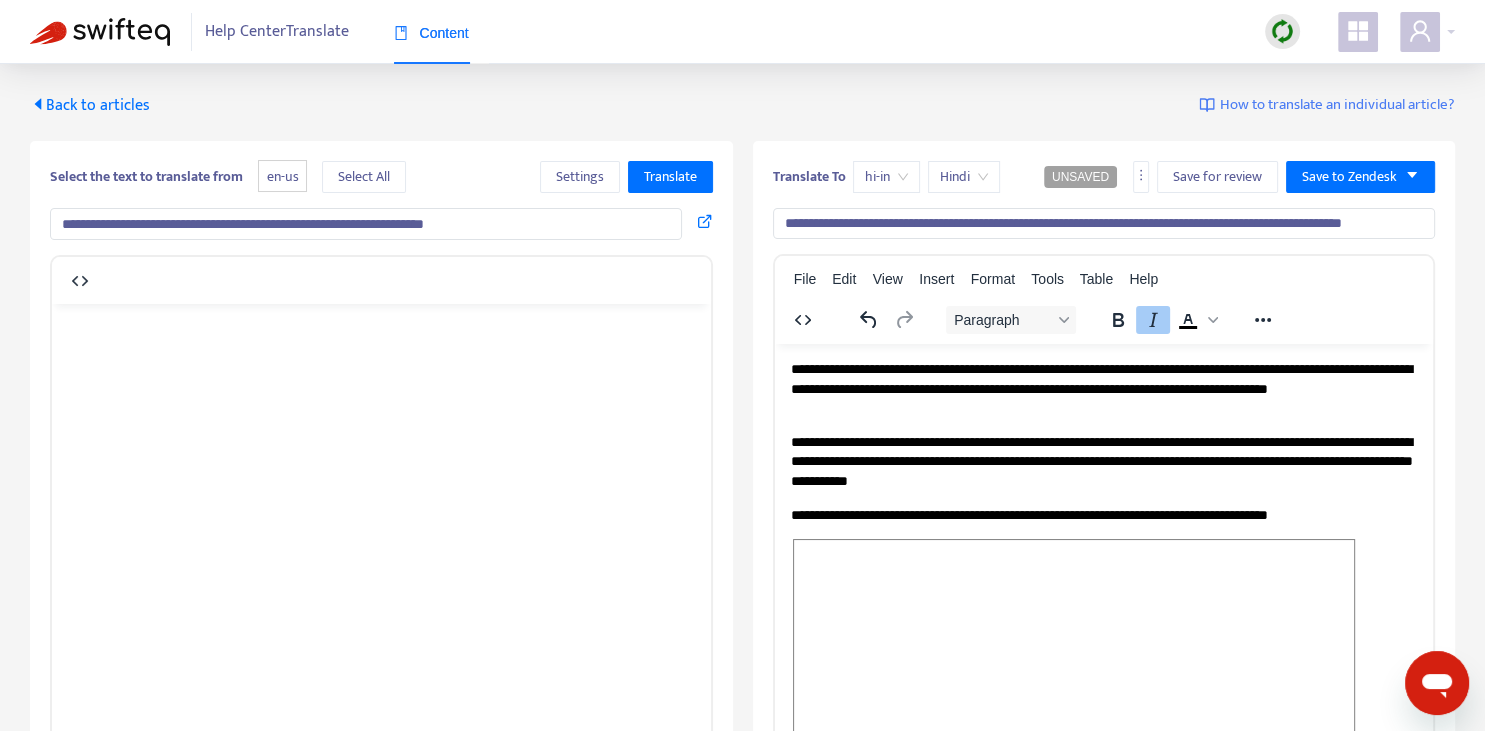 click on "**********" at bounding box center (1103, 389) 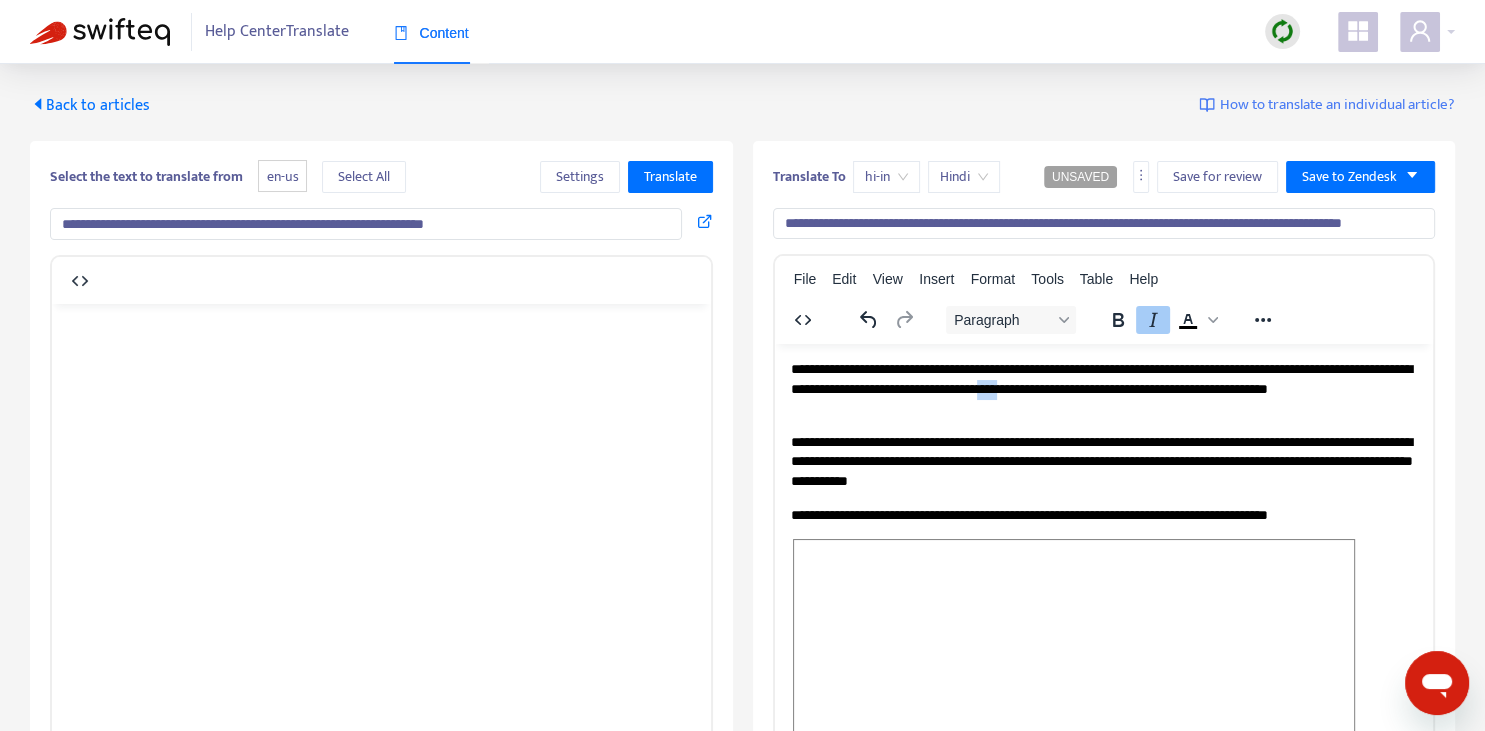 click on "**********" at bounding box center (1103, 389) 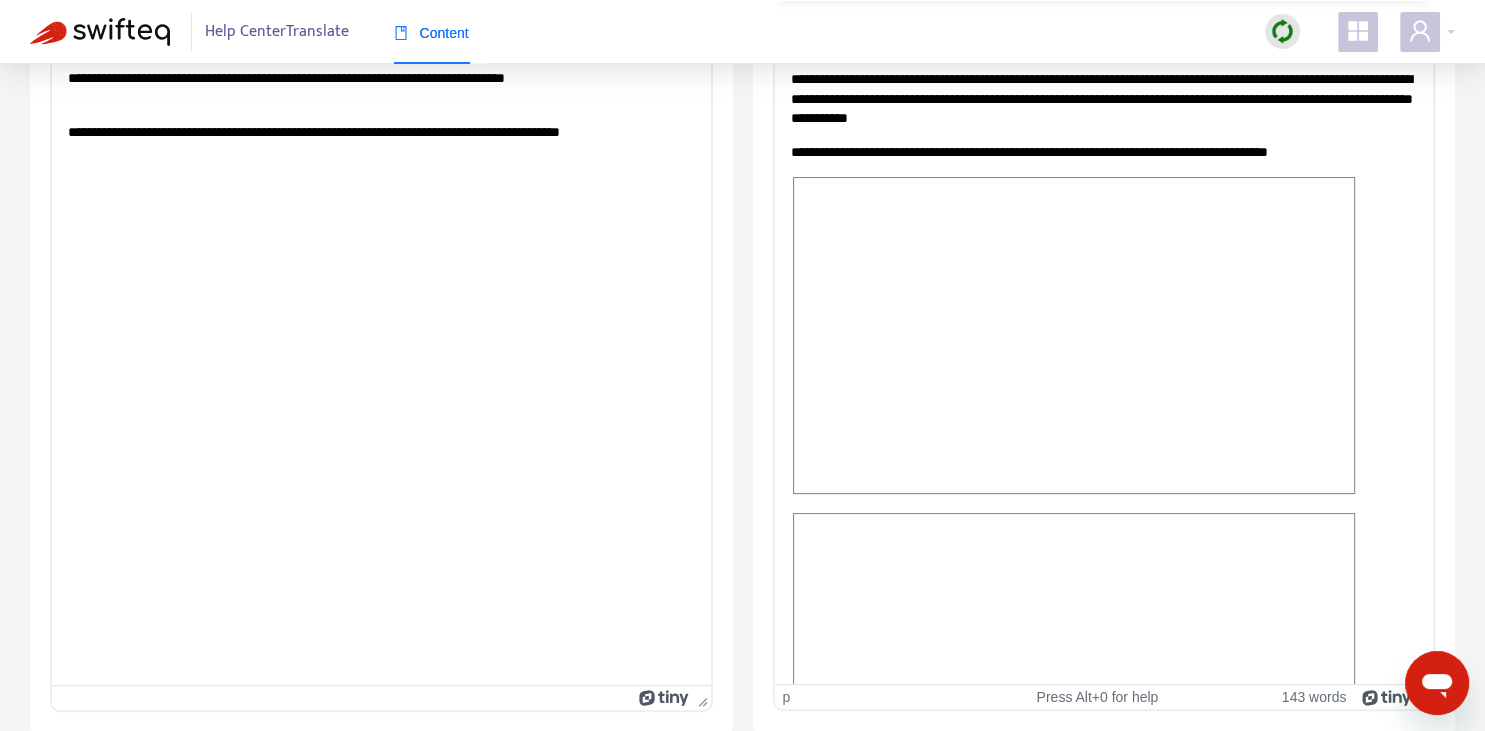 scroll, scrollTop: 0, scrollLeft: 0, axis: both 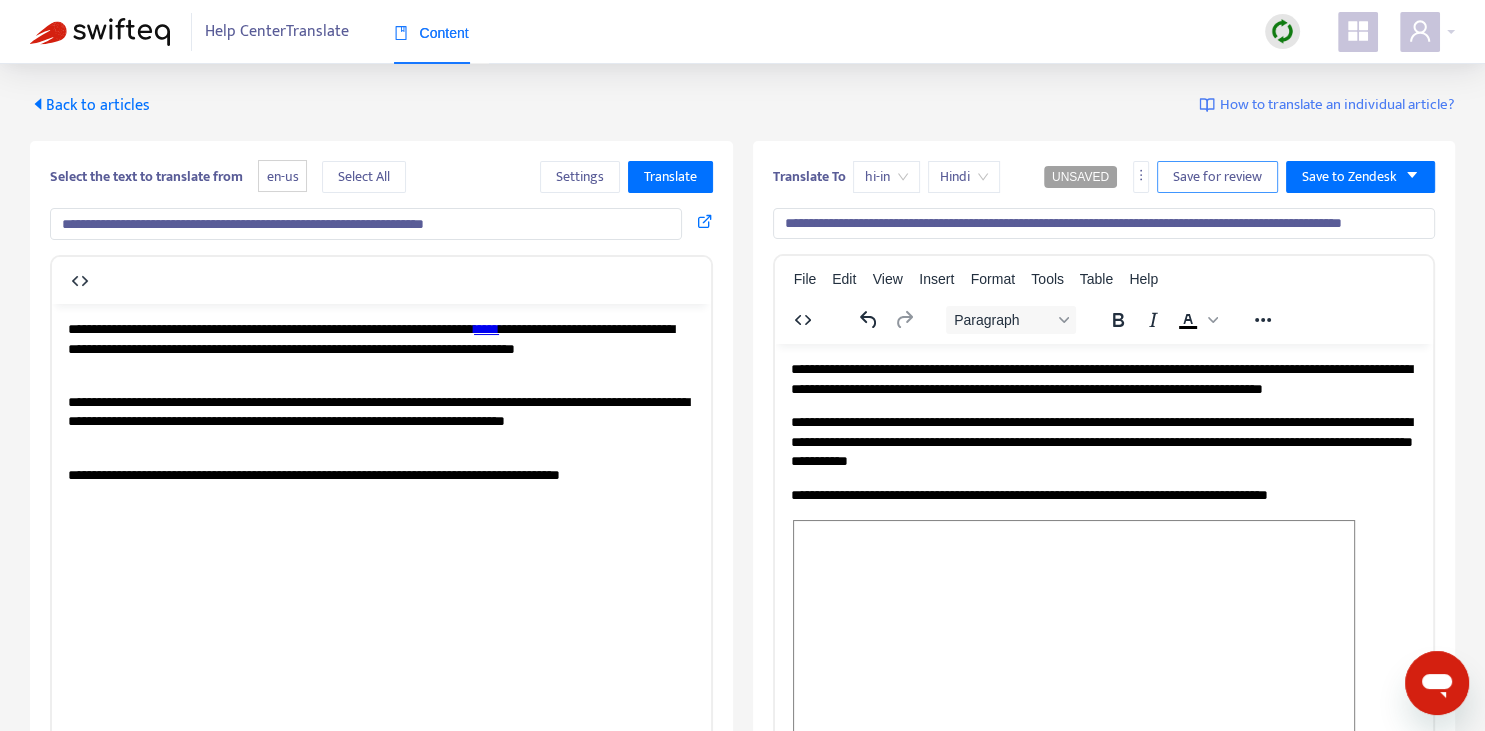 click on "Save for review" at bounding box center [1217, 177] 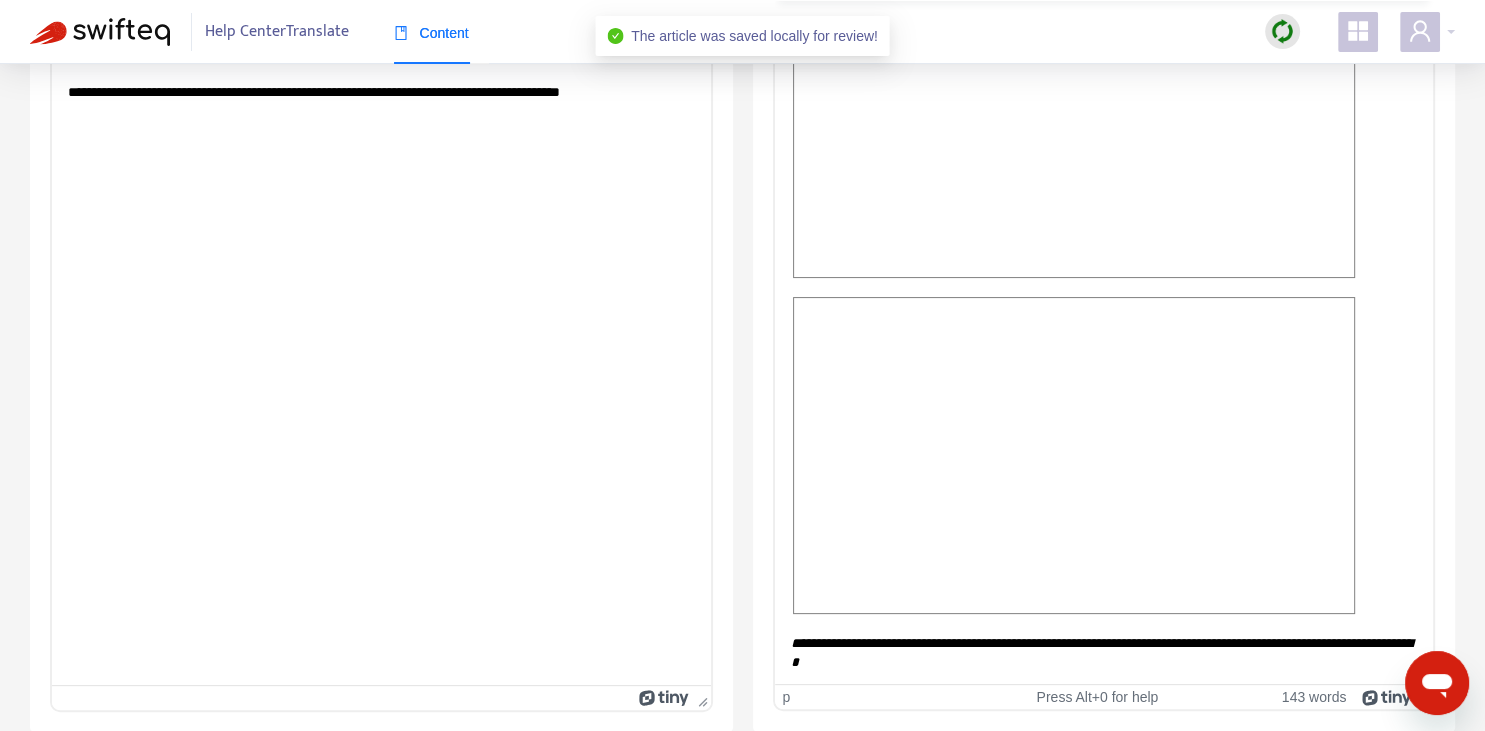 scroll, scrollTop: 0, scrollLeft: 0, axis: both 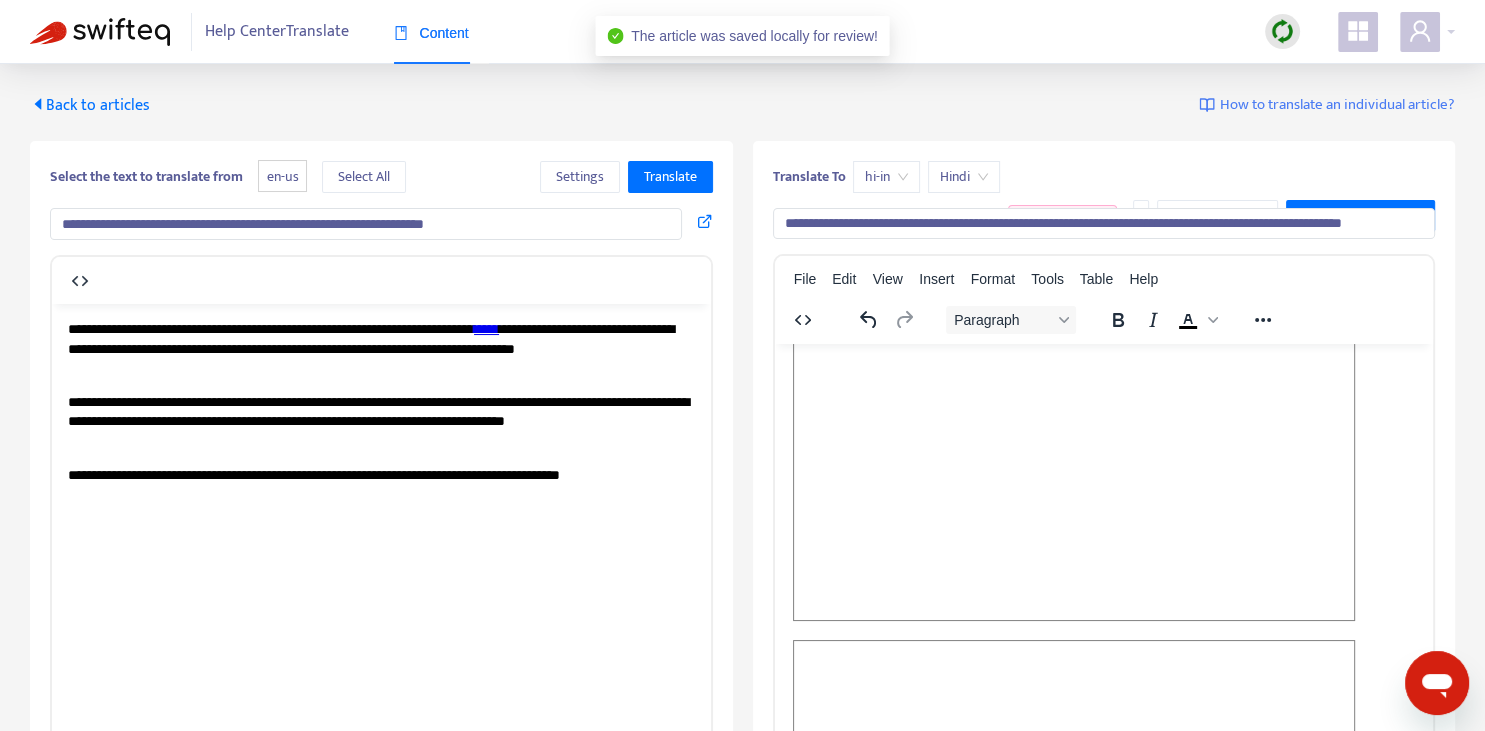 click on "Back to articles" at bounding box center [90, 105] 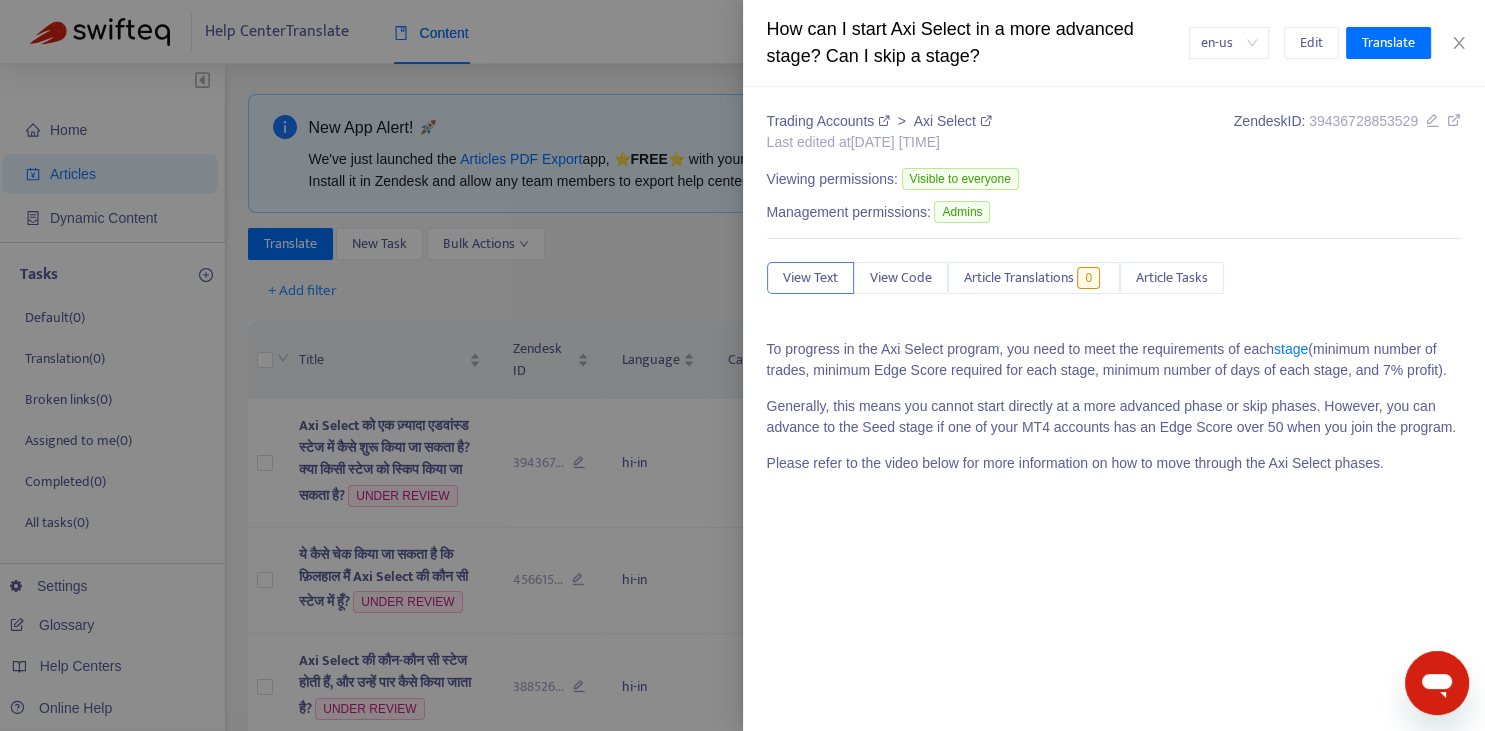 click at bounding box center [742, 365] 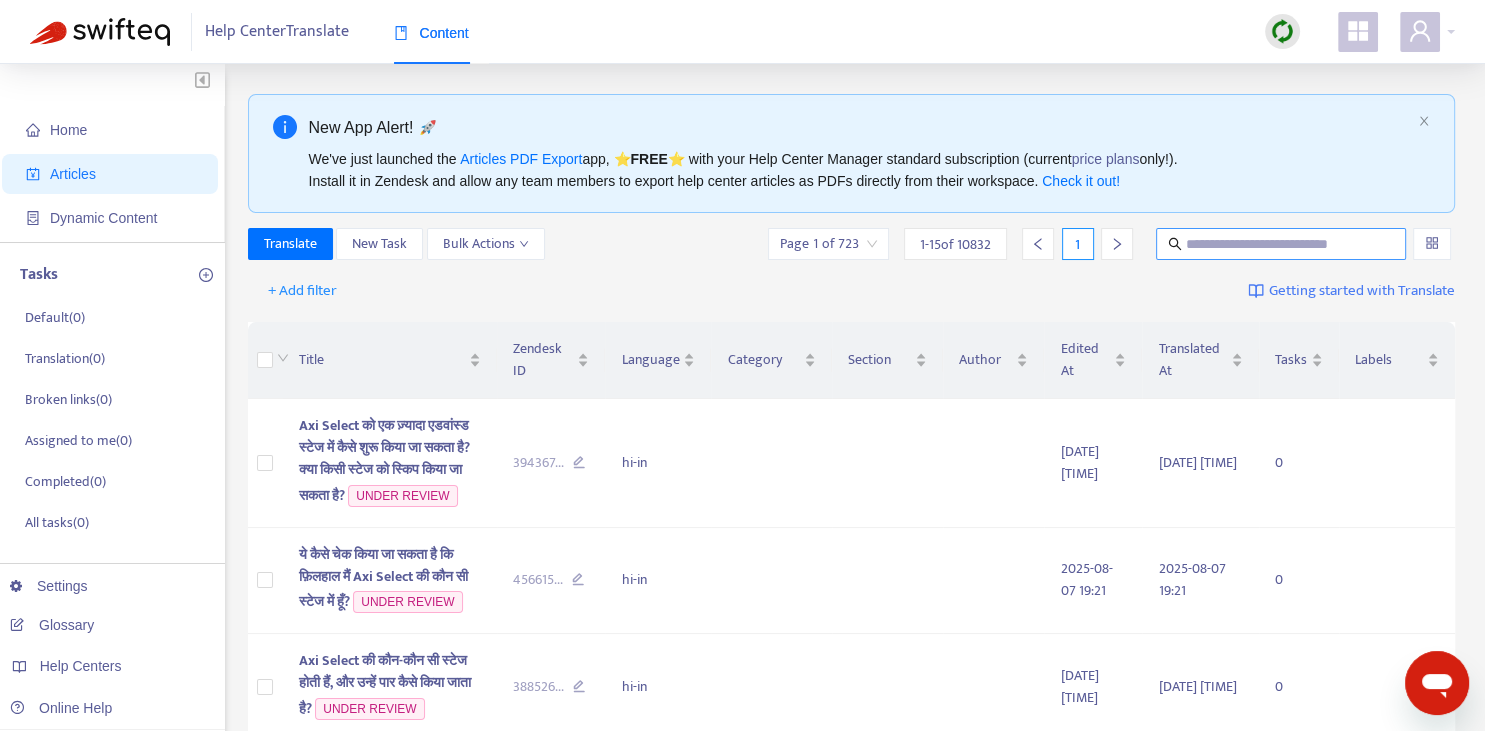 click at bounding box center (1281, 244) 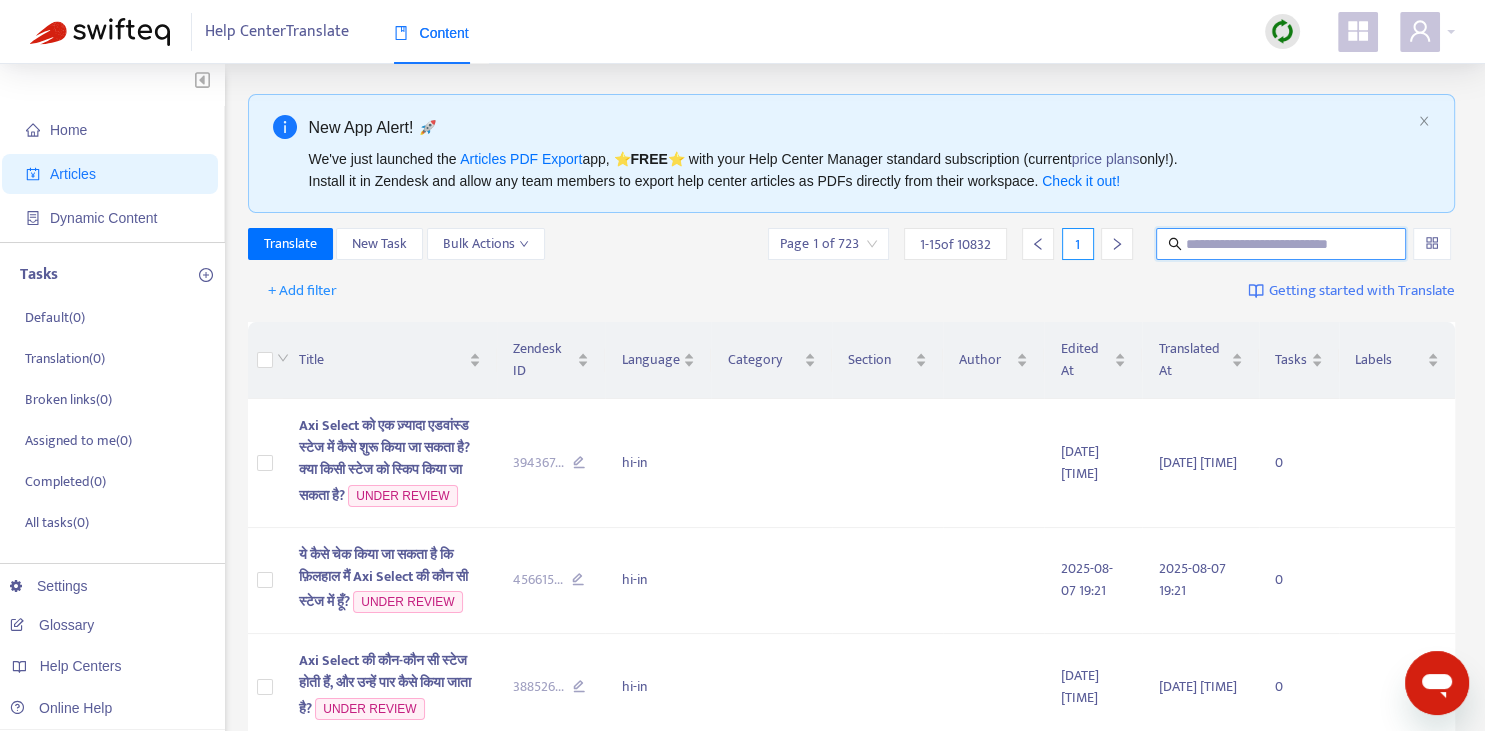 paste on "**********" 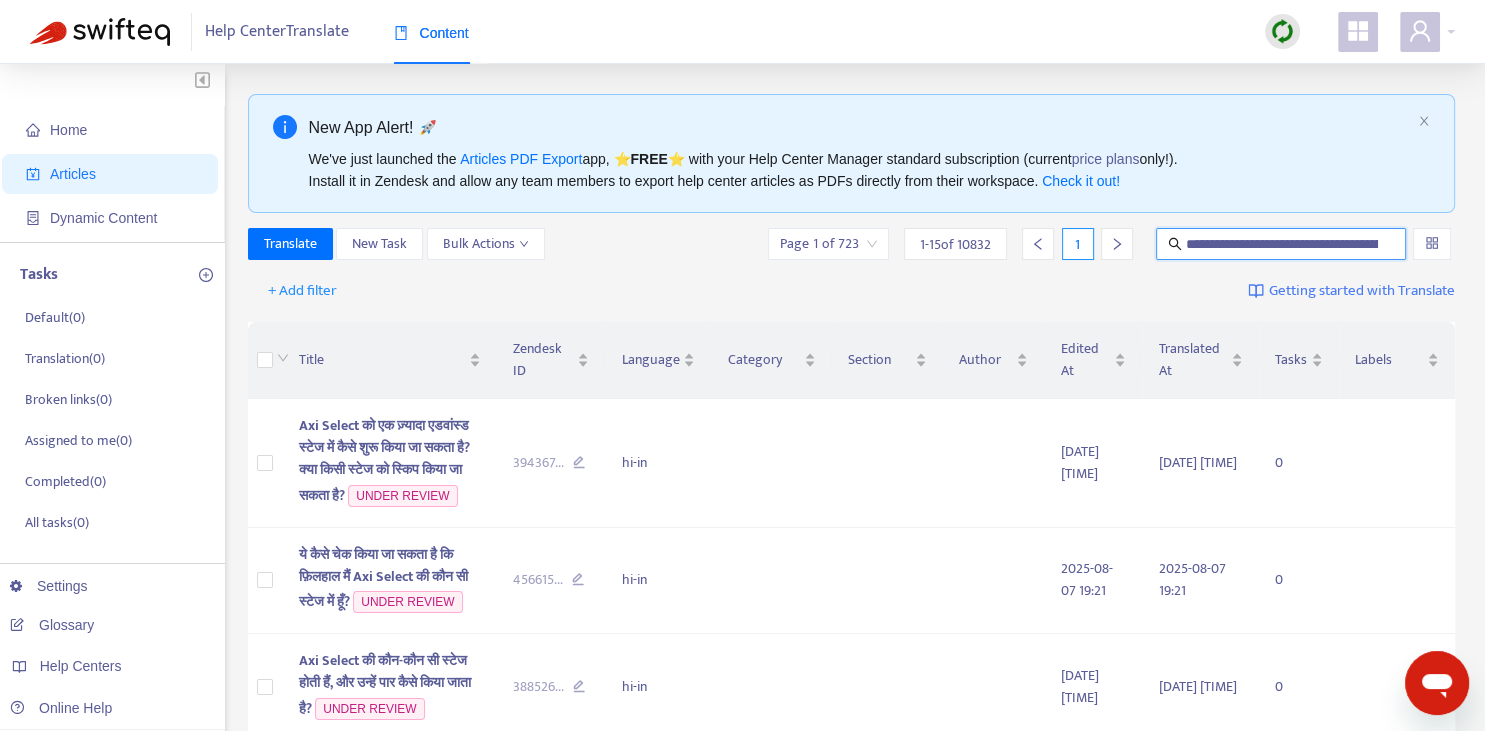 scroll, scrollTop: 0, scrollLeft: 184, axis: horizontal 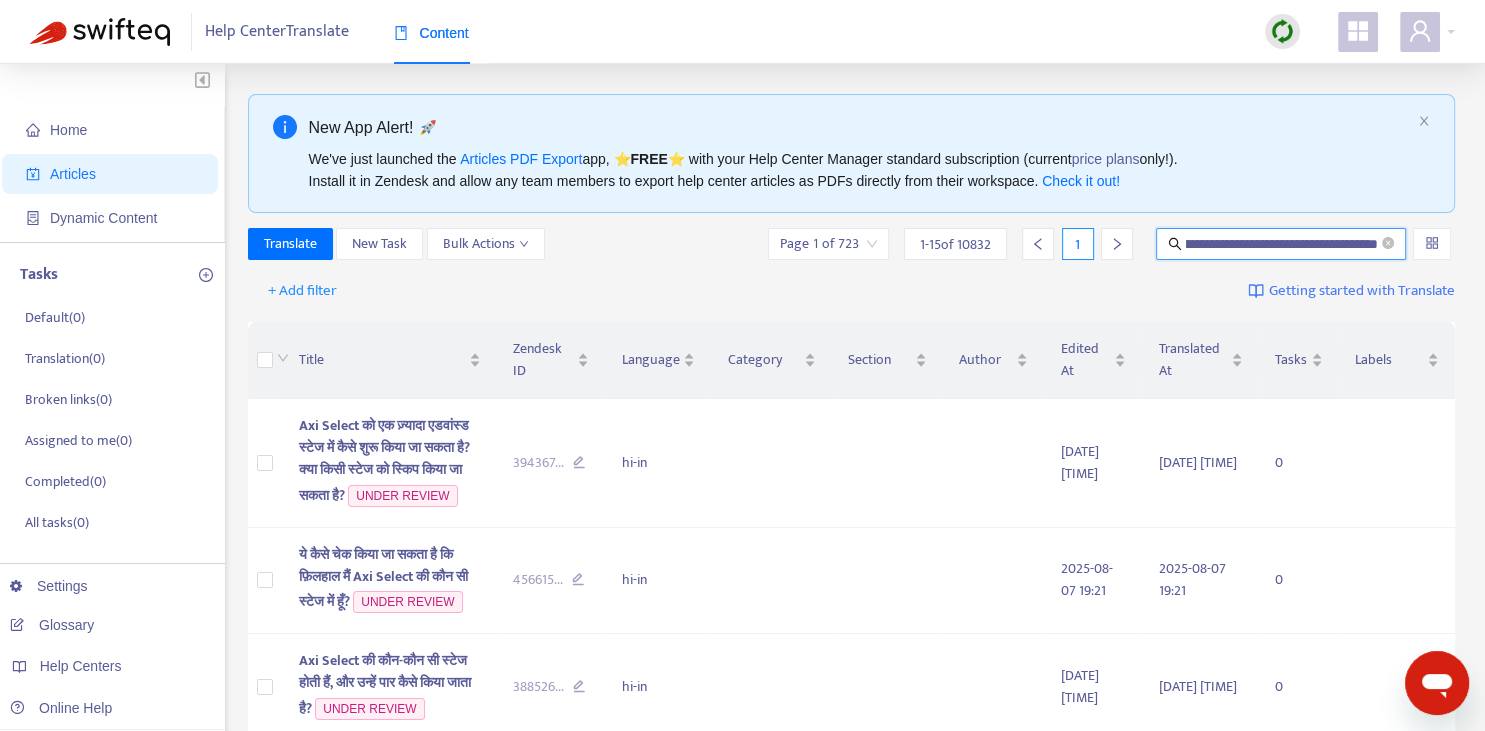 type on "**********" 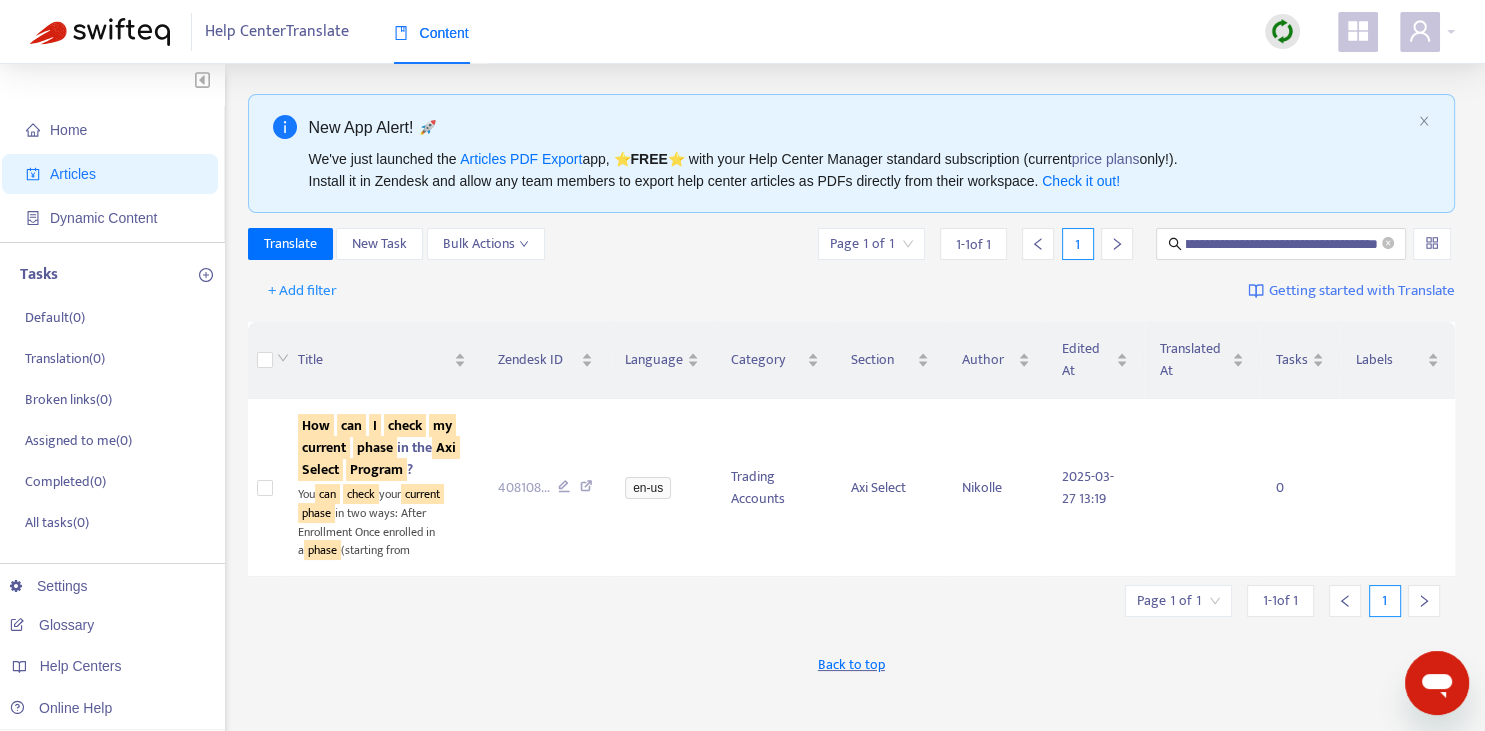 click on "**********" at bounding box center [852, 679] 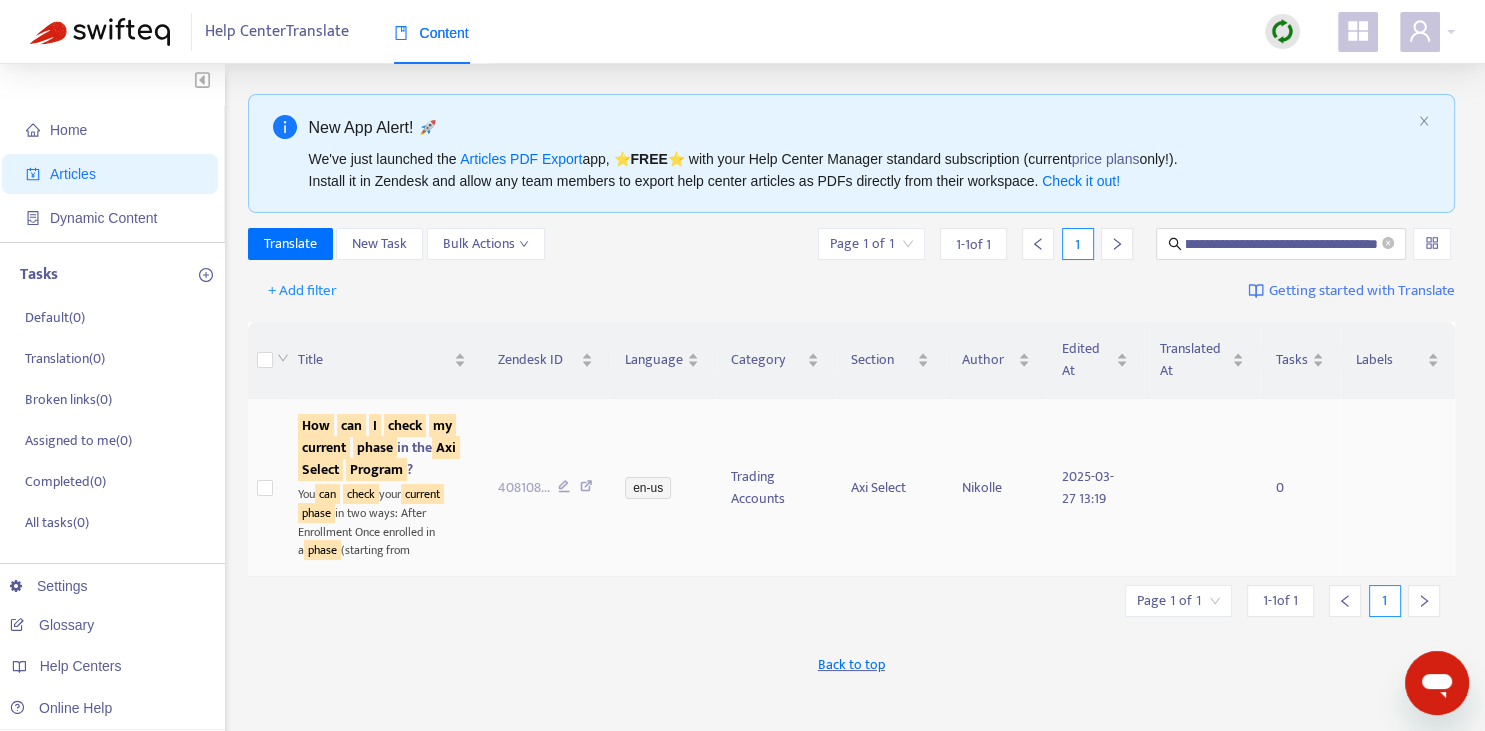click on "How   can   I   check   my   current   phase  in the  Axi   Select   Program ?" at bounding box center [379, 447] 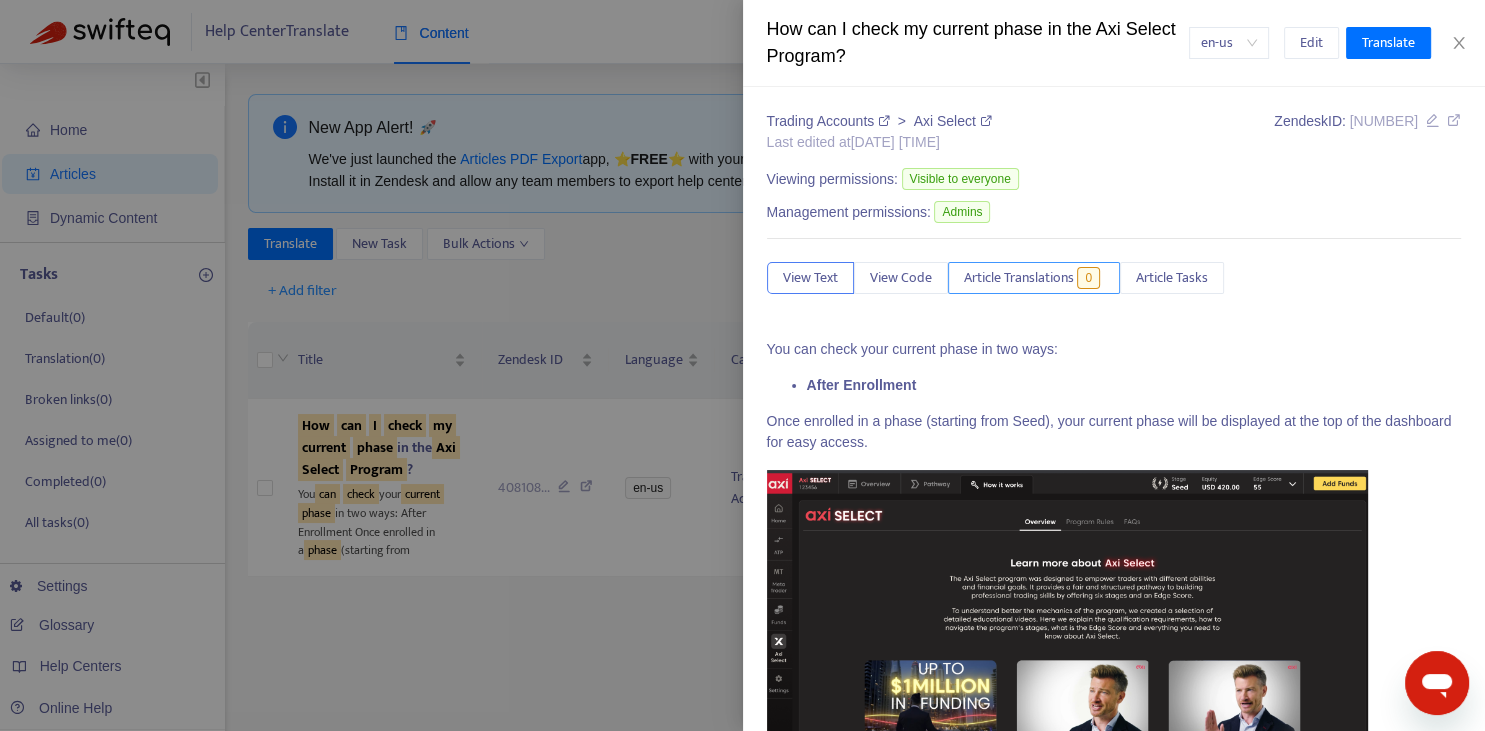 click on "Article Translations" at bounding box center [1019, 278] 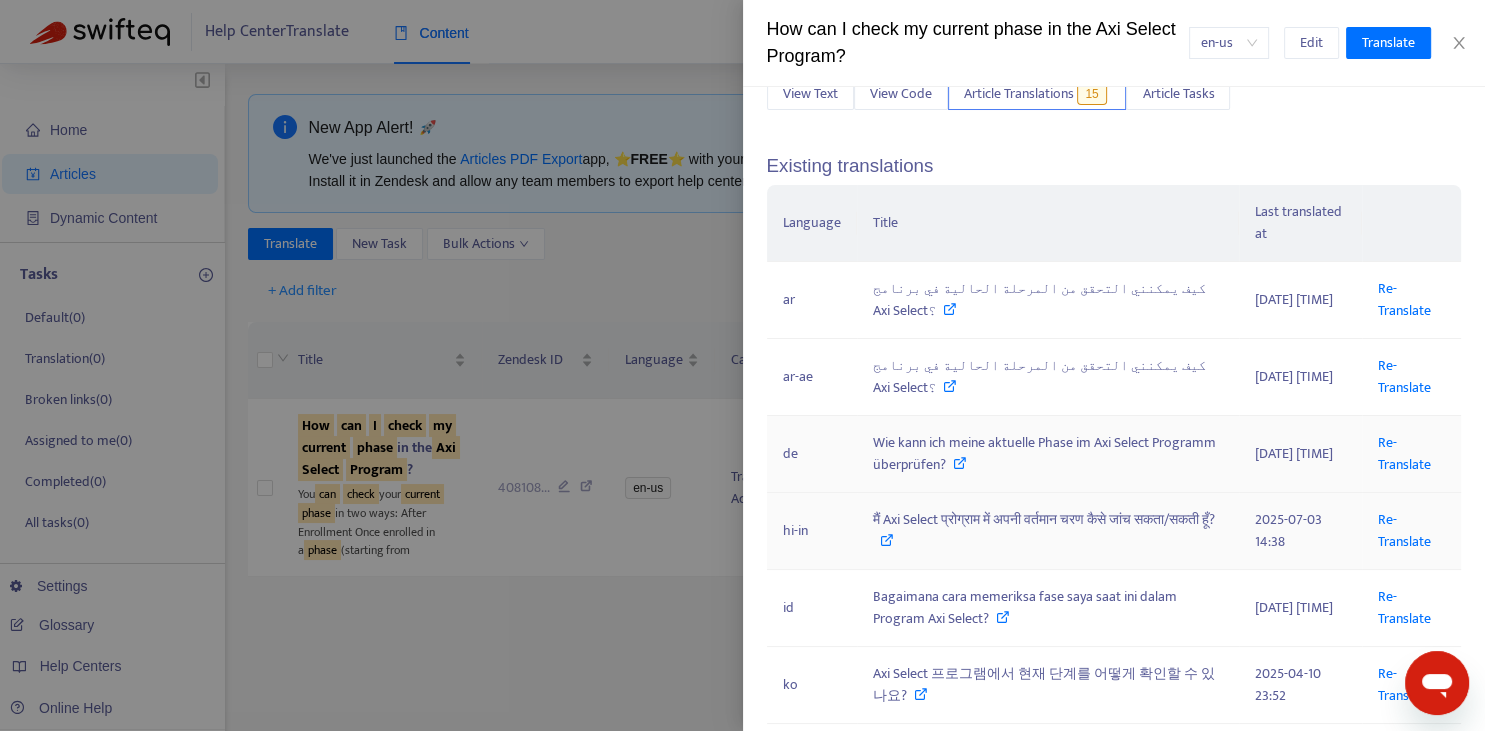 scroll, scrollTop: 220, scrollLeft: 0, axis: vertical 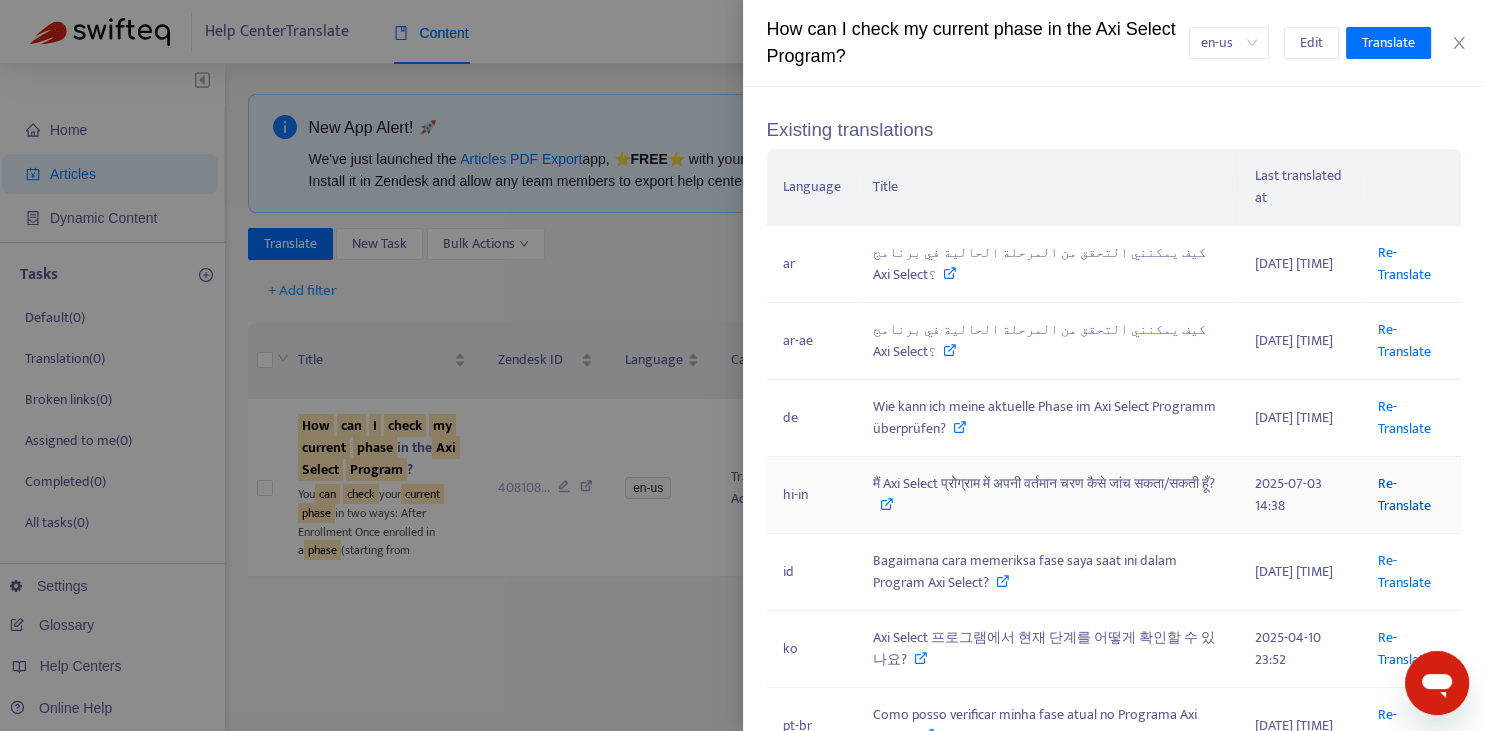 click on "Re-Translate" at bounding box center [1404, 494] 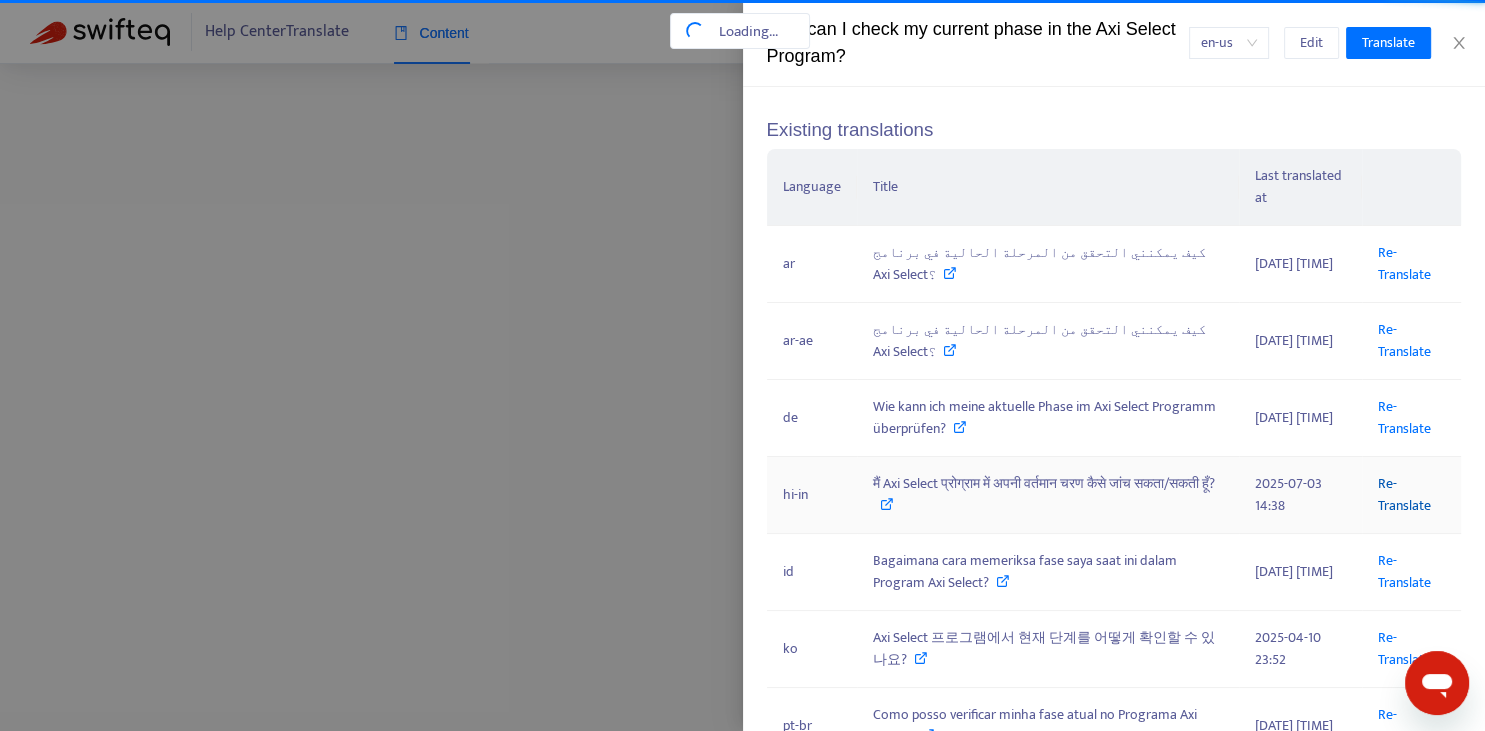 scroll, scrollTop: 0, scrollLeft: 184, axis: horizontal 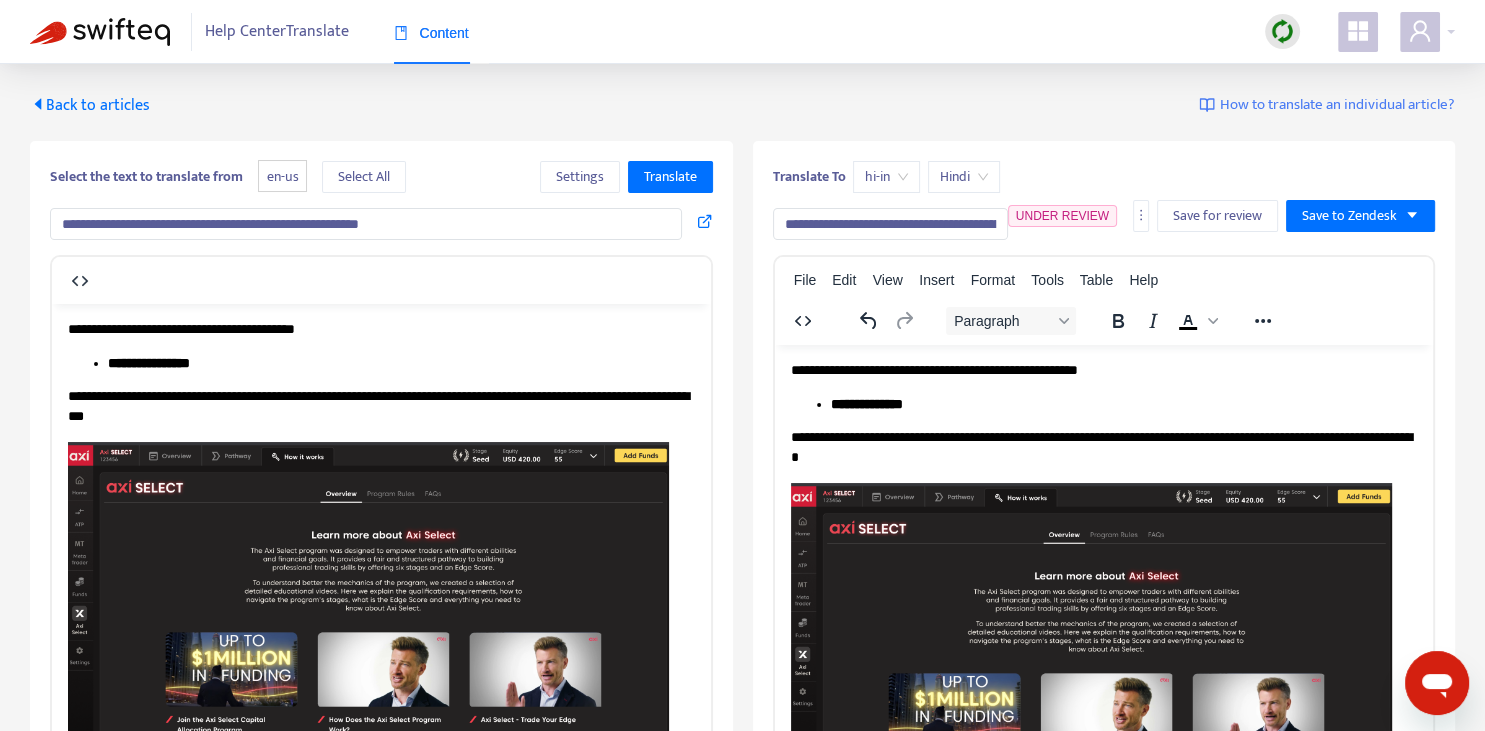 drag, startPoint x: 798, startPoint y: 222, endPoint x: 760, endPoint y: 214, distance: 38.832977 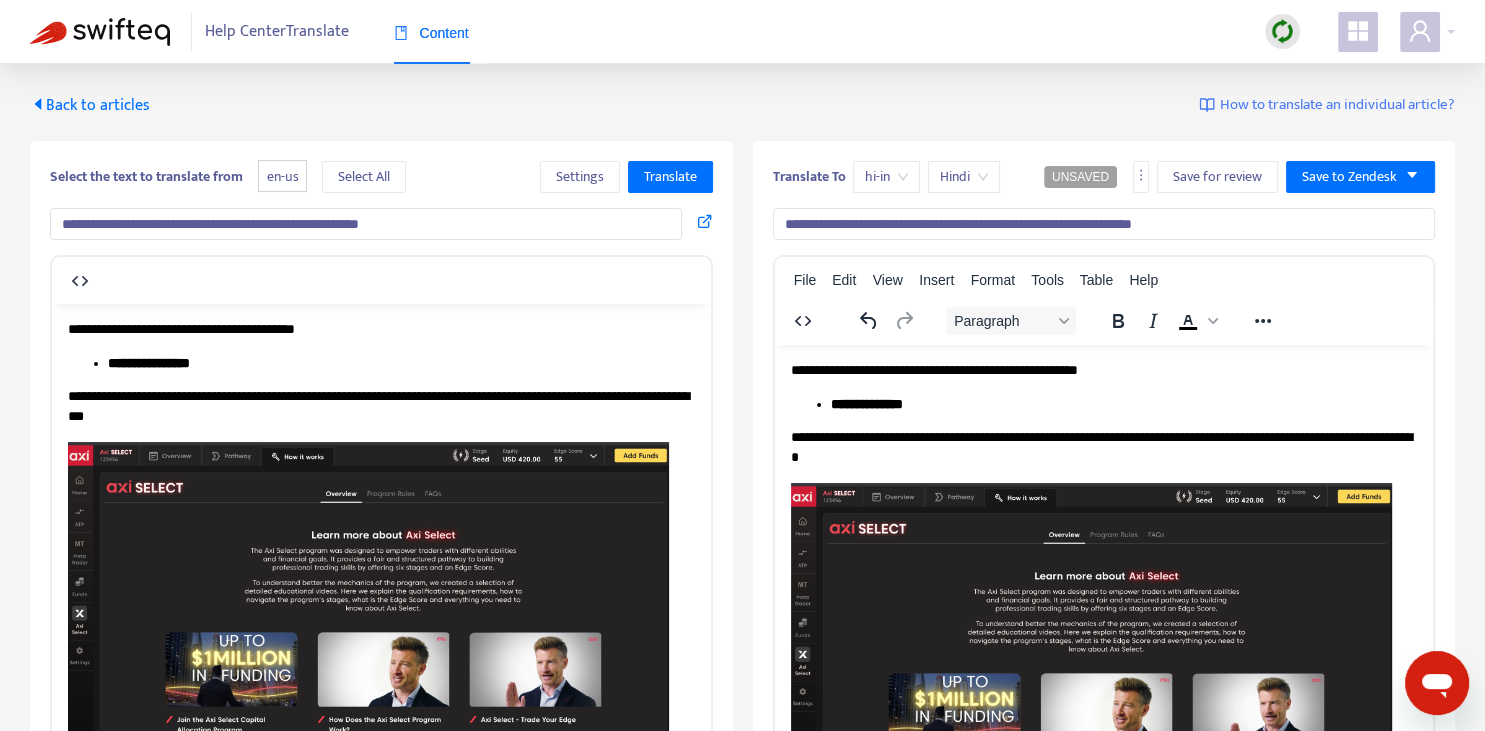 type on "**********" 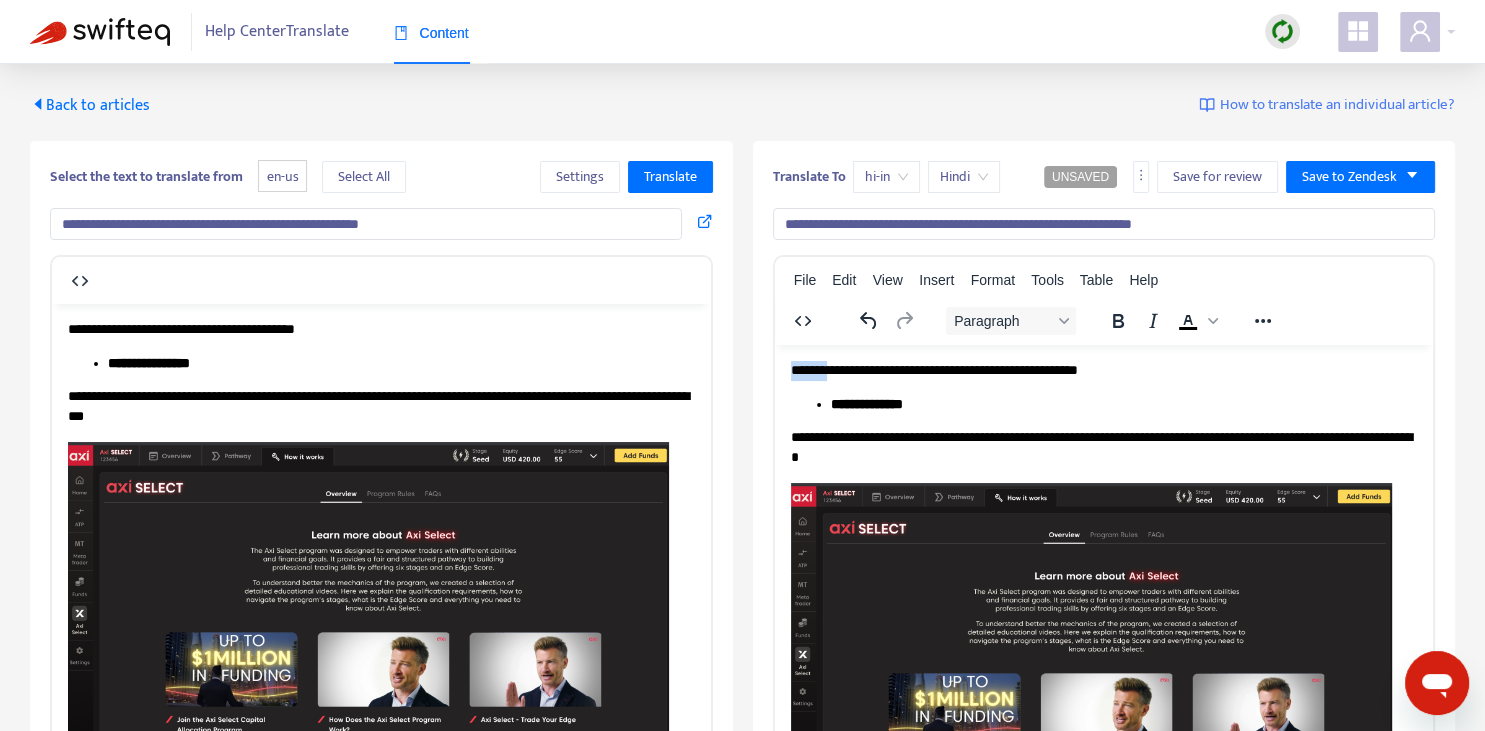 drag, startPoint x: 847, startPoint y: 362, endPoint x: 794, endPoint y: 357, distance: 53.235325 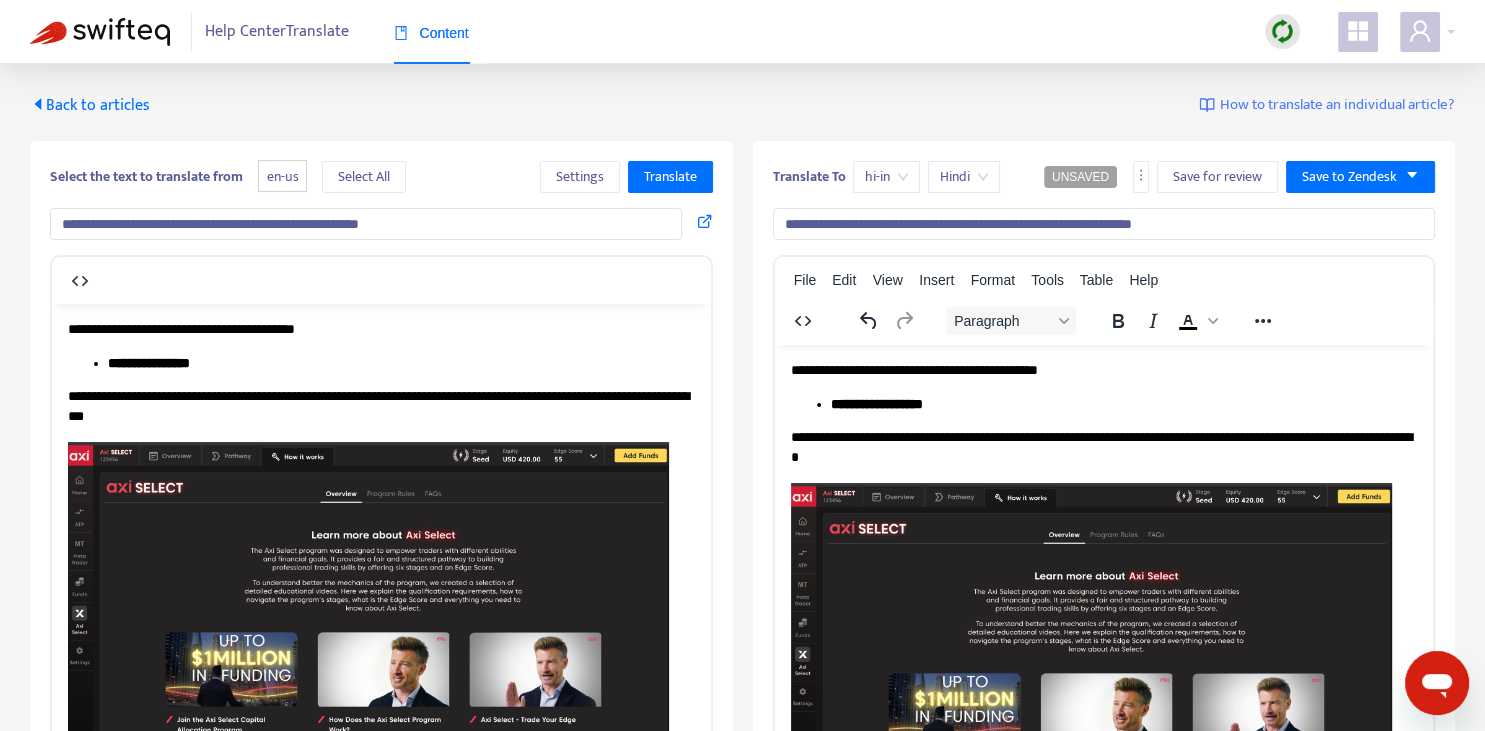 copy on "*" 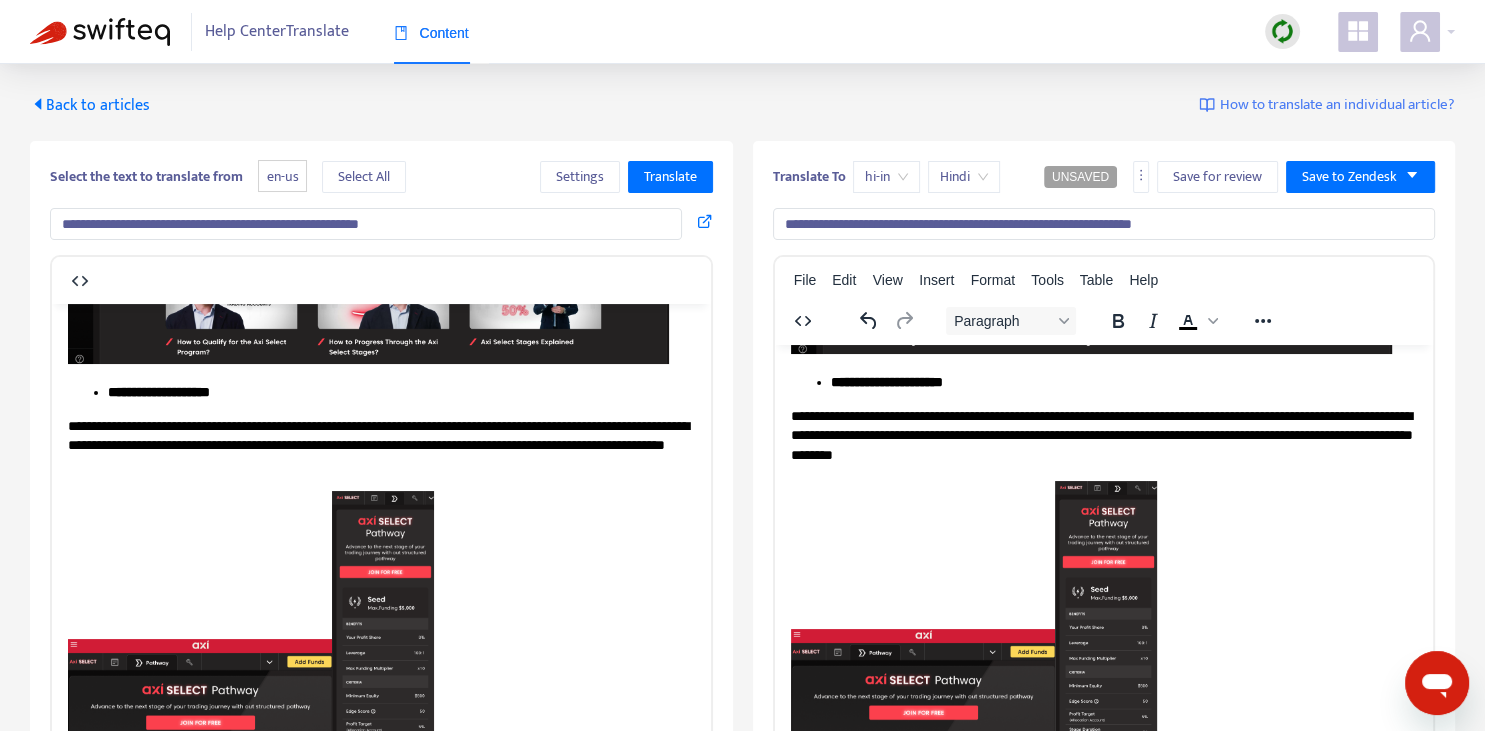 scroll, scrollTop: 512, scrollLeft: 0, axis: vertical 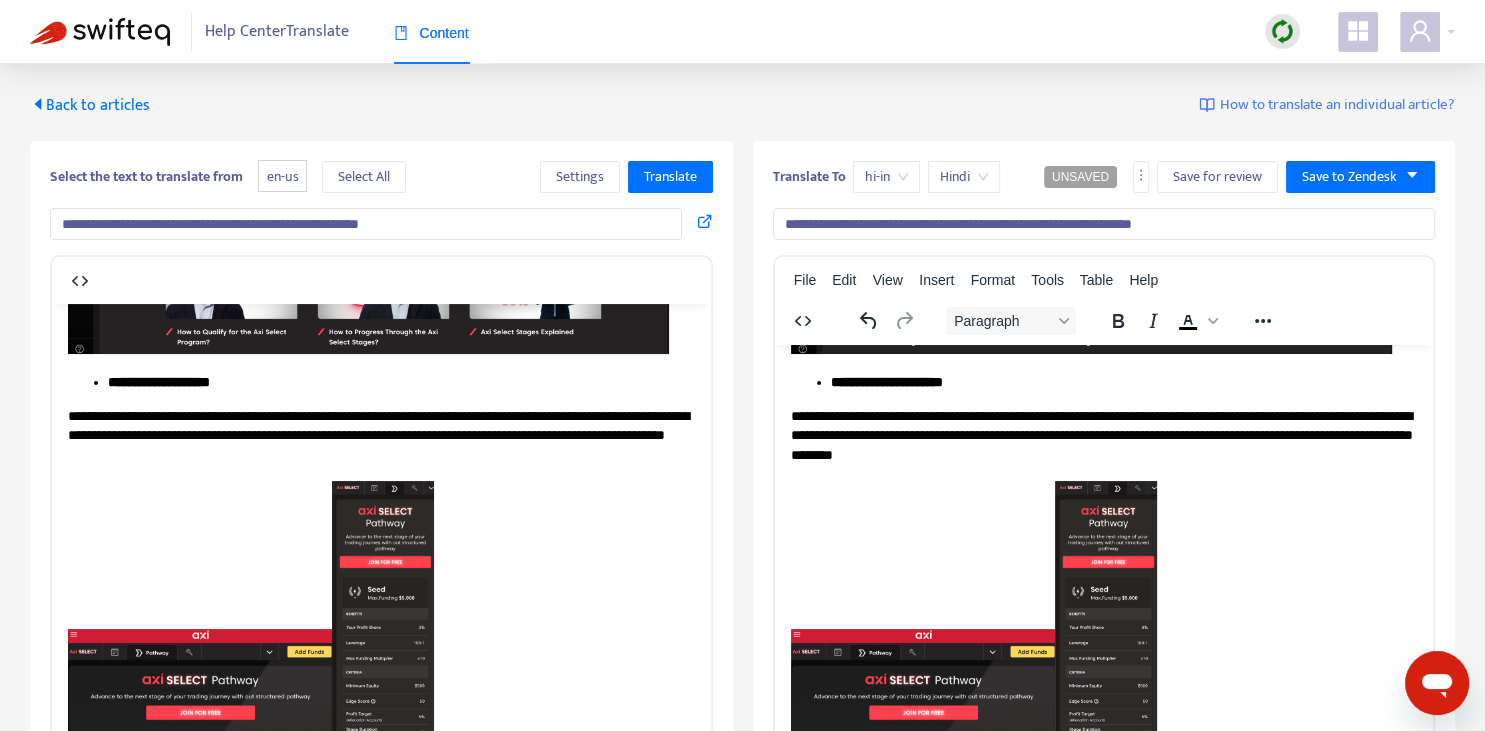 click on "**********" at bounding box center [886, 381] 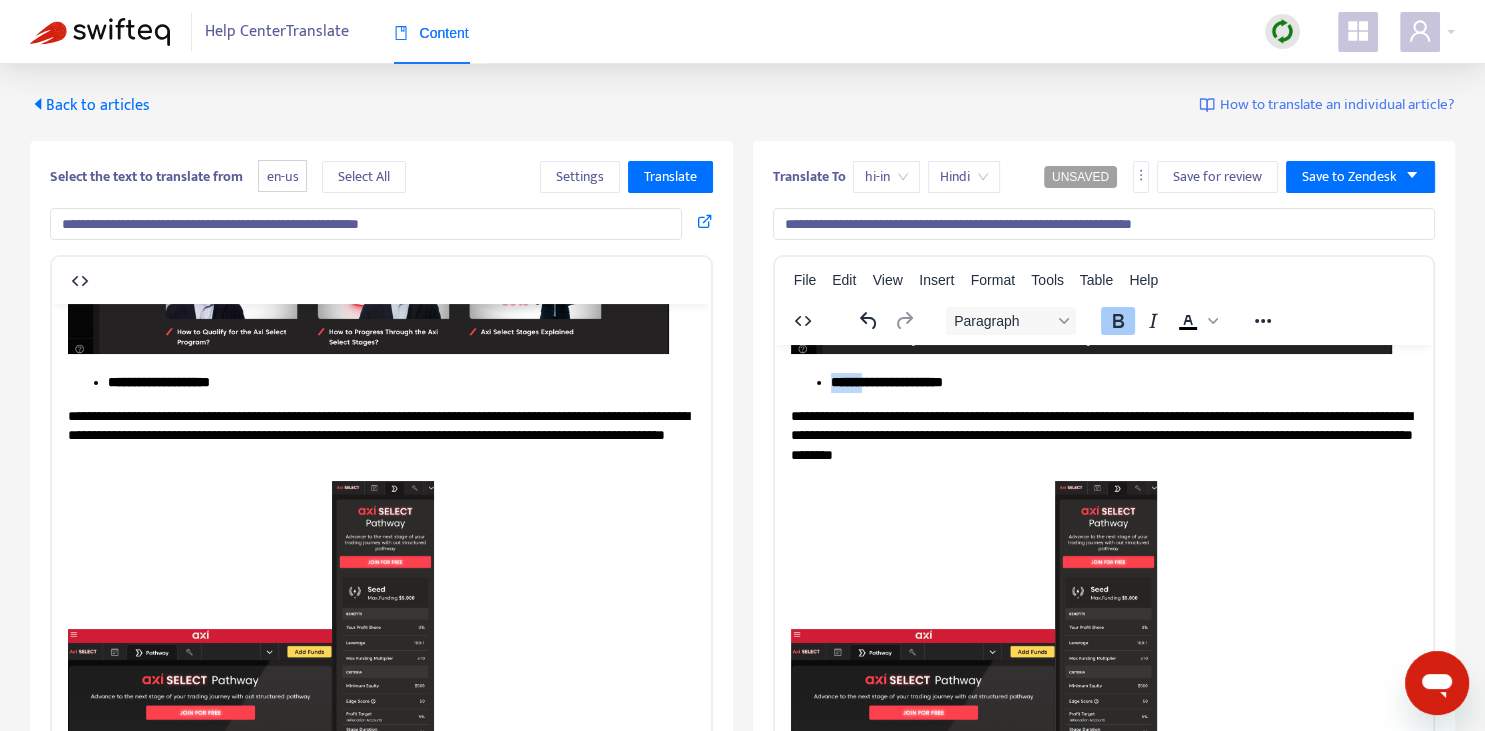 click on "**********" at bounding box center [886, 381] 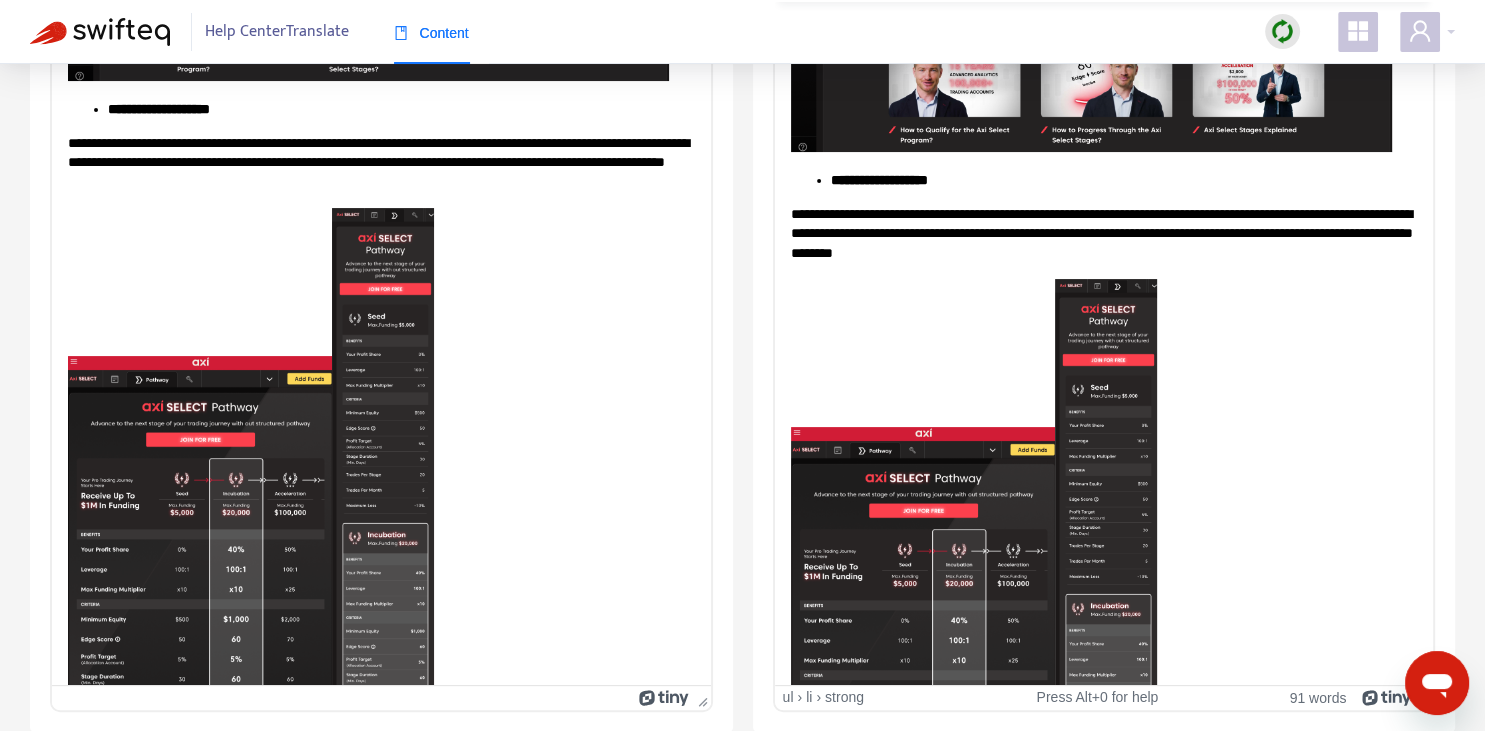 scroll, scrollTop: 372, scrollLeft: 0, axis: vertical 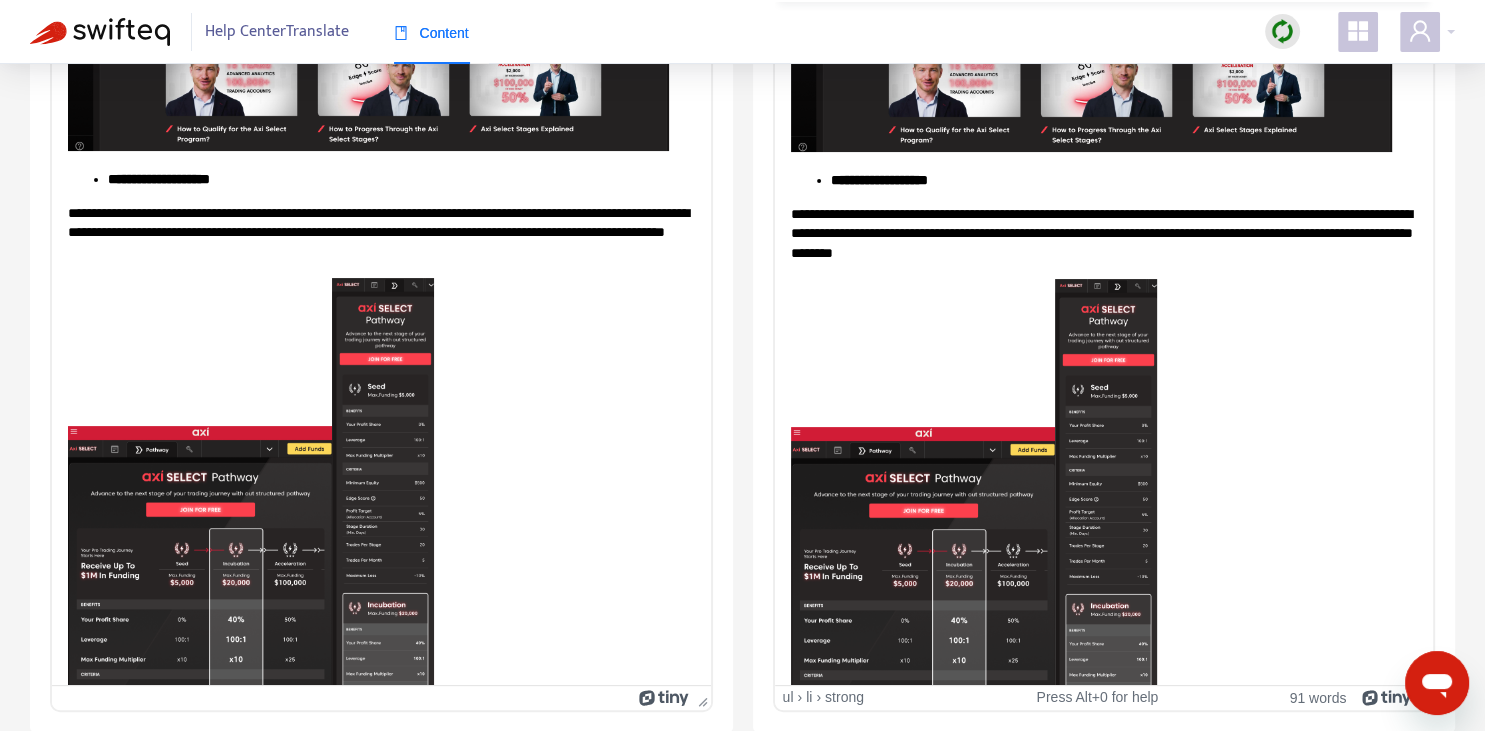 click on "**********" at bounding box center (1103, 233) 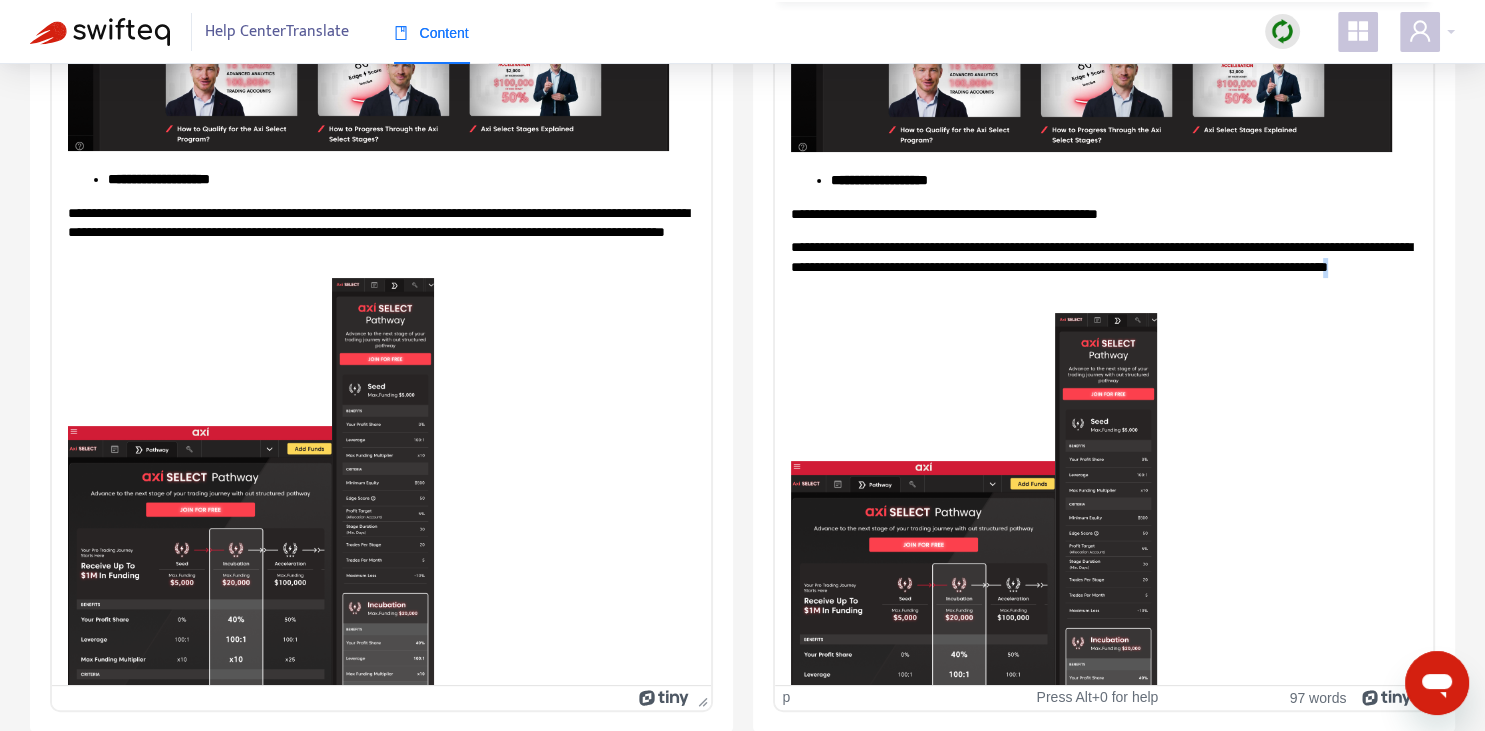 copy on "*" 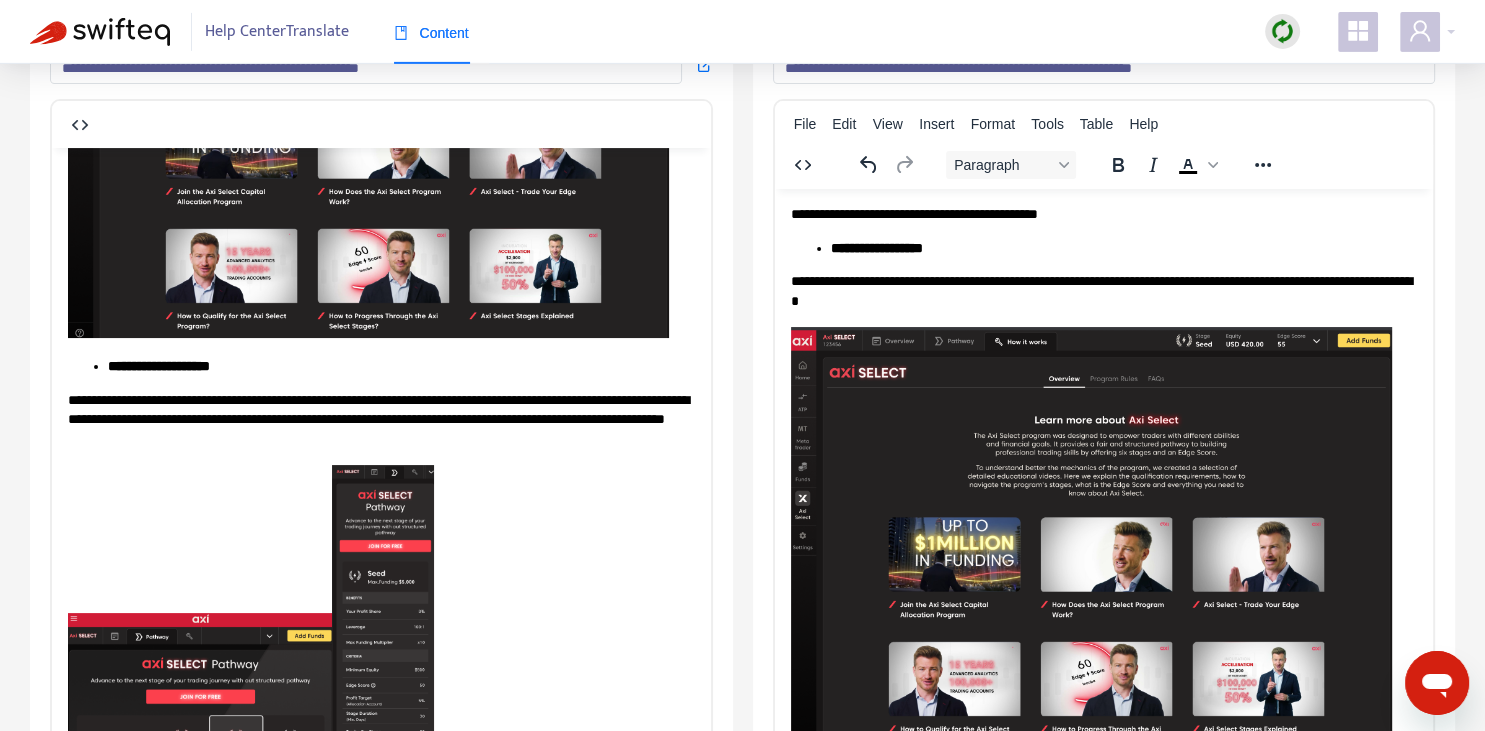 scroll, scrollTop: 0, scrollLeft: 0, axis: both 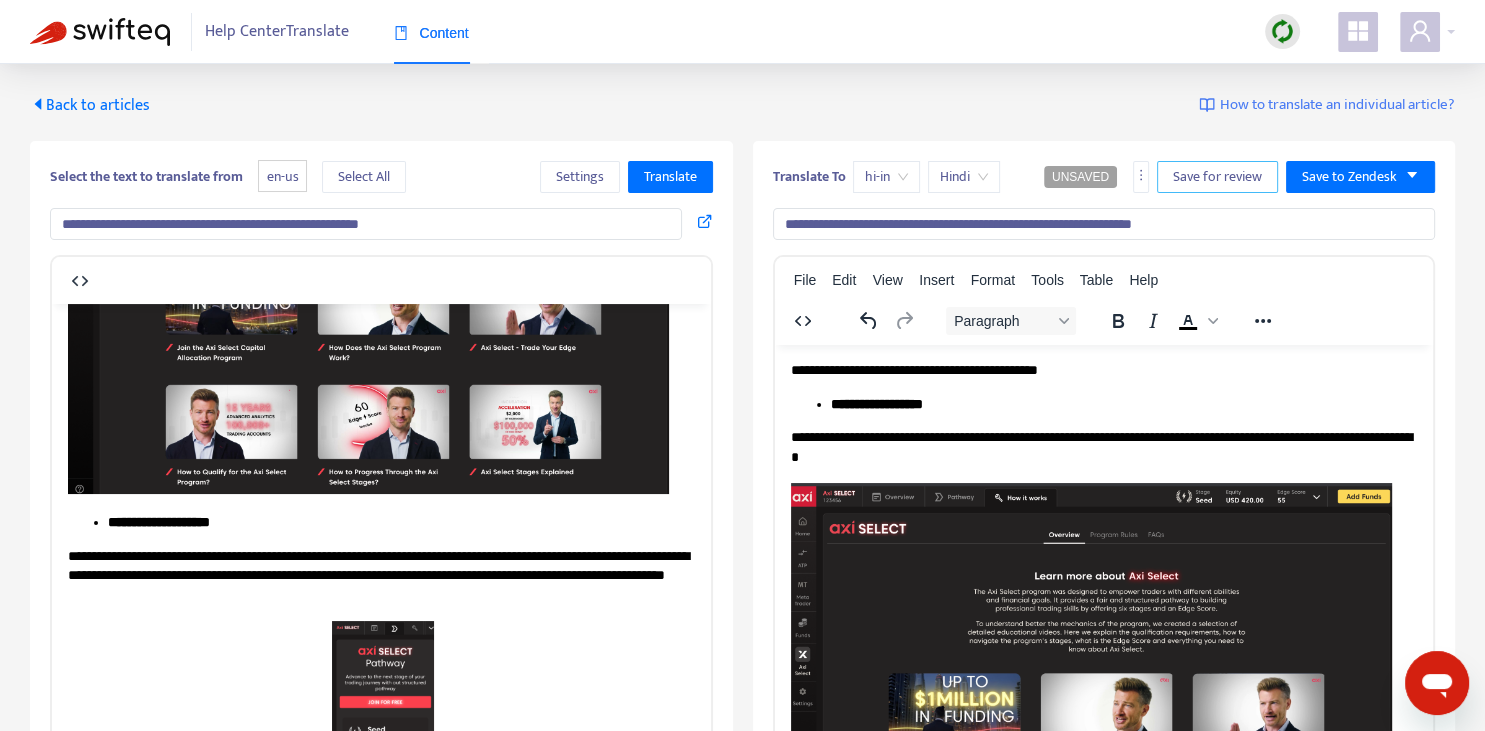 click on "Save for review" at bounding box center (1217, 177) 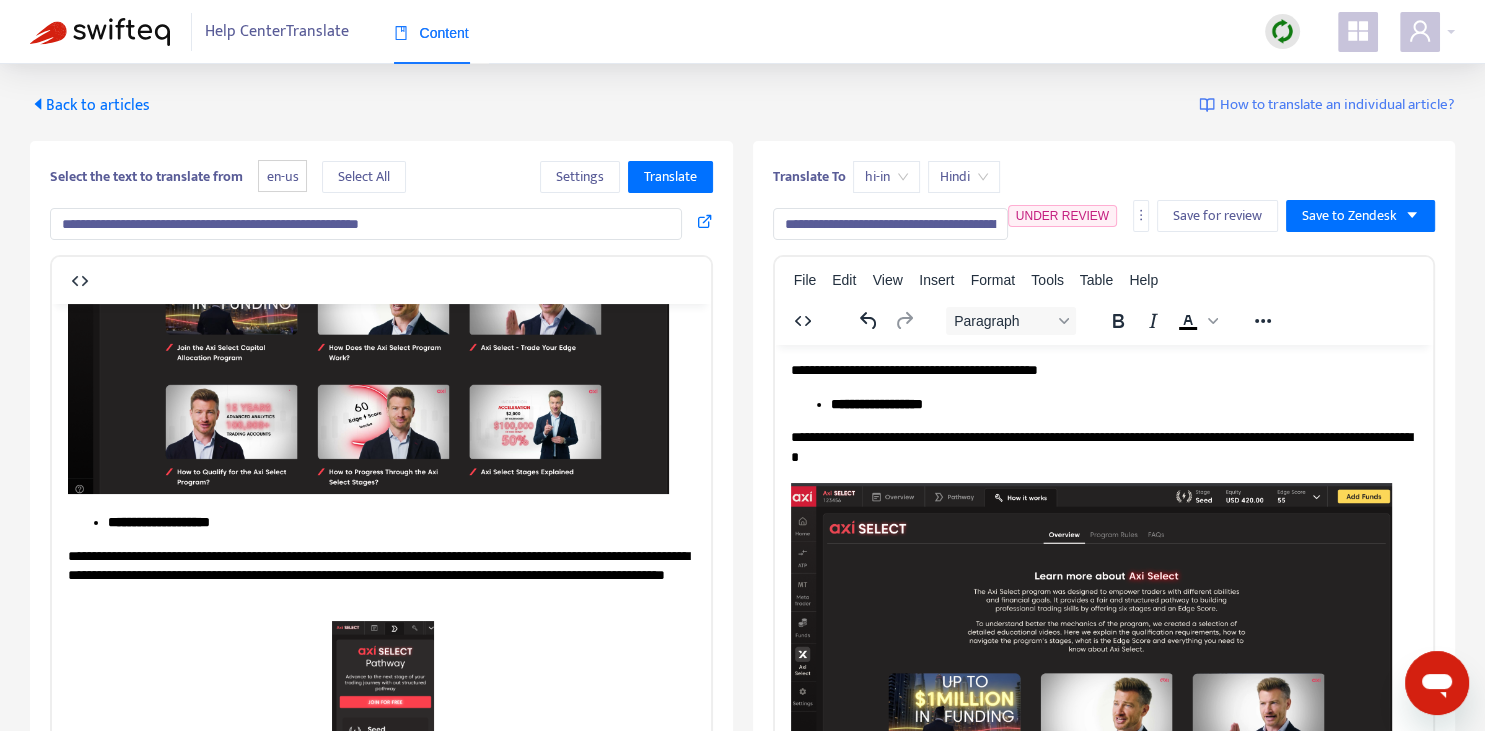 click on "Back to articles" at bounding box center (90, 105) 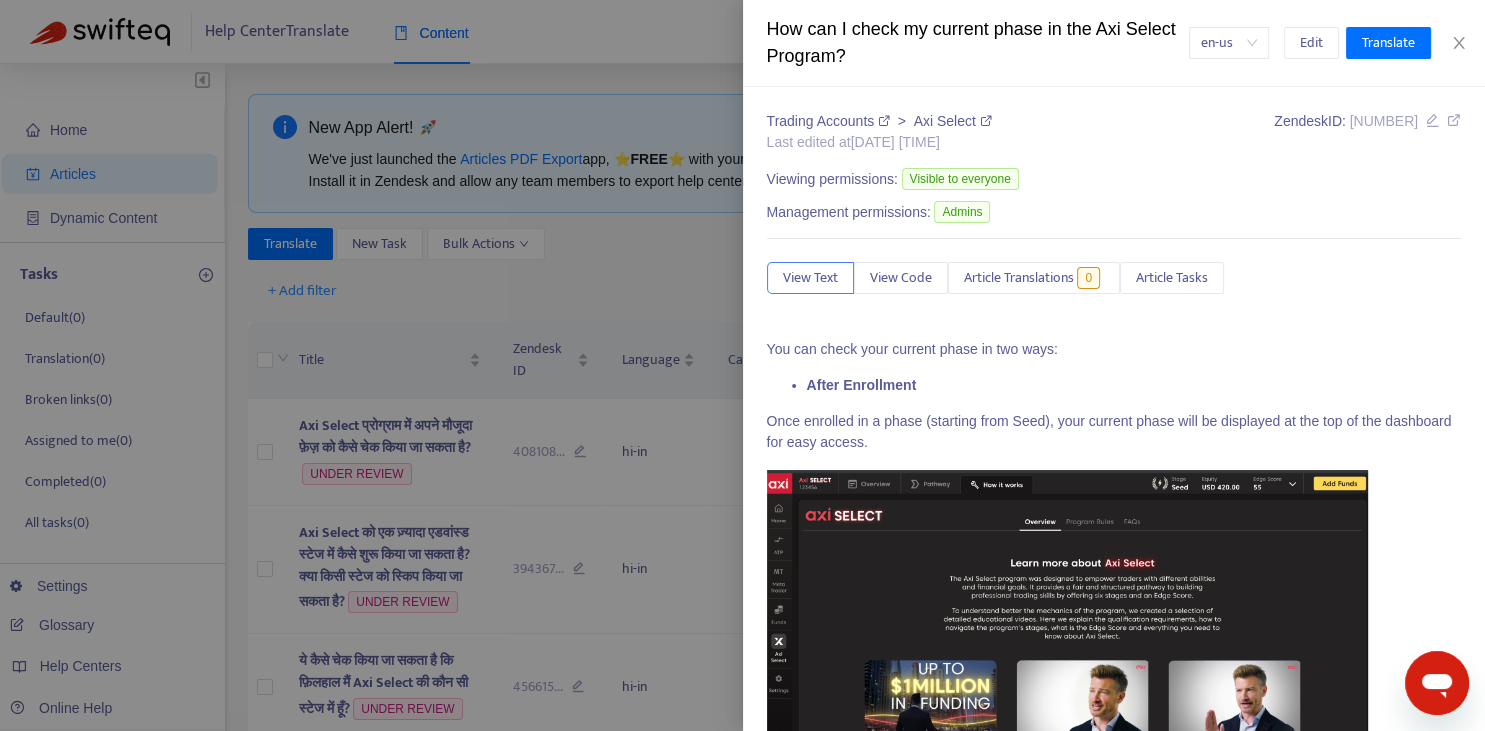 click at bounding box center (742, 365) 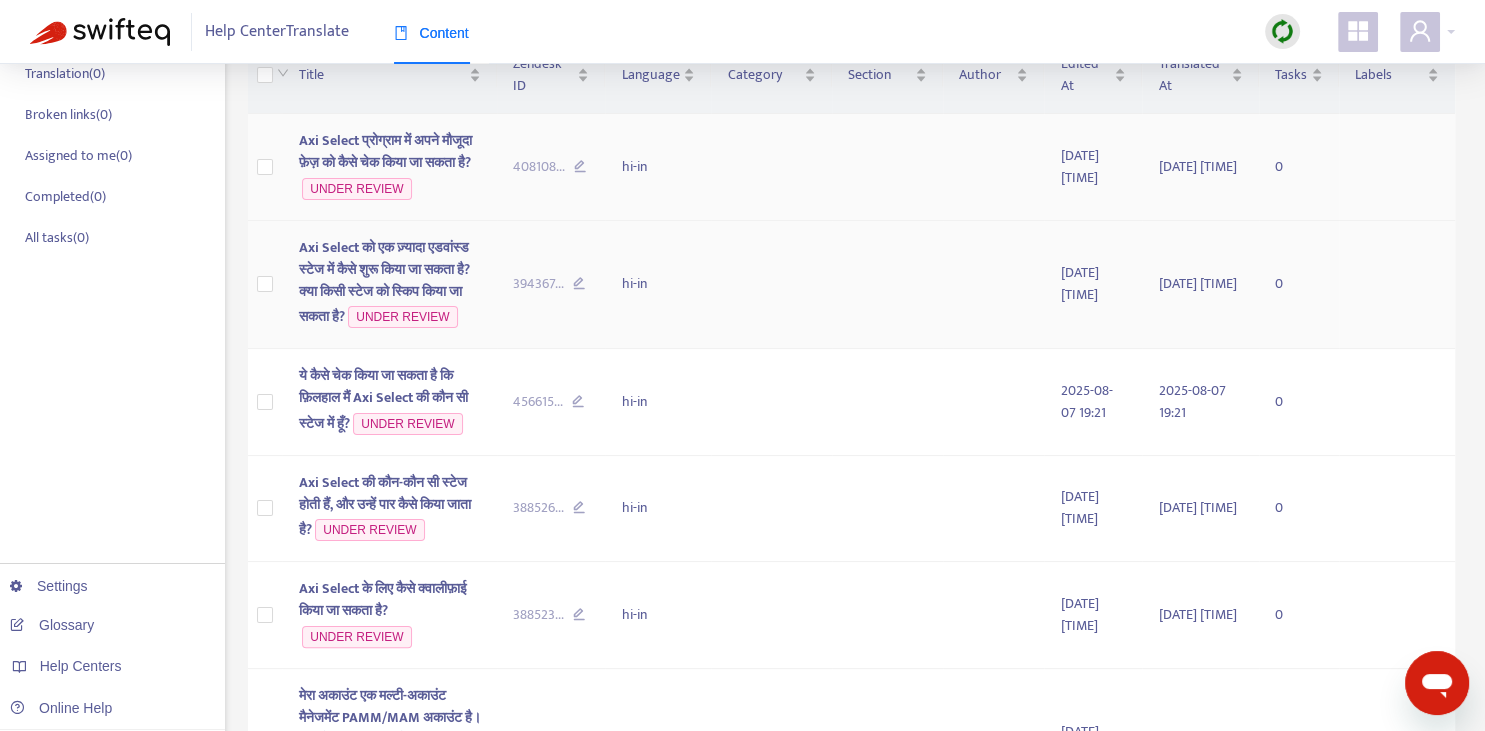 scroll, scrollTop: 0, scrollLeft: 0, axis: both 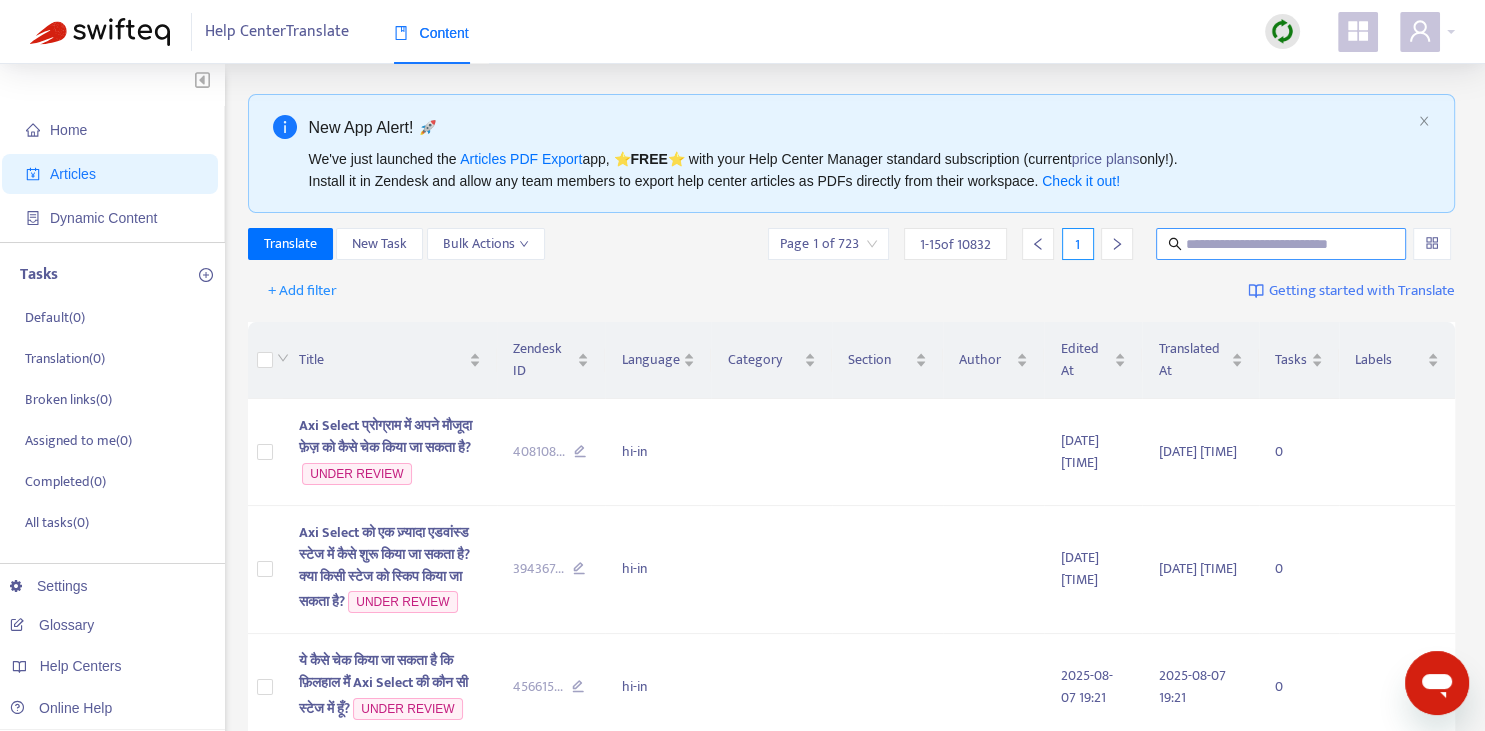 click at bounding box center [1282, 244] 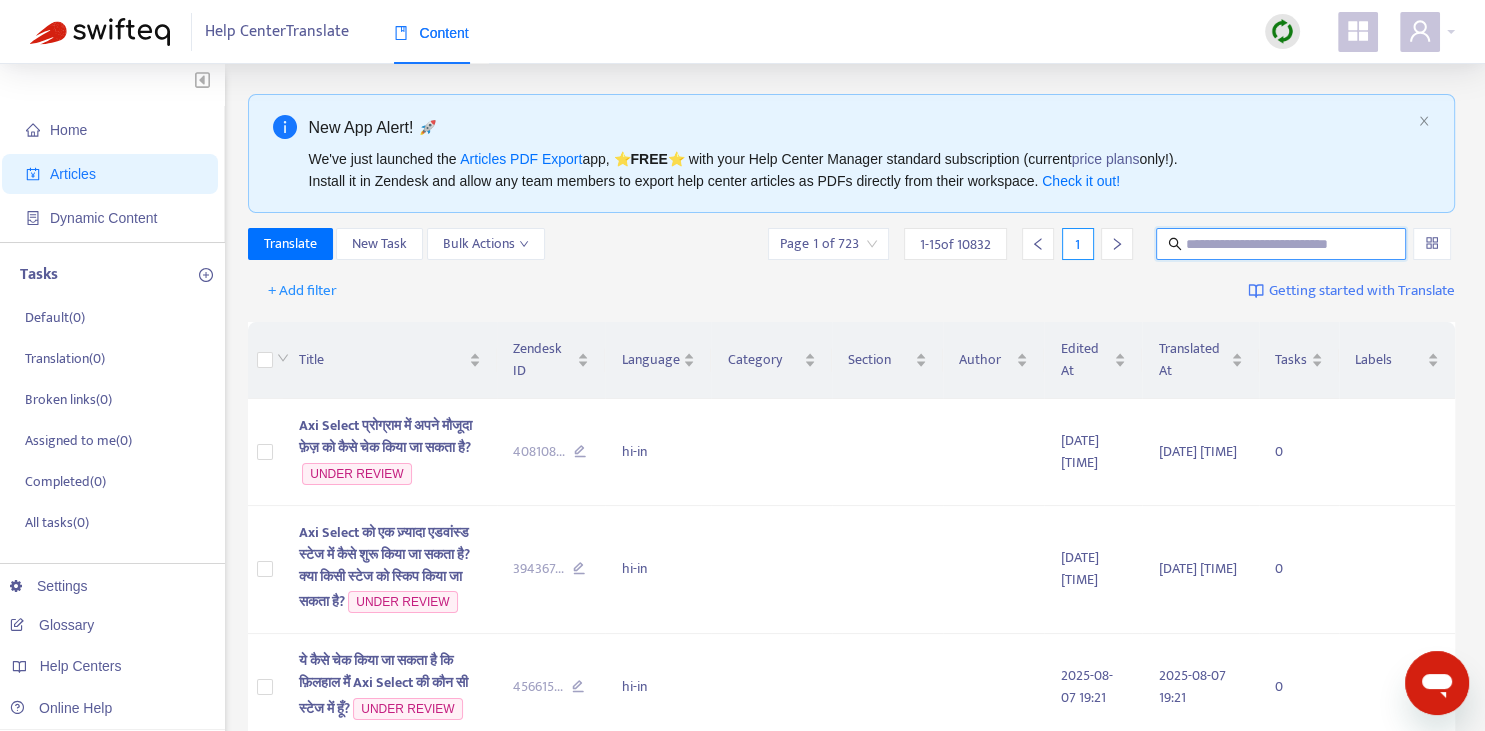 paste on "**********" 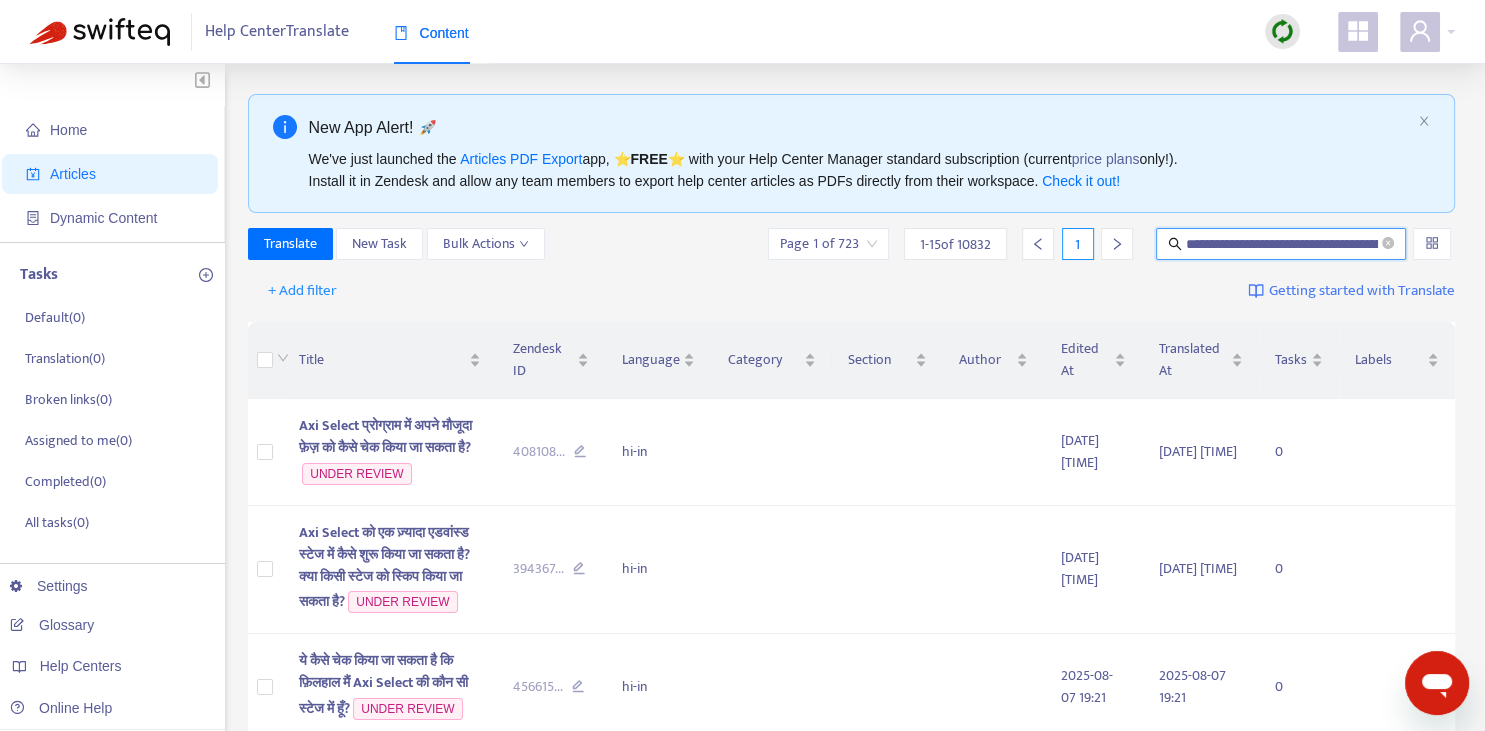 scroll, scrollTop: 0, scrollLeft: 230, axis: horizontal 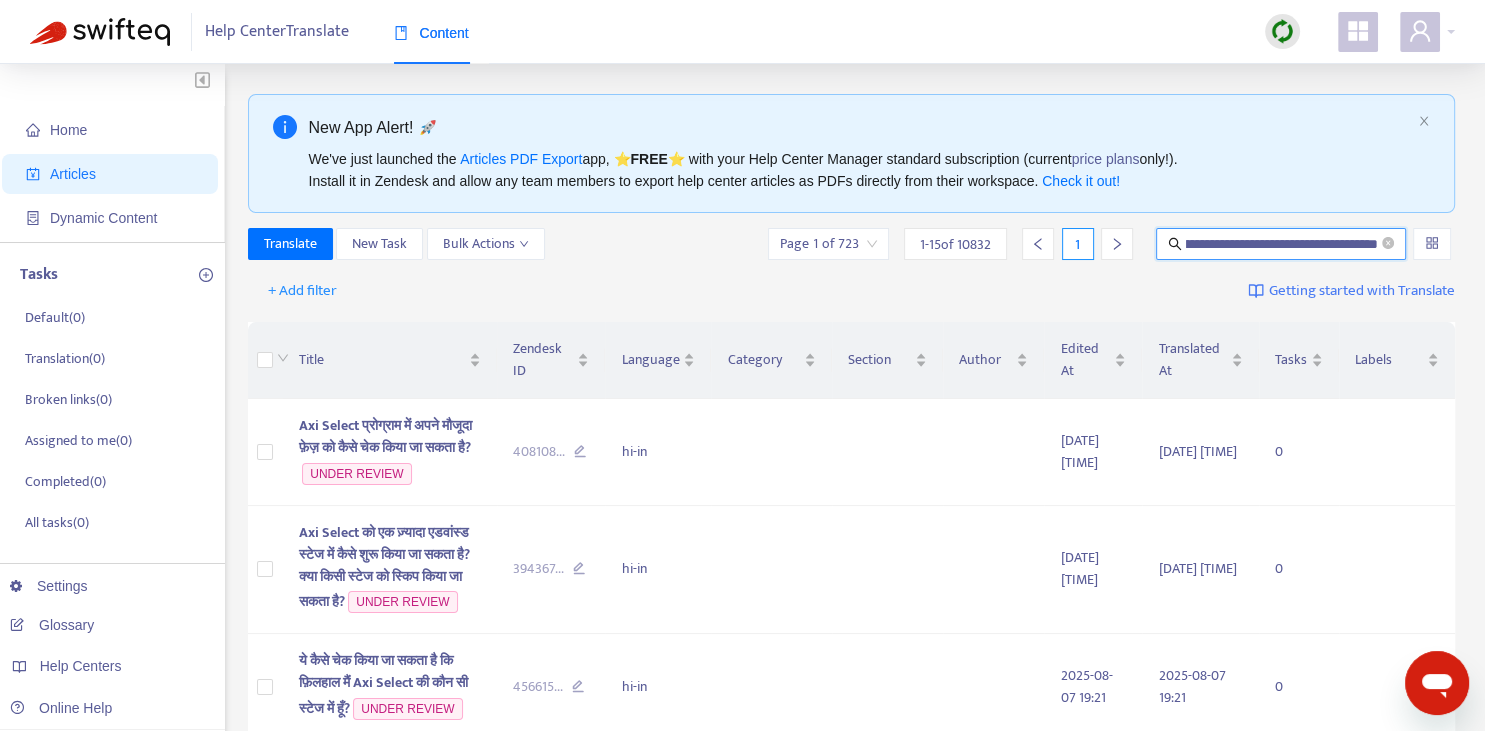 type on "**********" 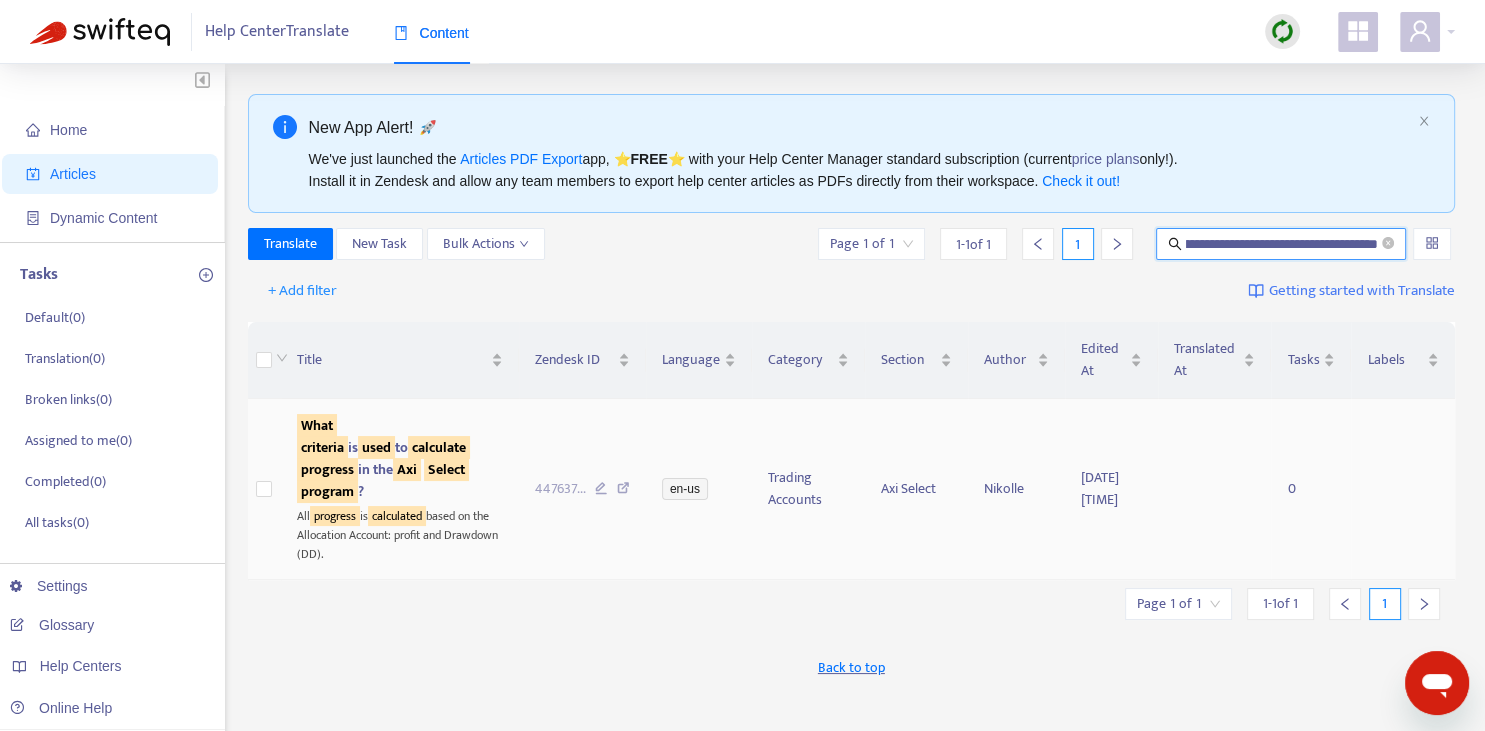click on "calculate" at bounding box center (439, 447) 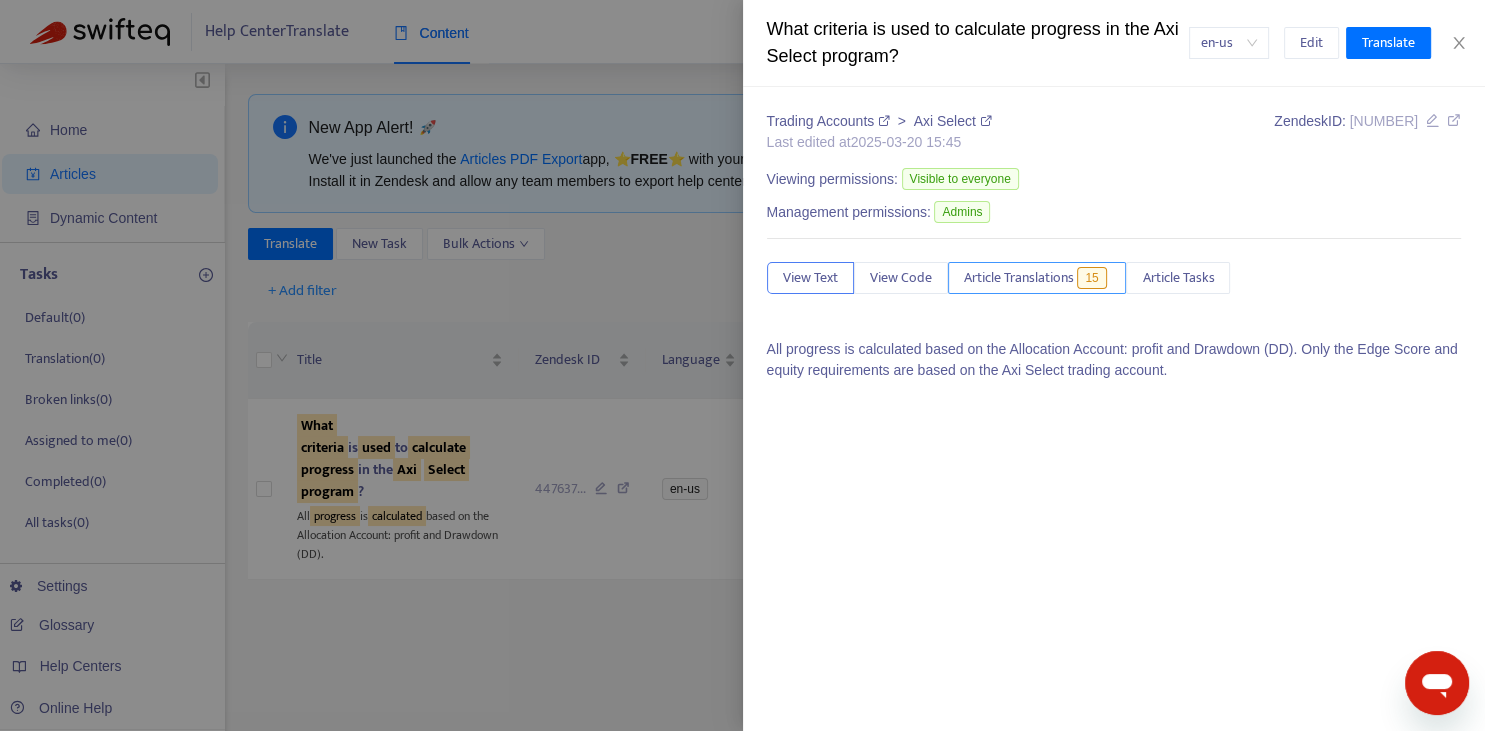 click on "Article Translations" at bounding box center [1019, 278] 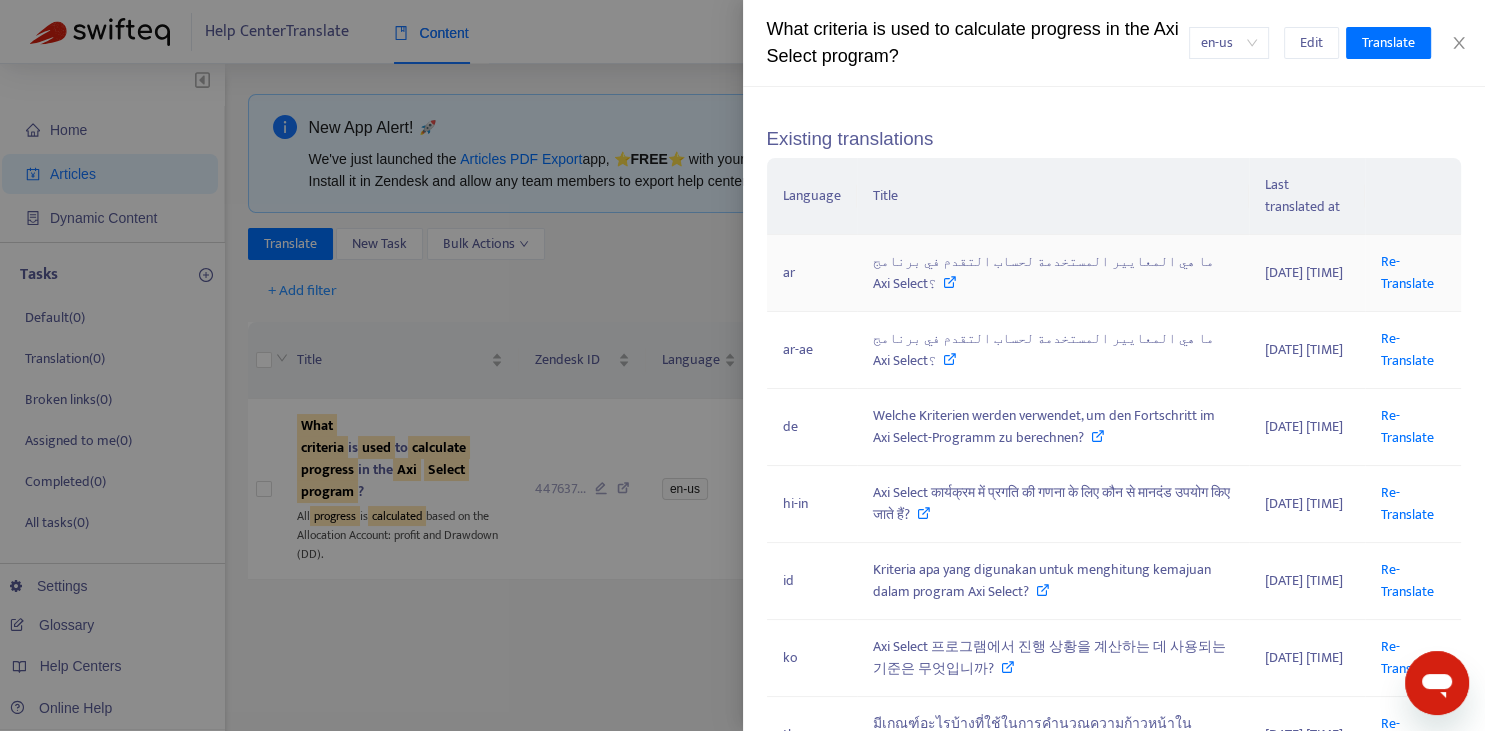 scroll, scrollTop: 220, scrollLeft: 0, axis: vertical 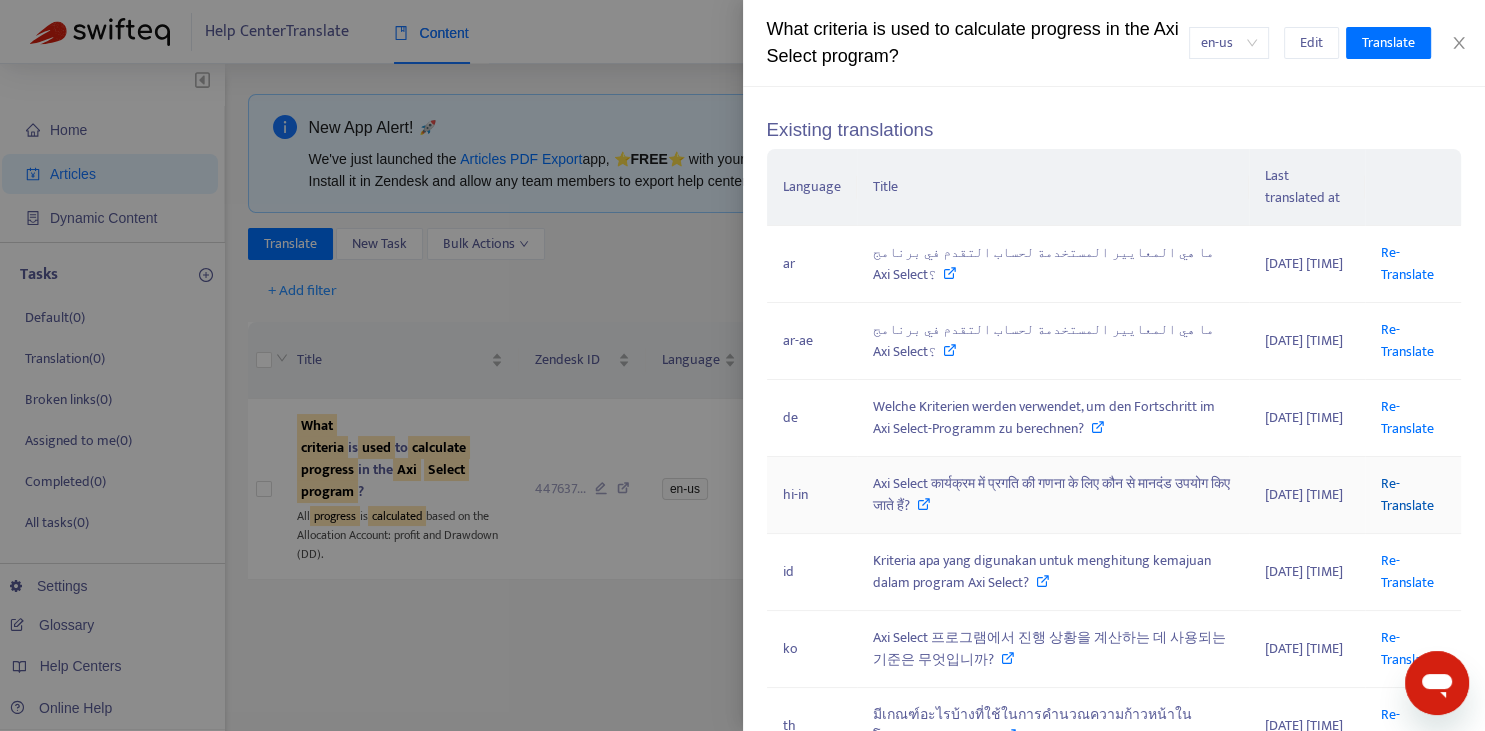 click on "Re-Translate" at bounding box center (1407, 494) 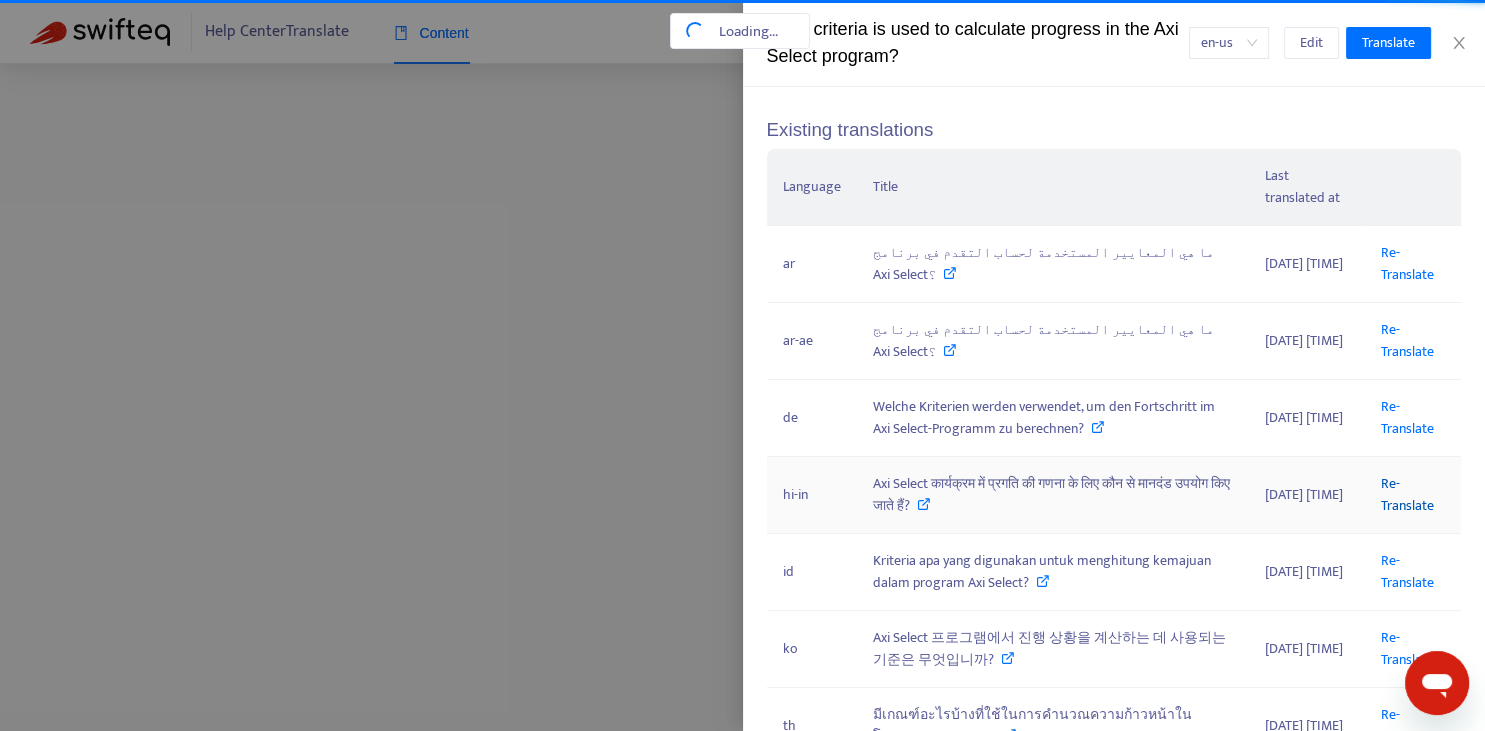 scroll, scrollTop: 0, scrollLeft: 230, axis: horizontal 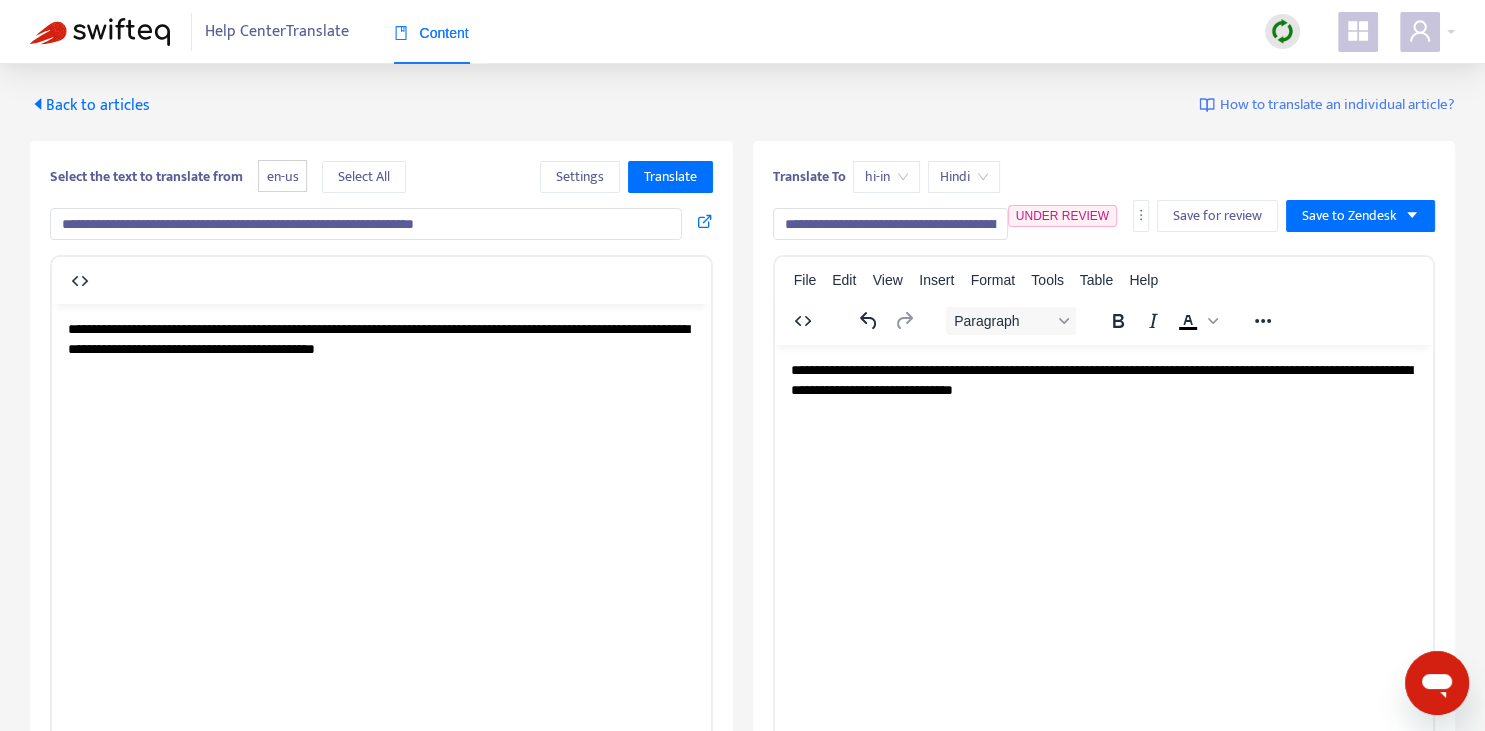 click on "**********" at bounding box center [890, 224] 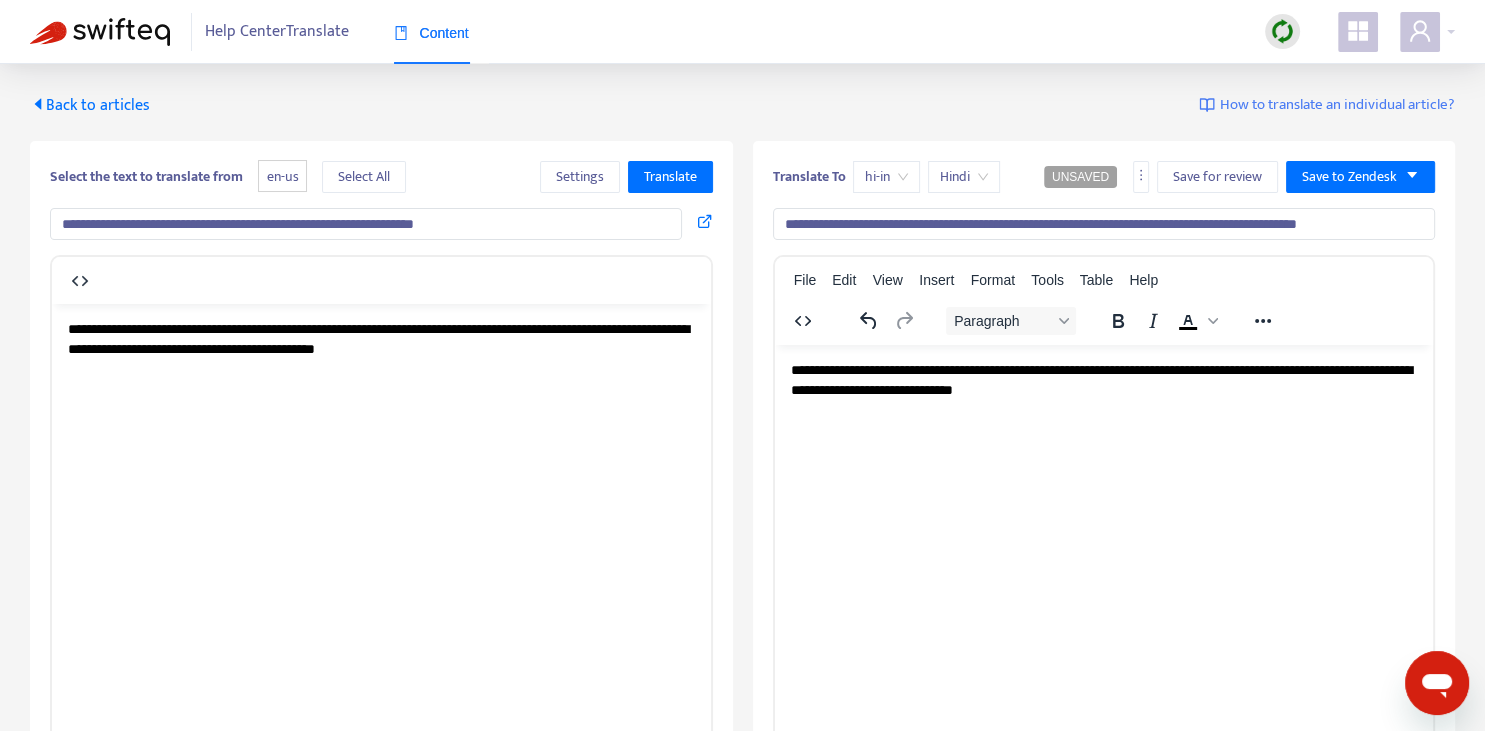 type on "**********" 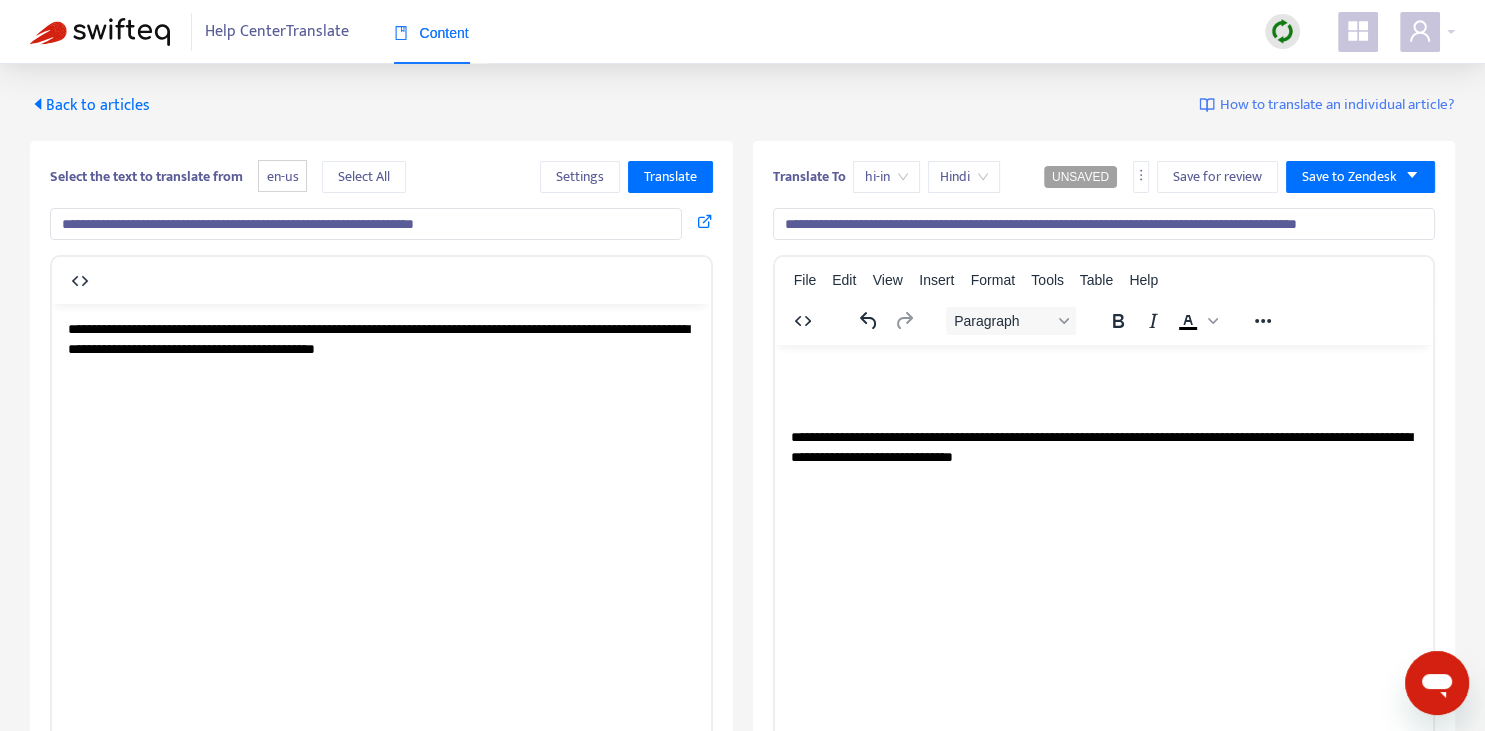 type 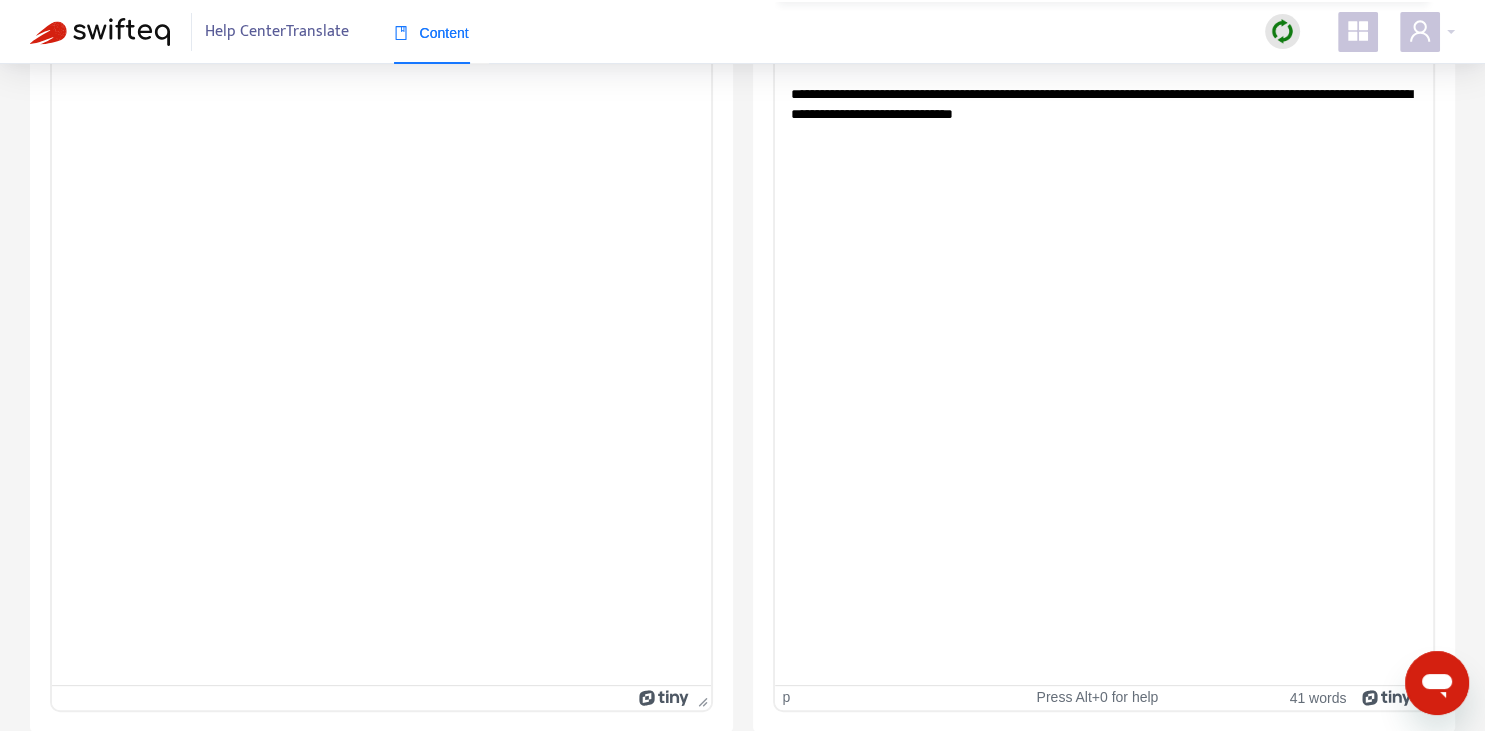 scroll, scrollTop: 61, scrollLeft: 0, axis: vertical 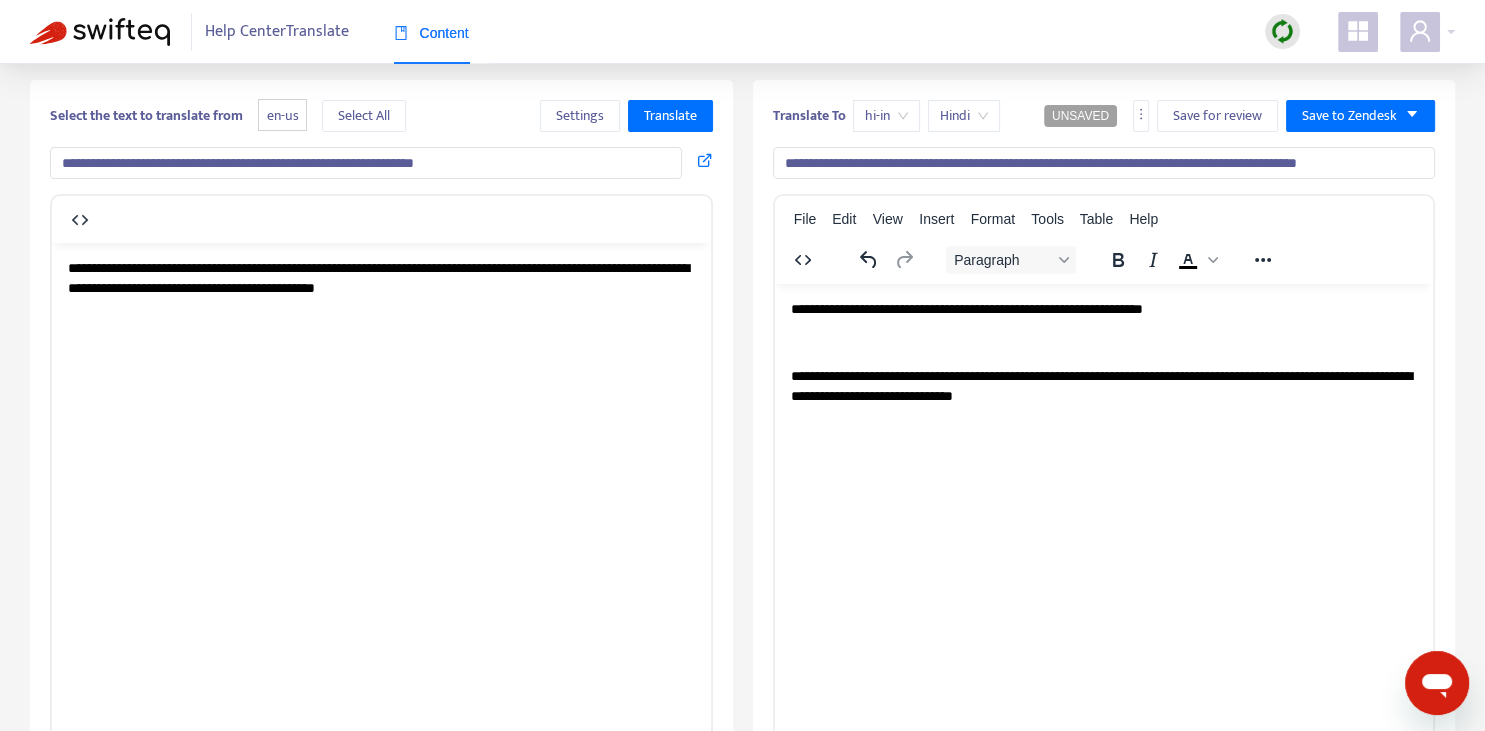 click on "**********" at bounding box center [1103, 309] 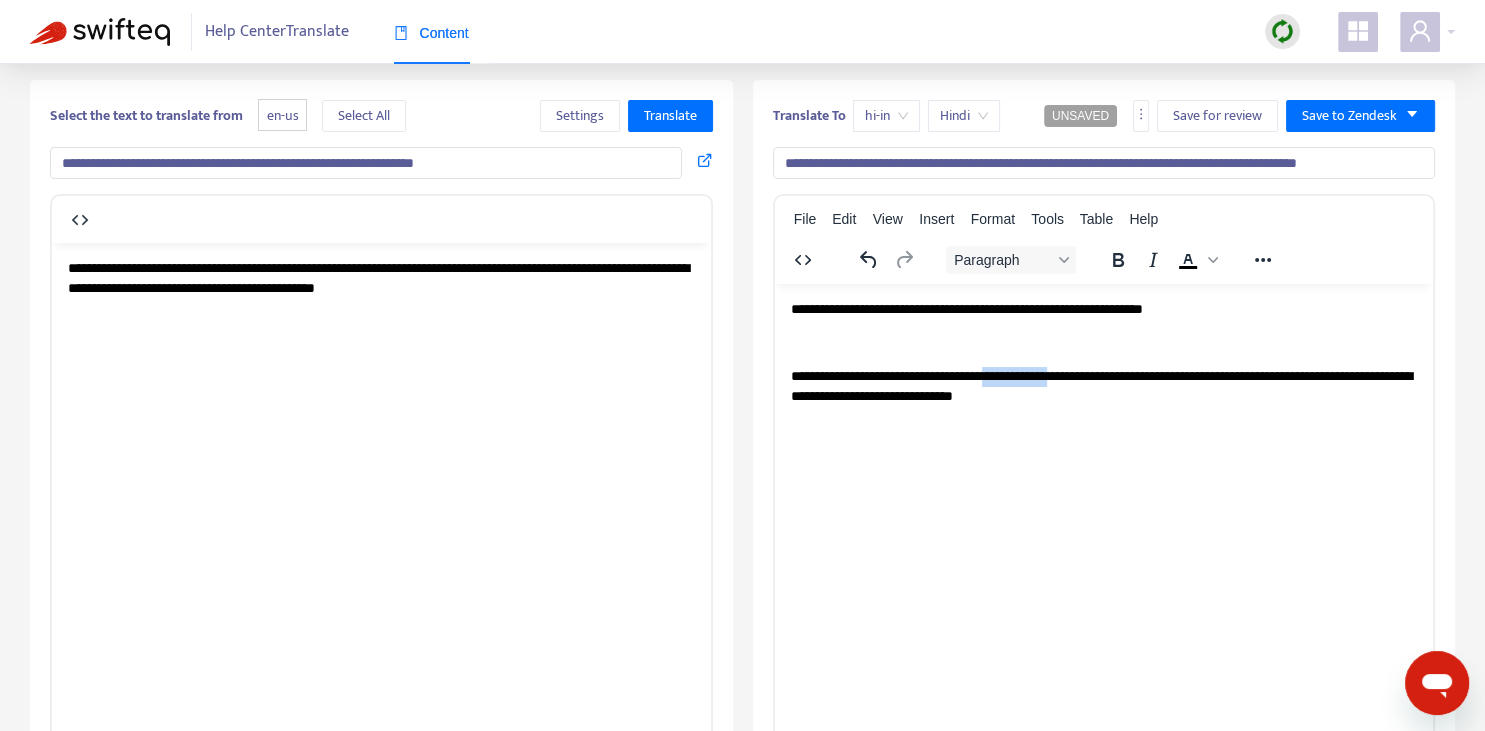 drag, startPoint x: 1054, startPoint y: 374, endPoint x: 1134, endPoint y: 367, distance: 80.305664 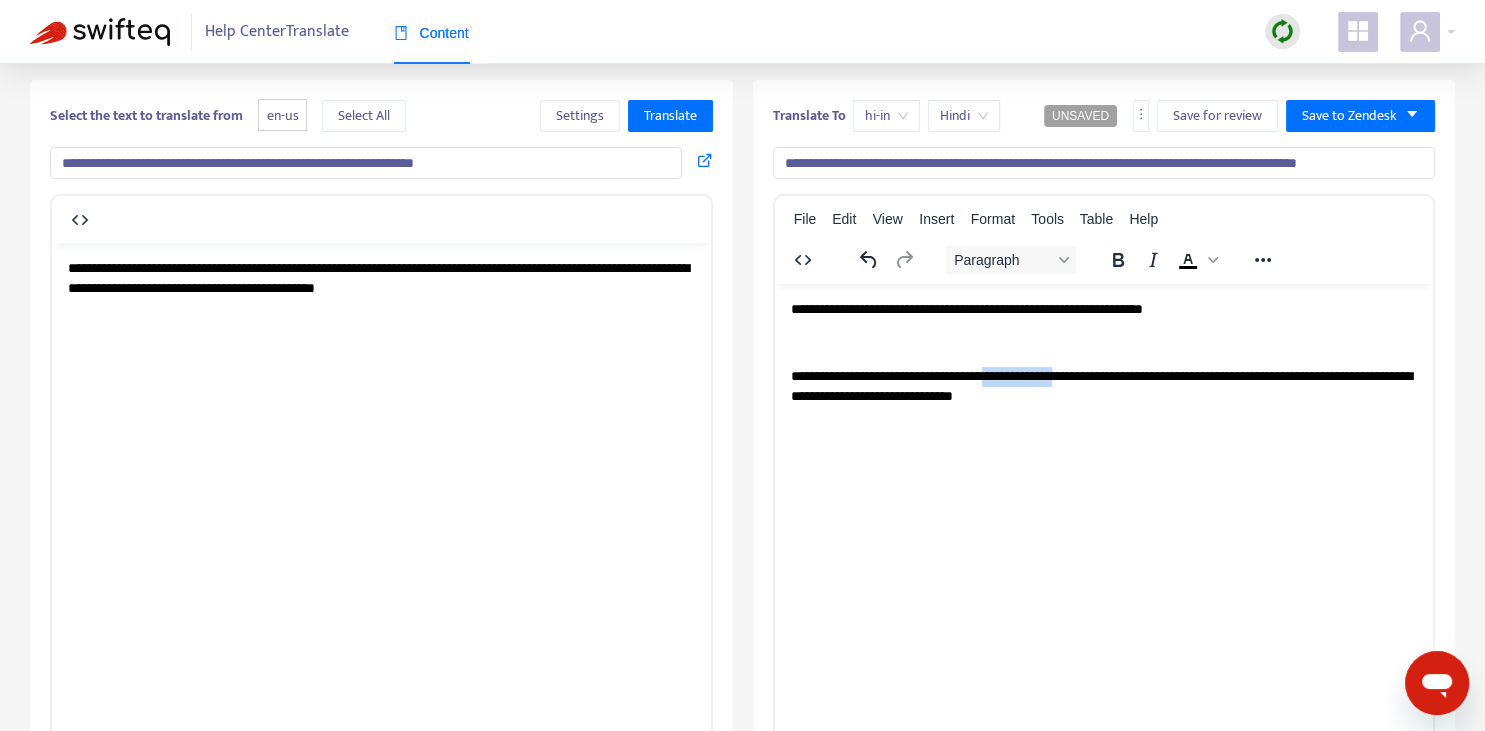 copy on "**********" 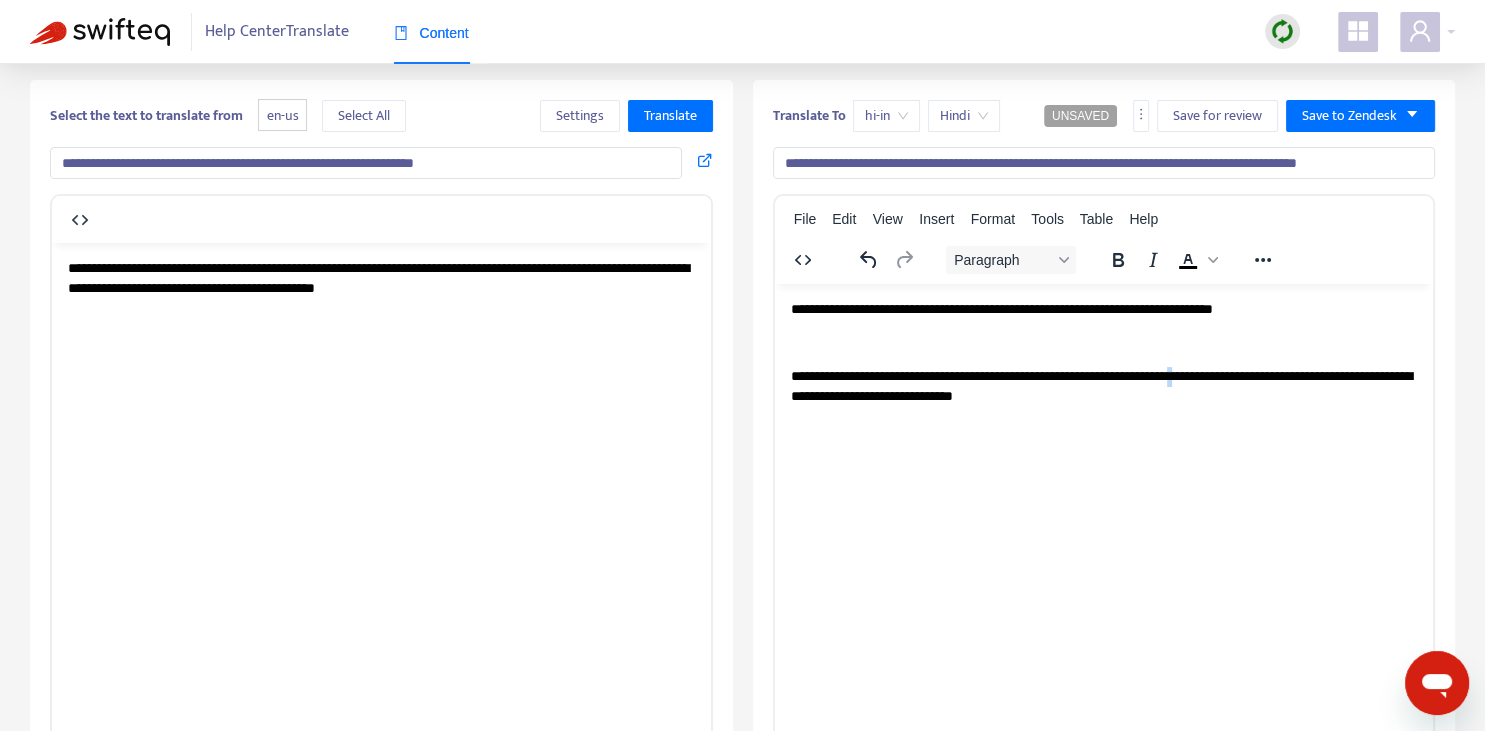 copy on "*" 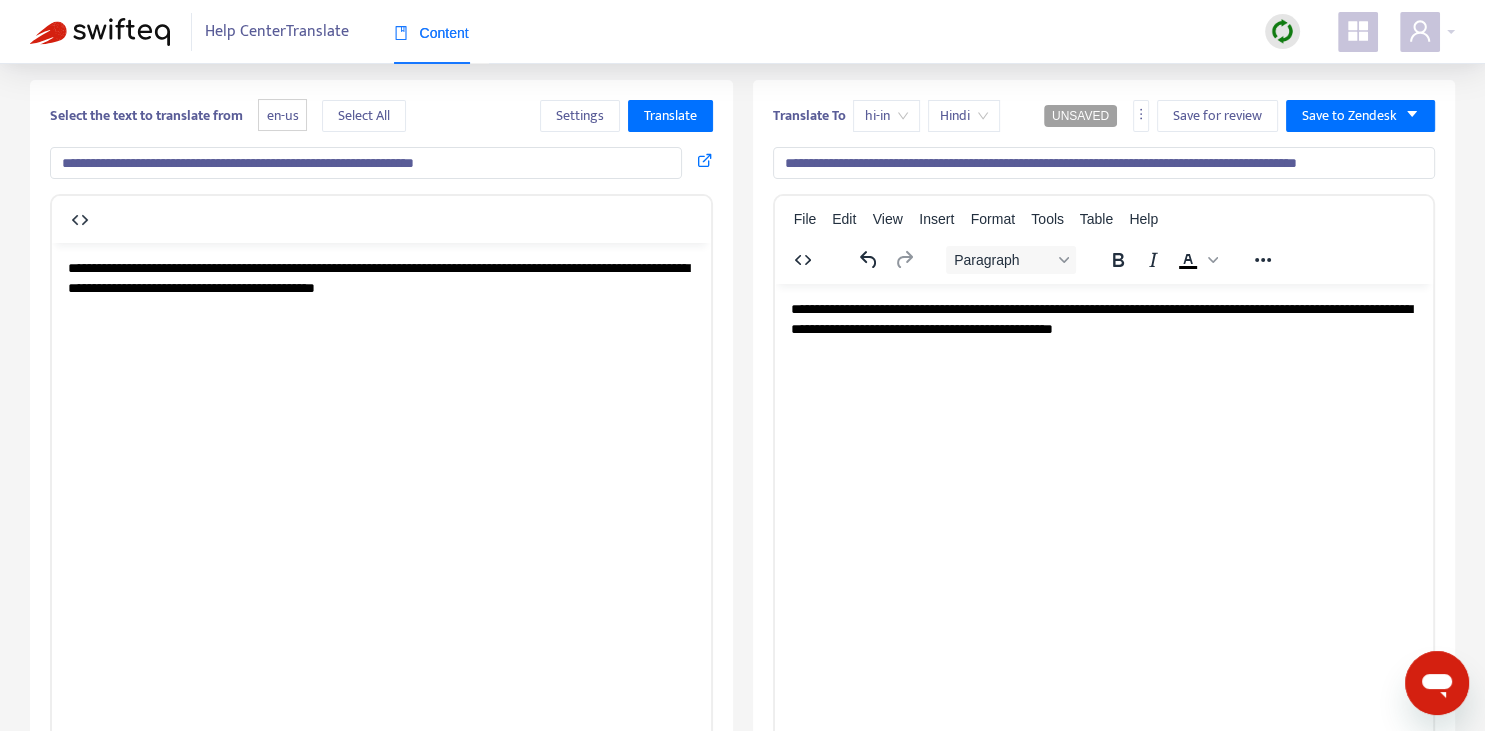 click on "**********" at bounding box center (1104, 163) 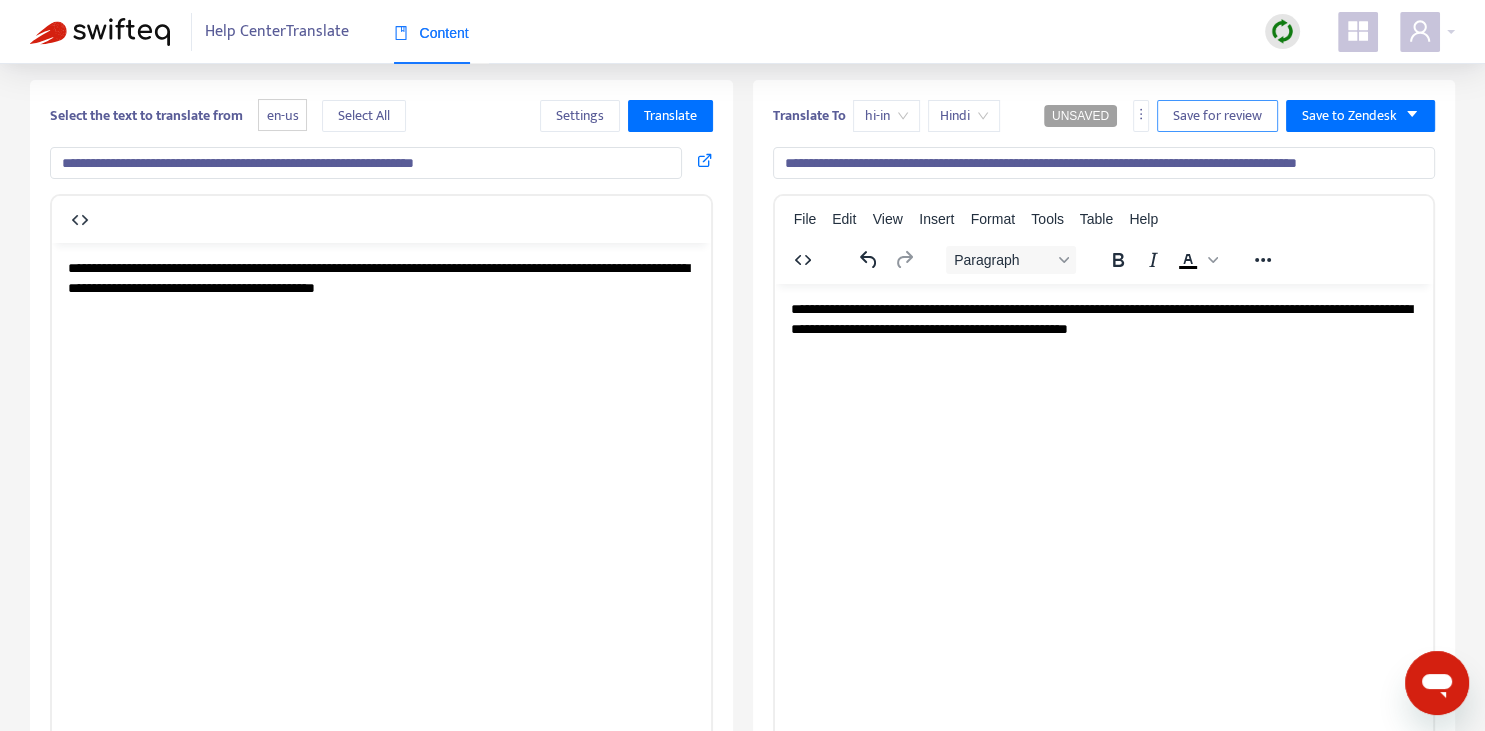 click on "Save for review" at bounding box center [1217, 116] 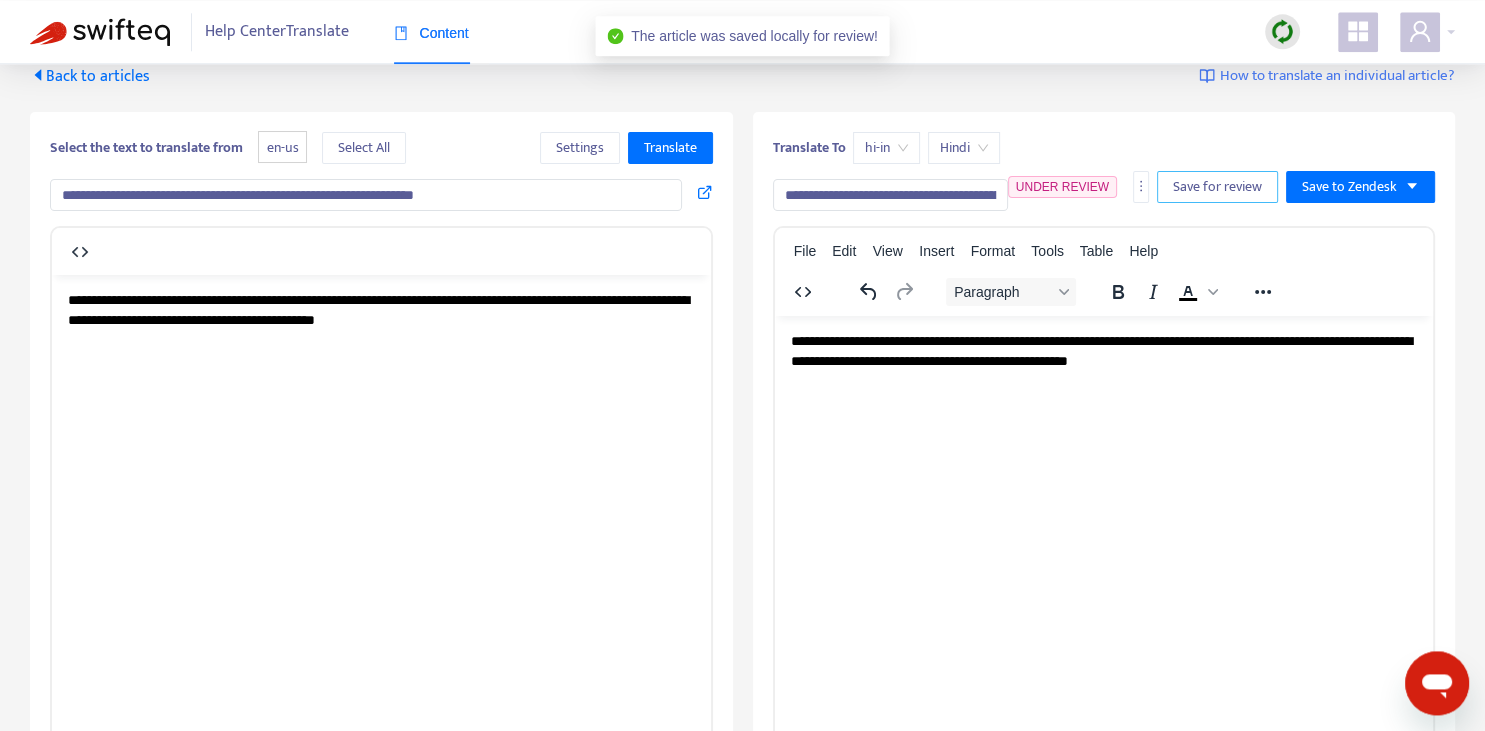 scroll, scrollTop: 0, scrollLeft: 0, axis: both 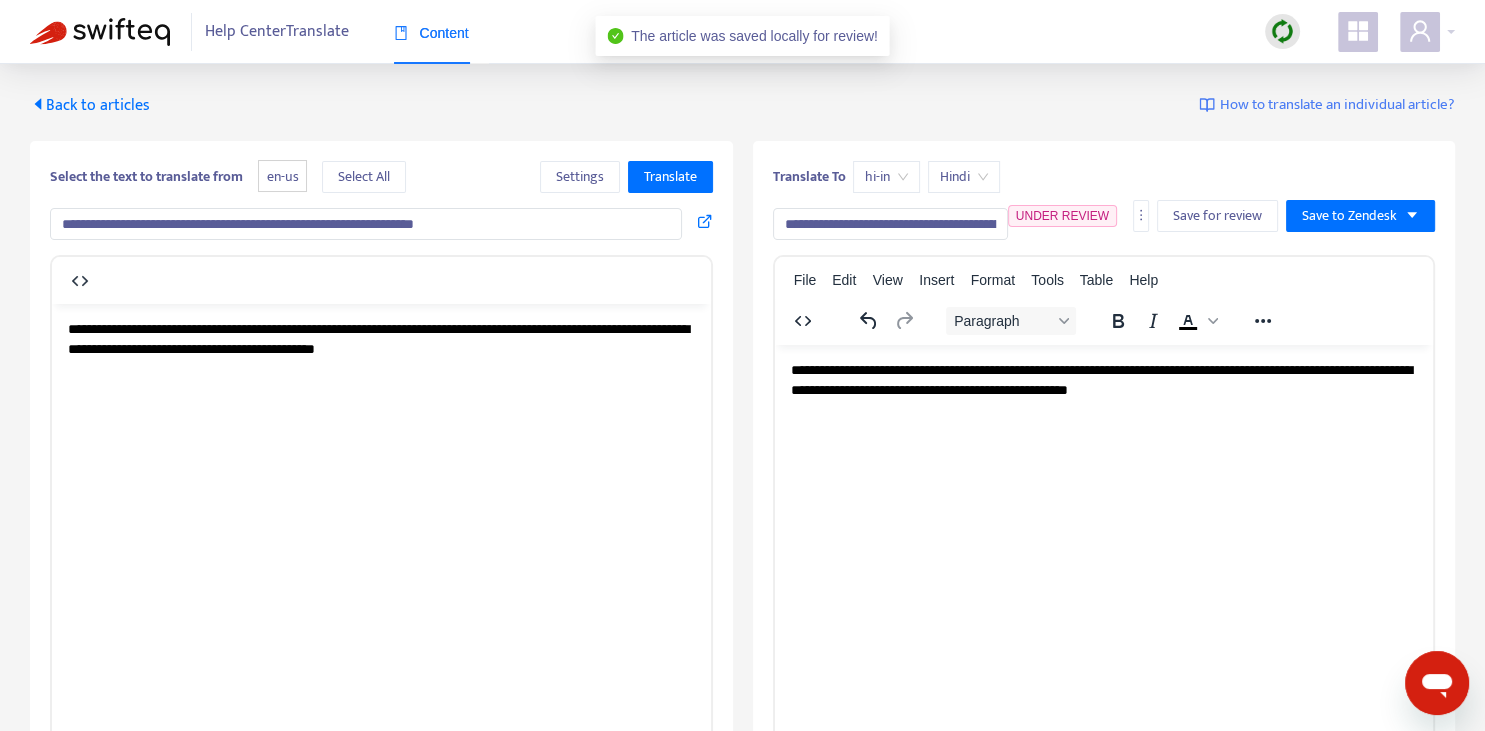 click on "Back to articles" at bounding box center (90, 105) 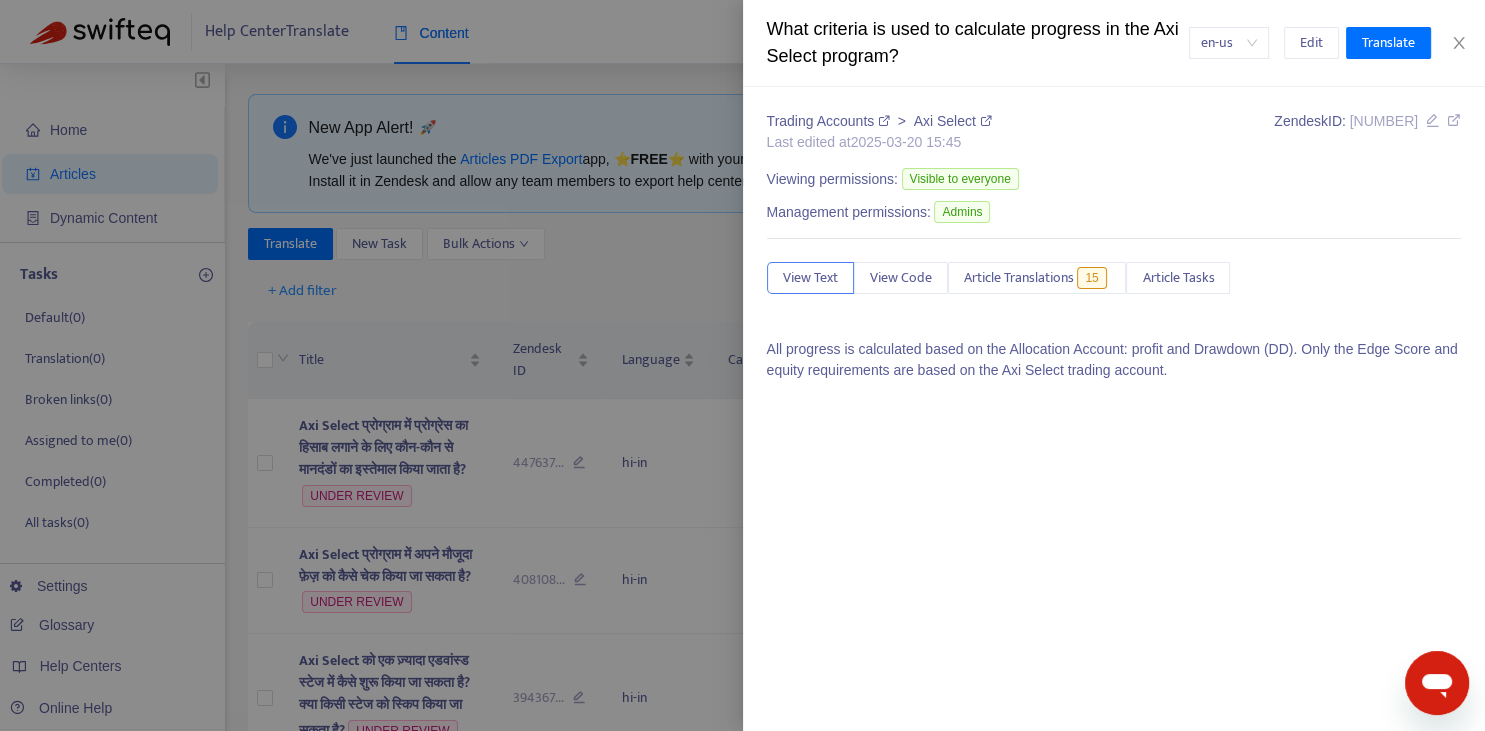 click at bounding box center [742, 365] 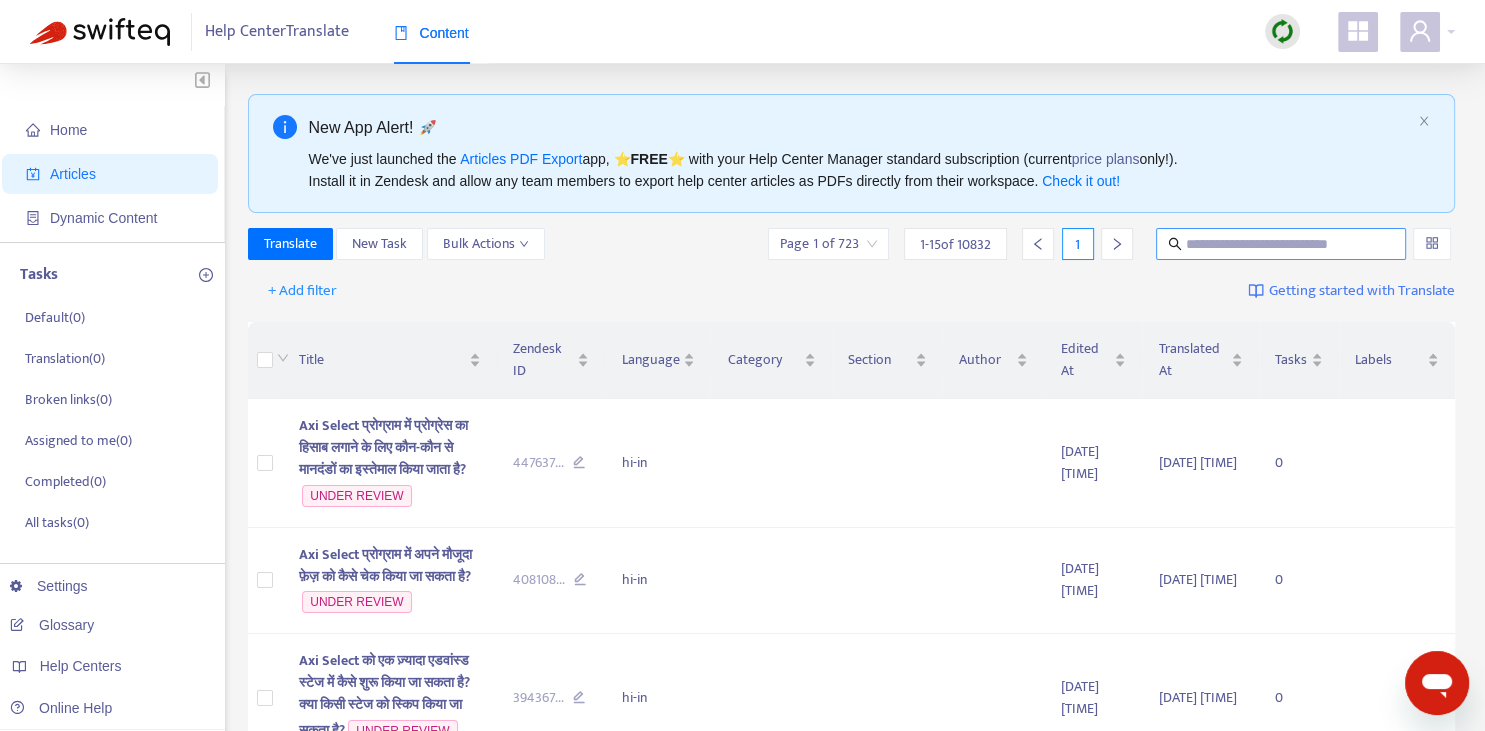 click at bounding box center [1282, 244] 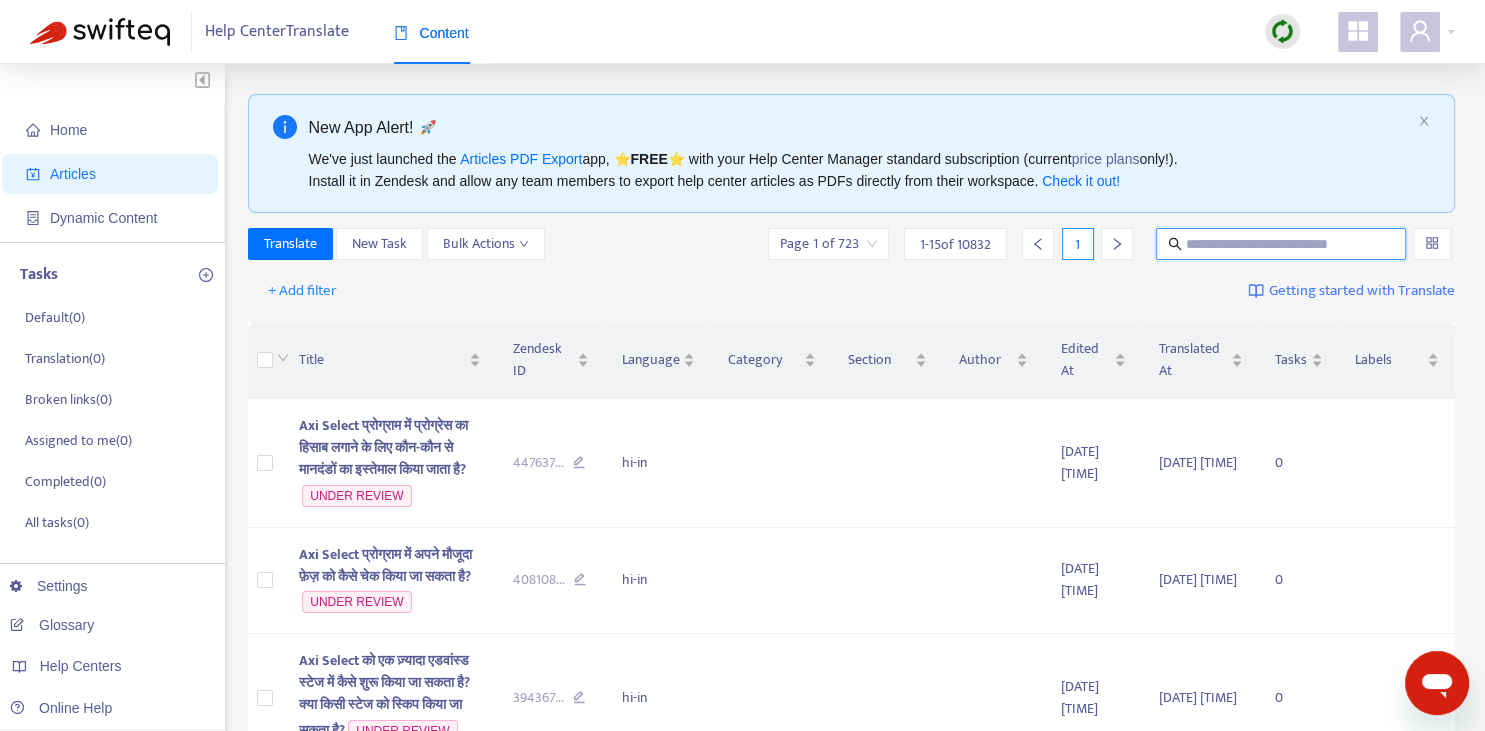 paste on "**********" 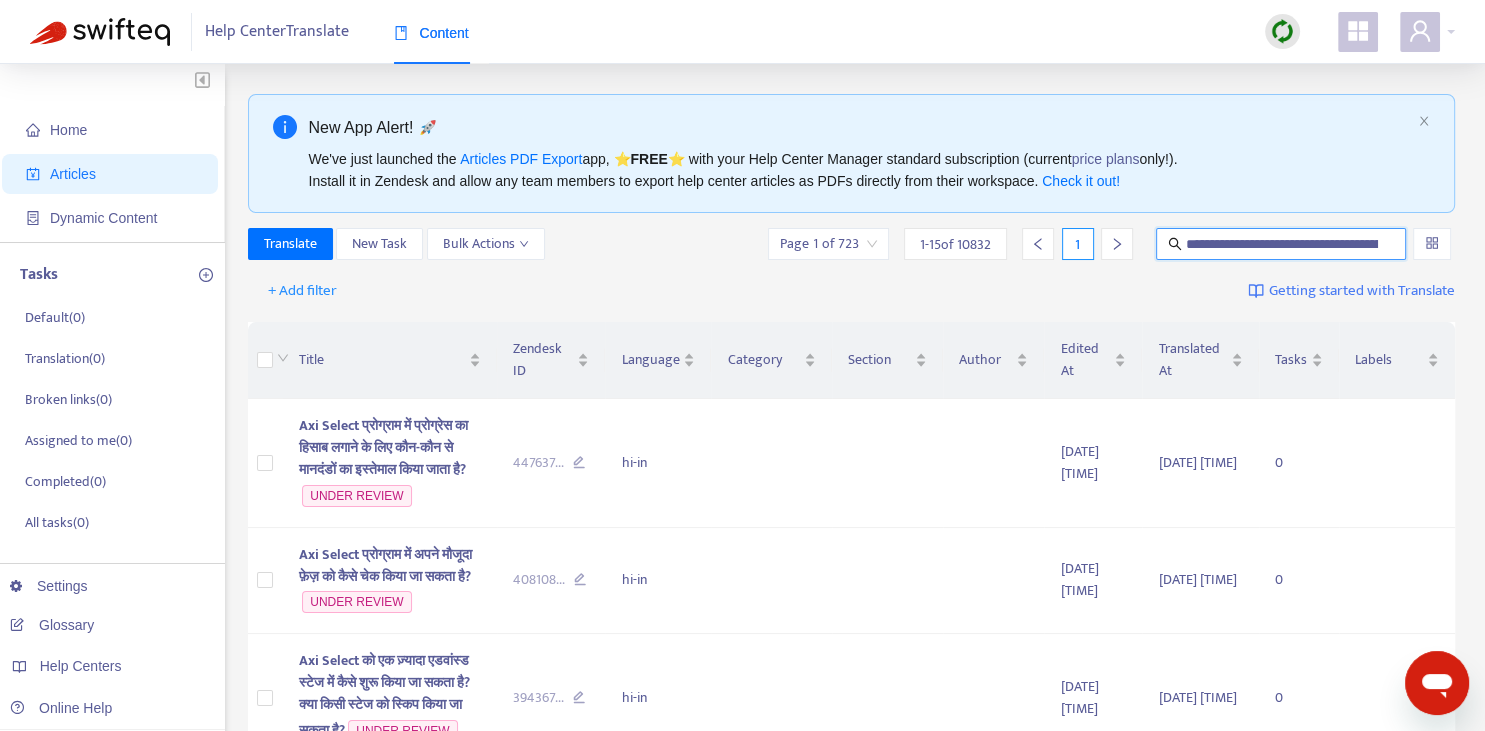 scroll, scrollTop: 0, scrollLeft: 578, axis: horizontal 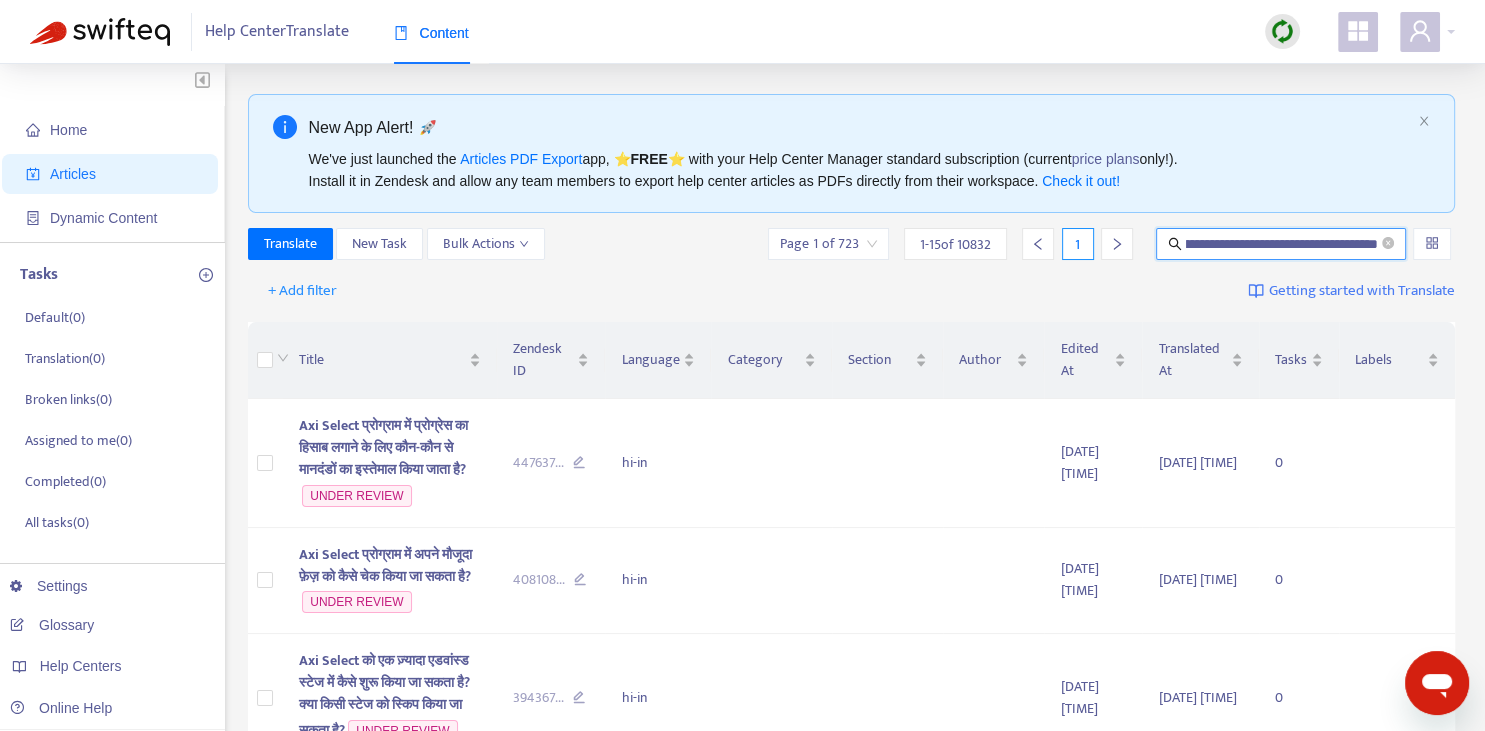type on "**********" 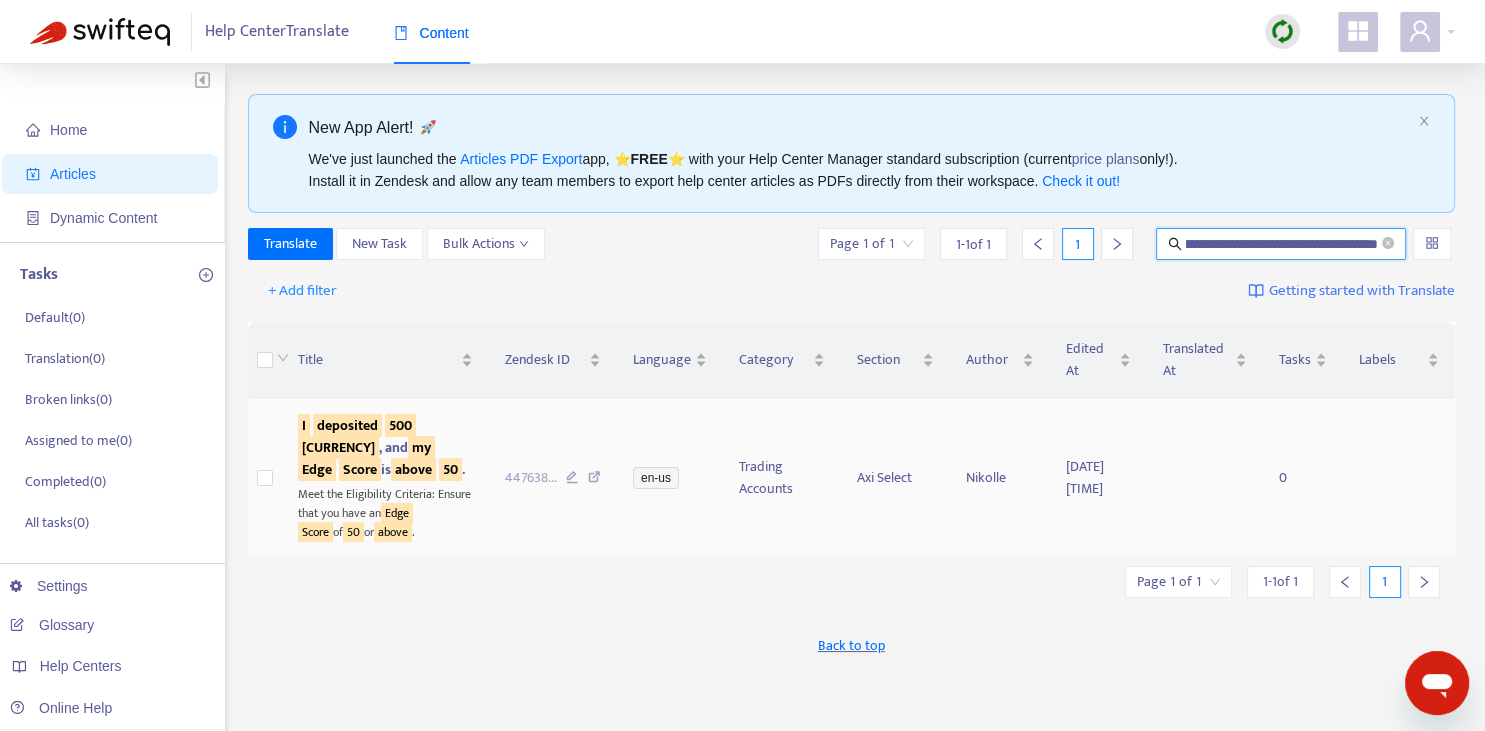 click on "Edge" at bounding box center (317, 469) 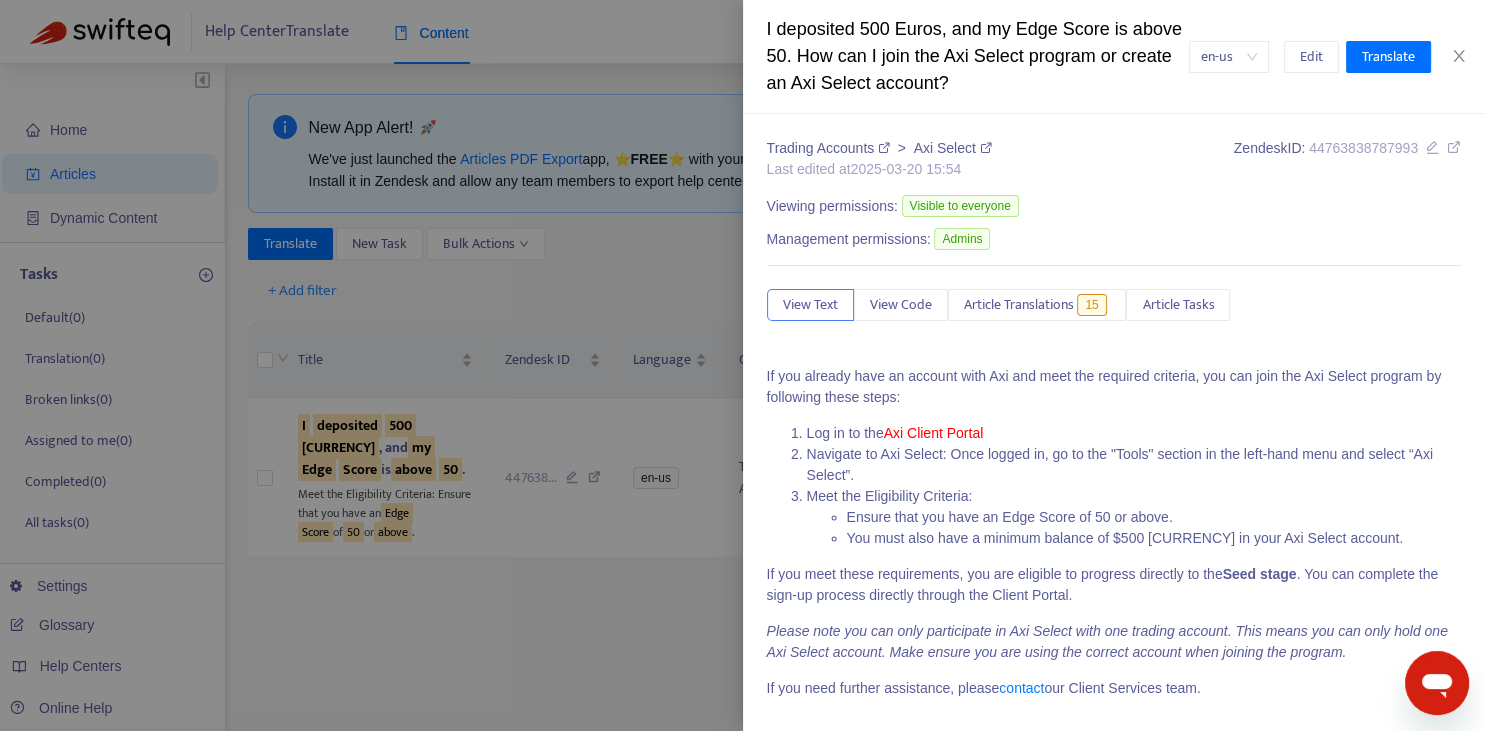 scroll, scrollTop: 7, scrollLeft: 0, axis: vertical 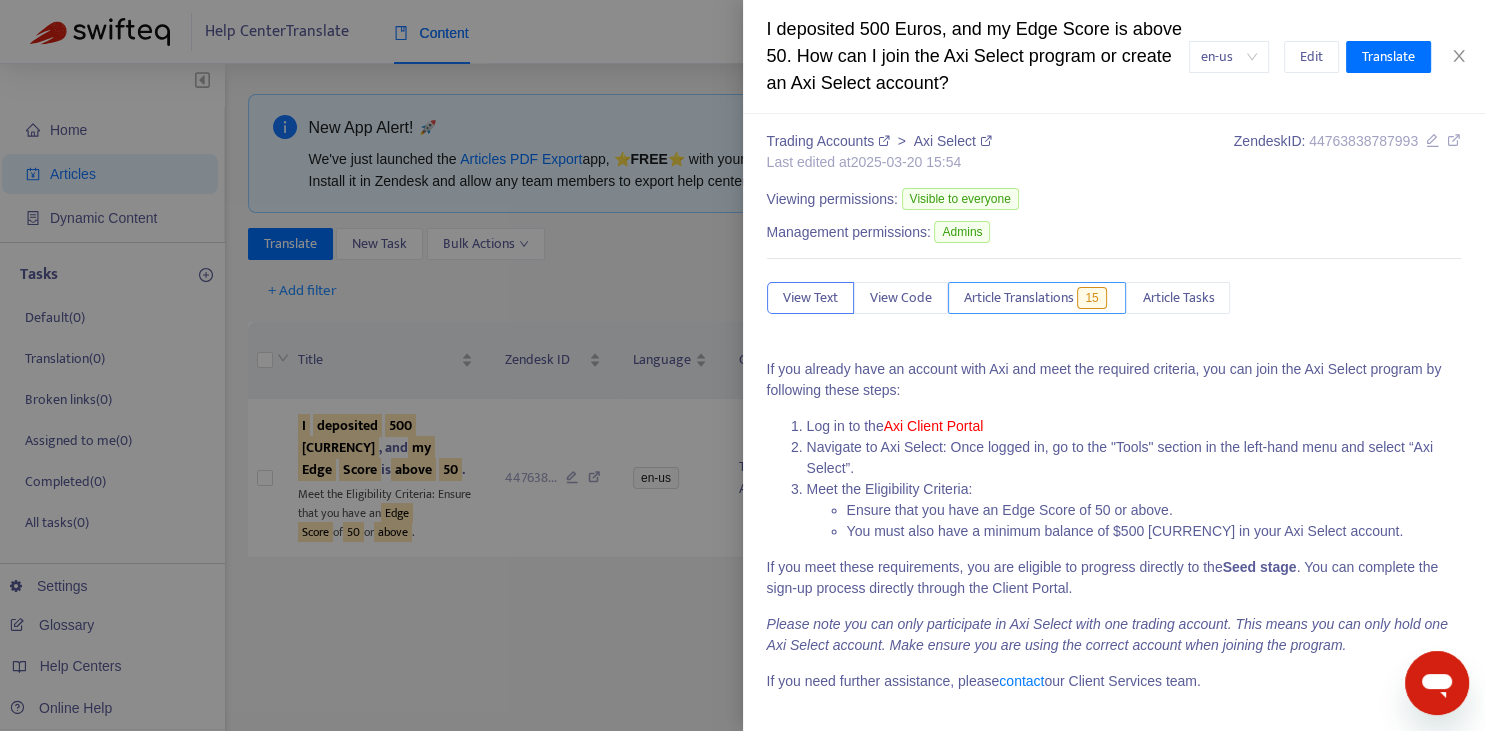 click on "Article Translations" at bounding box center (1019, 298) 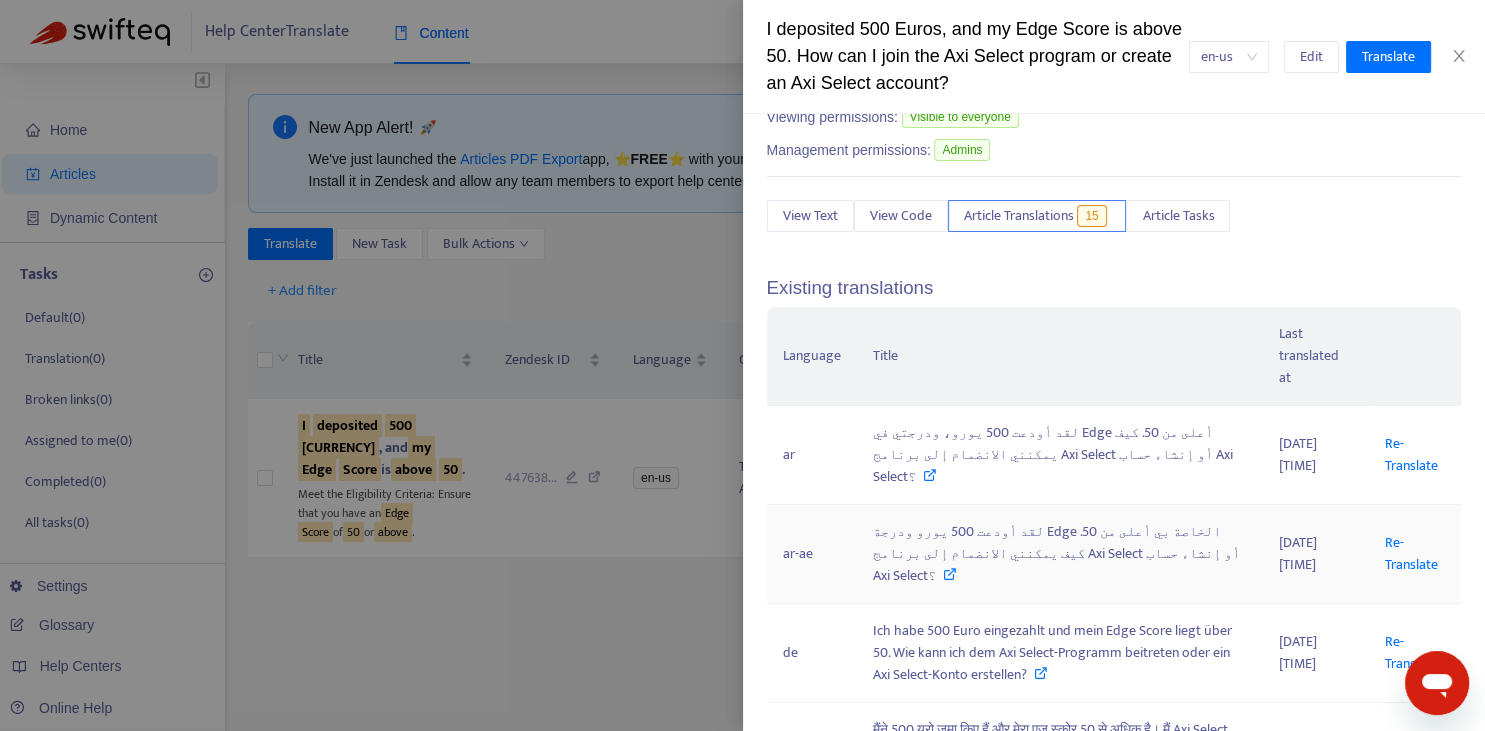 scroll, scrollTop: 154, scrollLeft: 0, axis: vertical 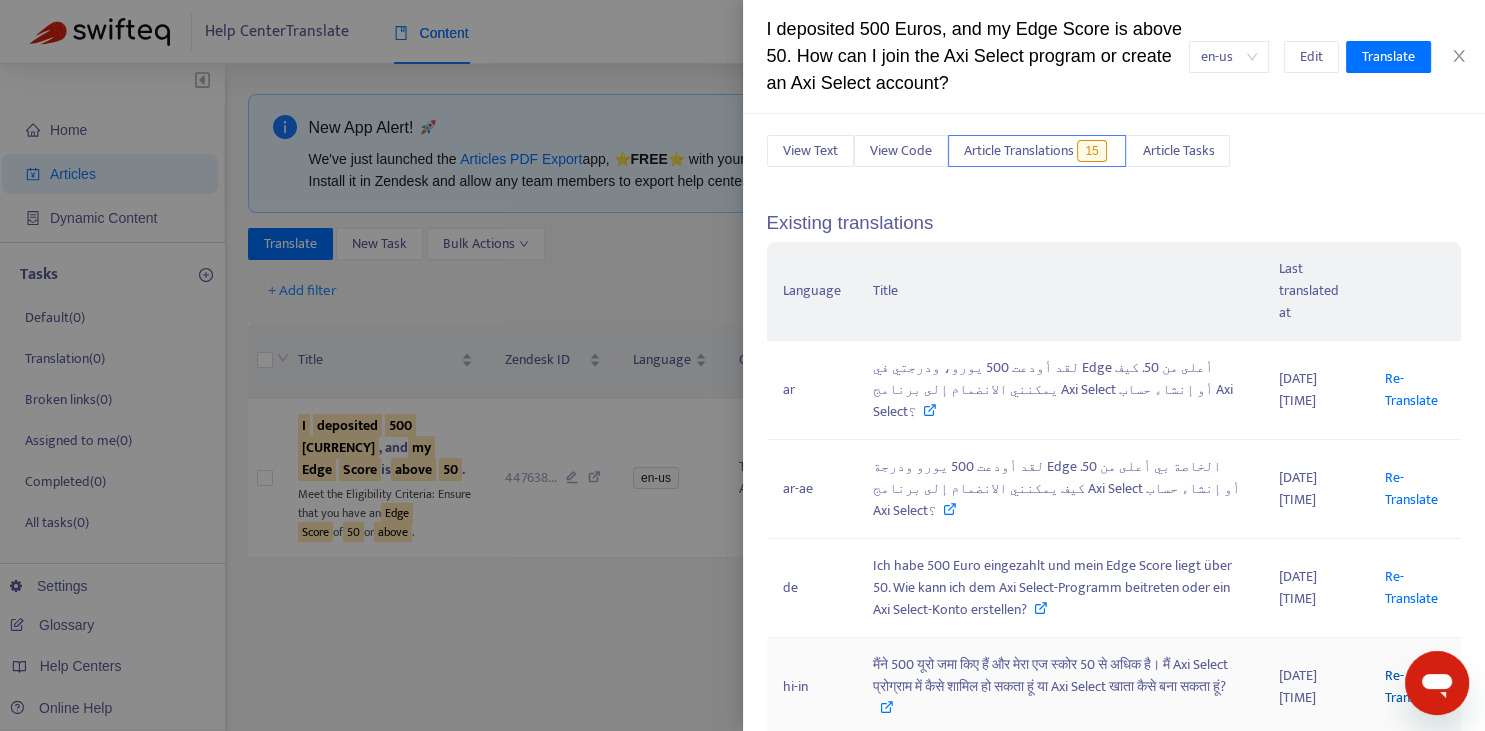 click on "Re-Translate" at bounding box center [1411, 686] 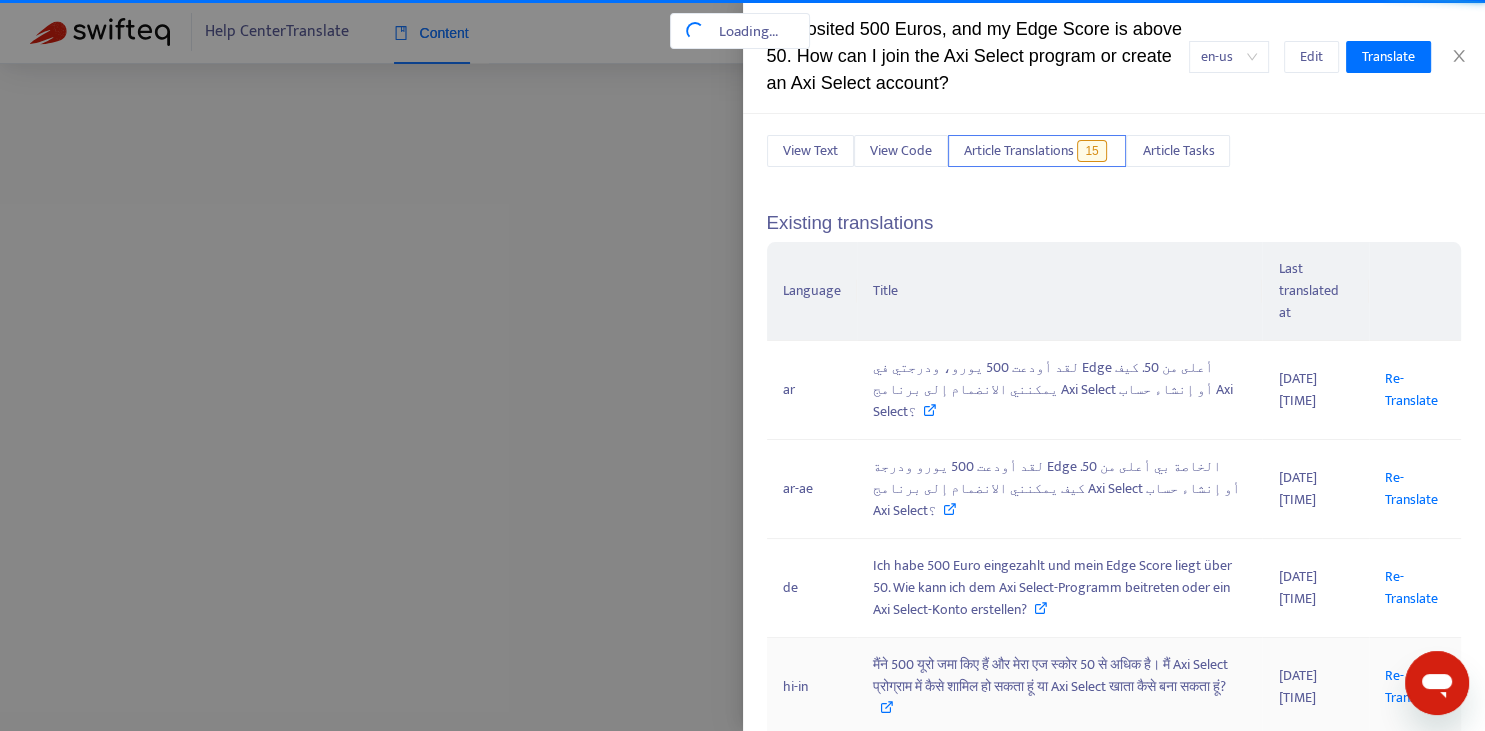 scroll, scrollTop: 0, scrollLeft: 578, axis: horizontal 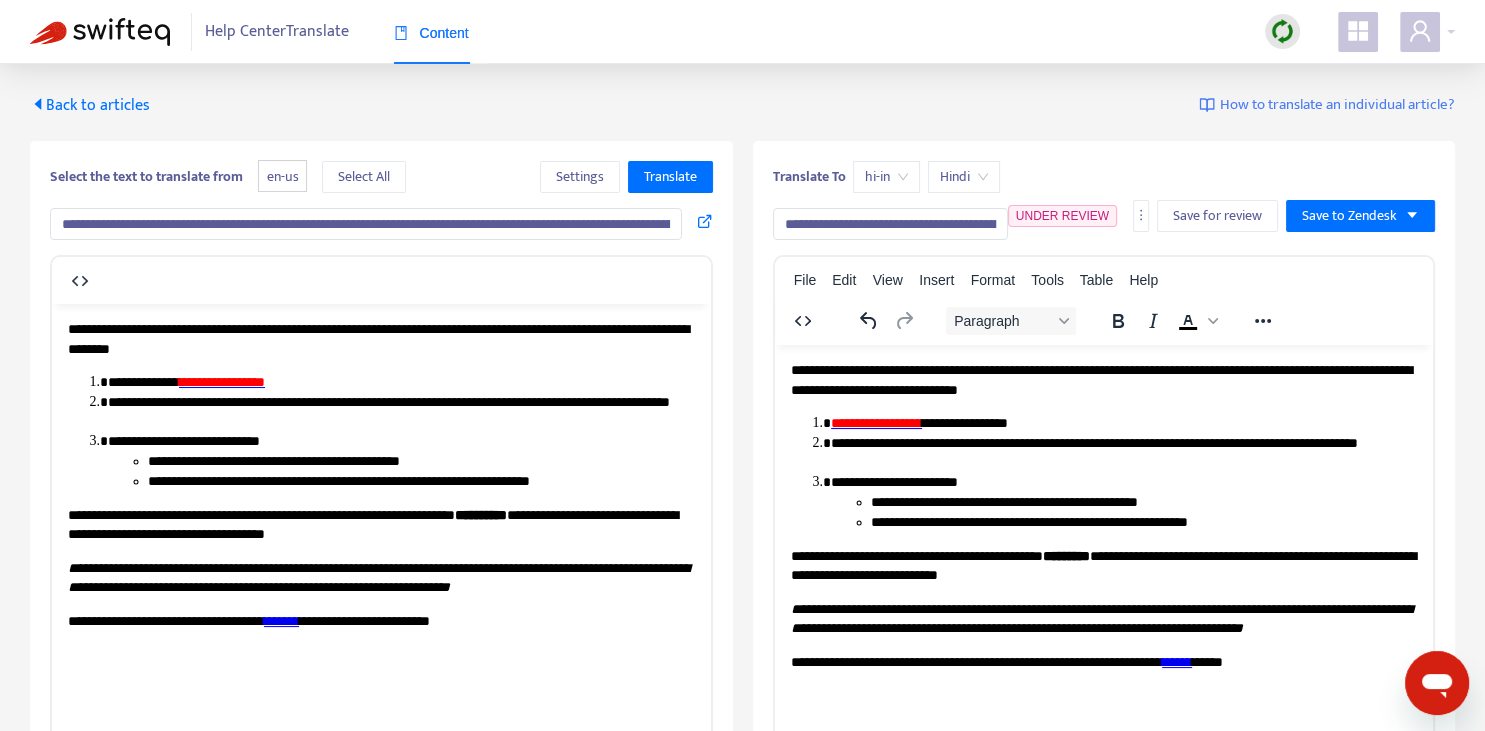 click on "**********" at bounding box center (890, 224) 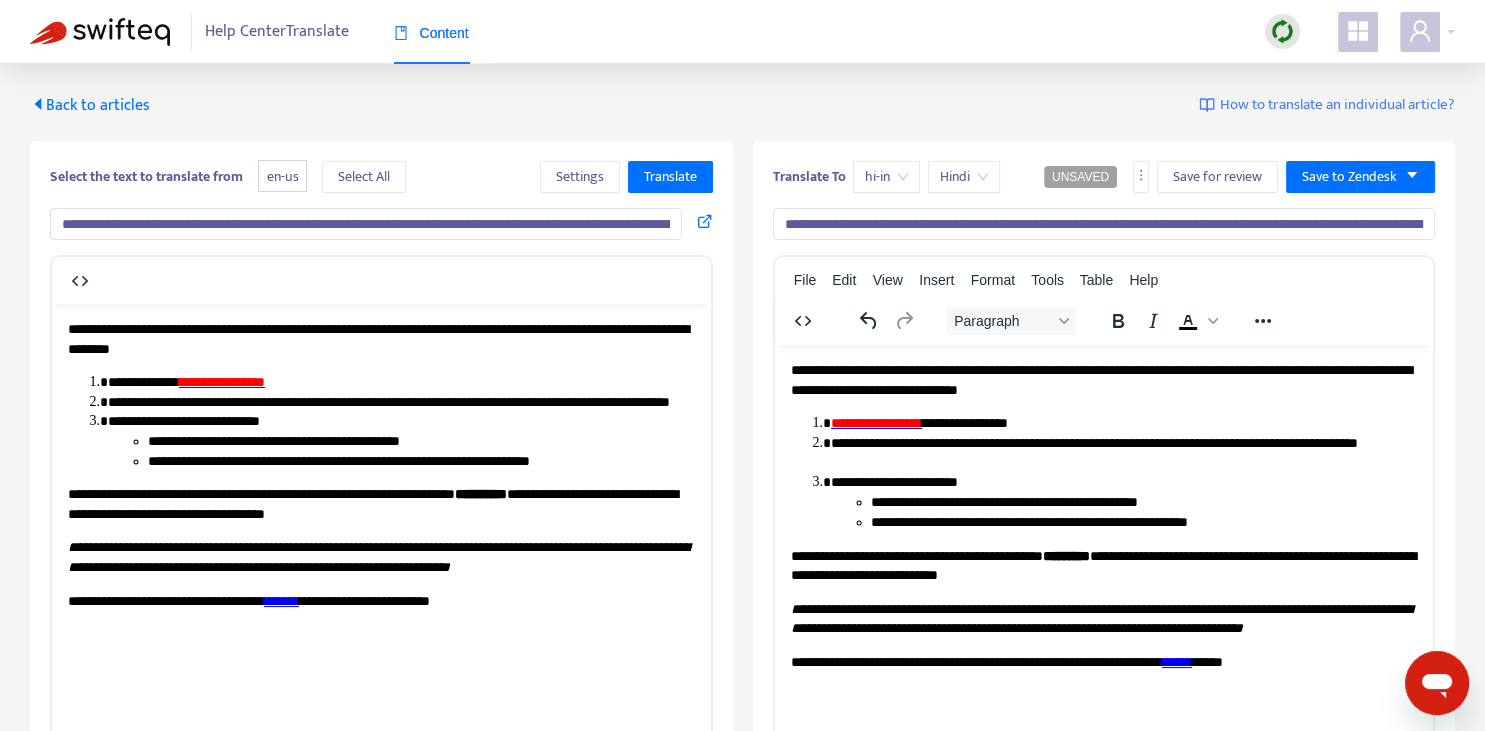 scroll, scrollTop: 0, scrollLeft: 280, axis: horizontal 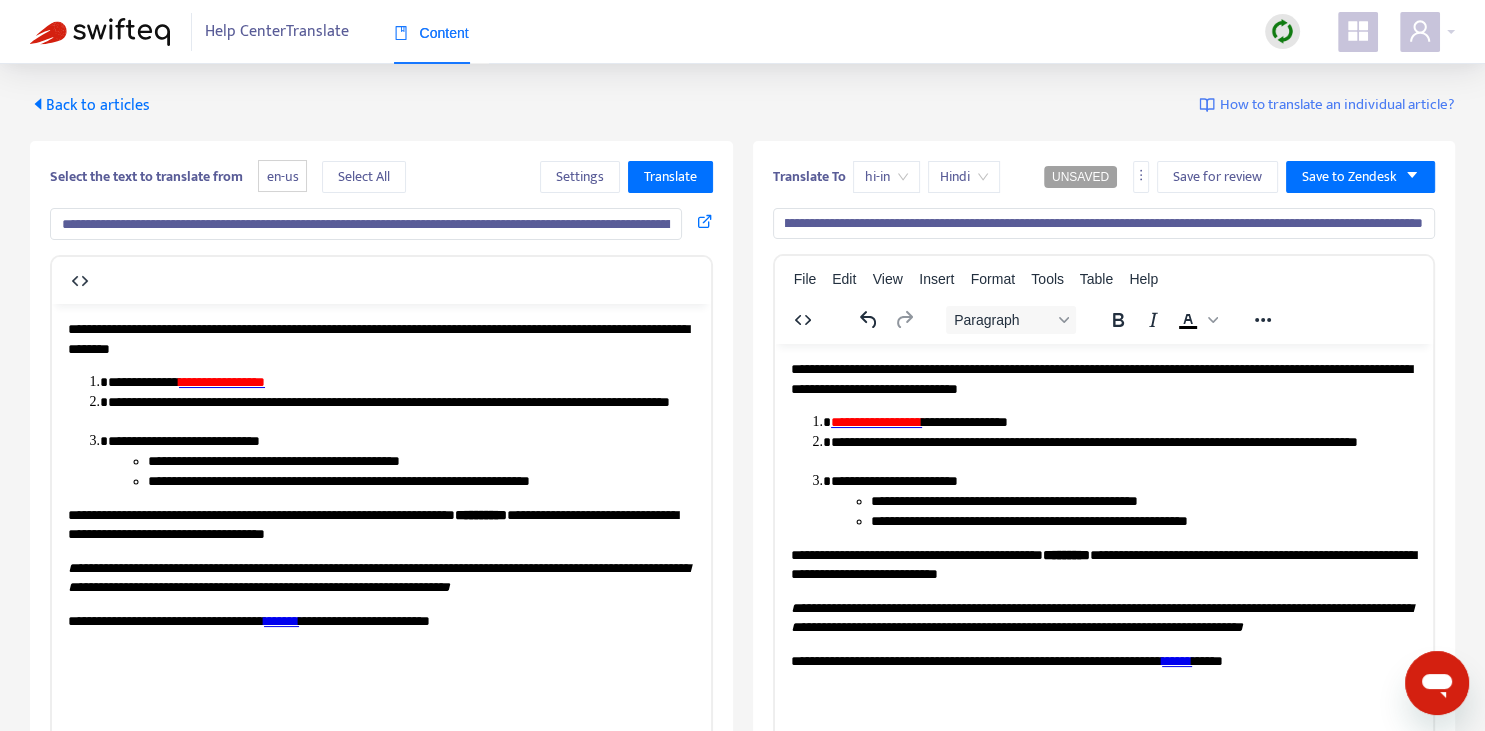 type on "**********" 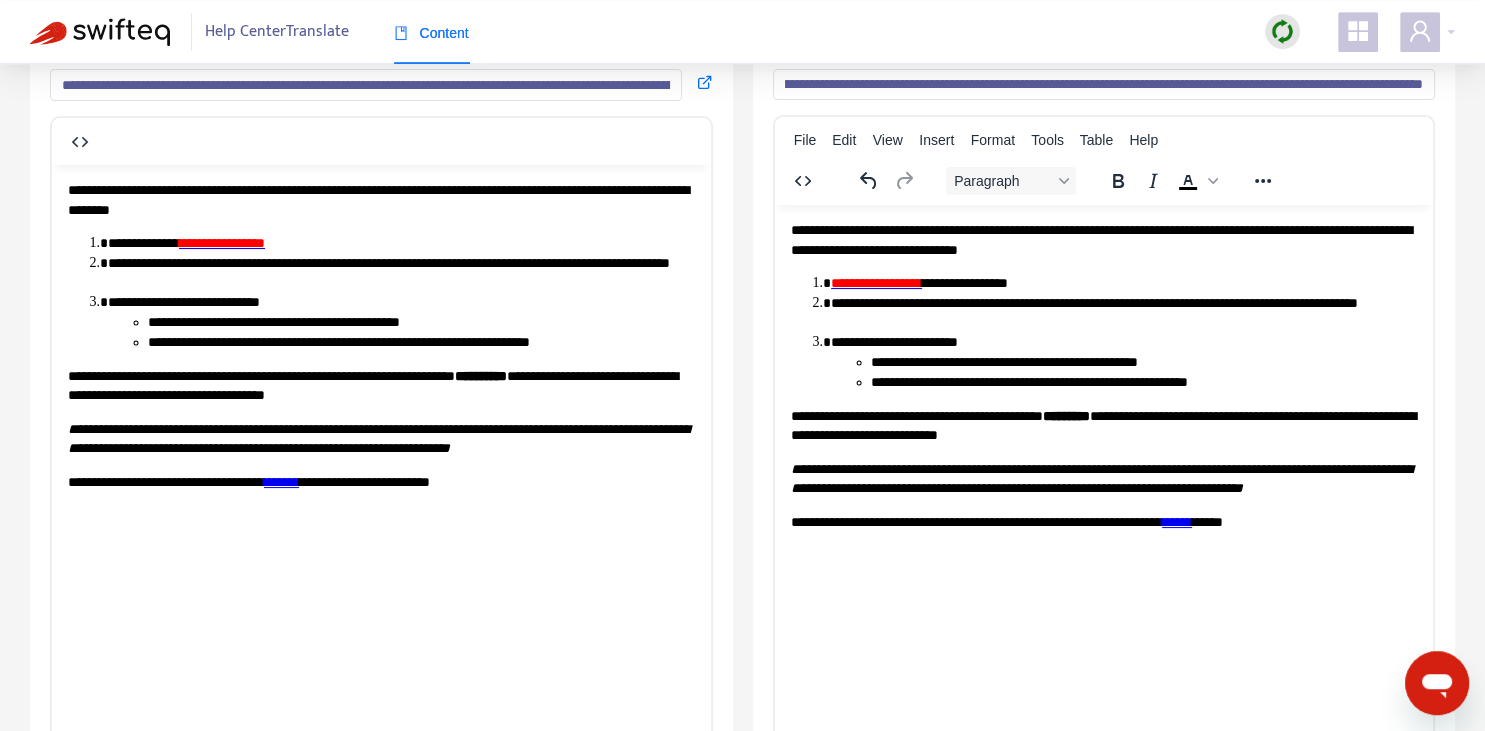 scroll, scrollTop: 140, scrollLeft: 0, axis: vertical 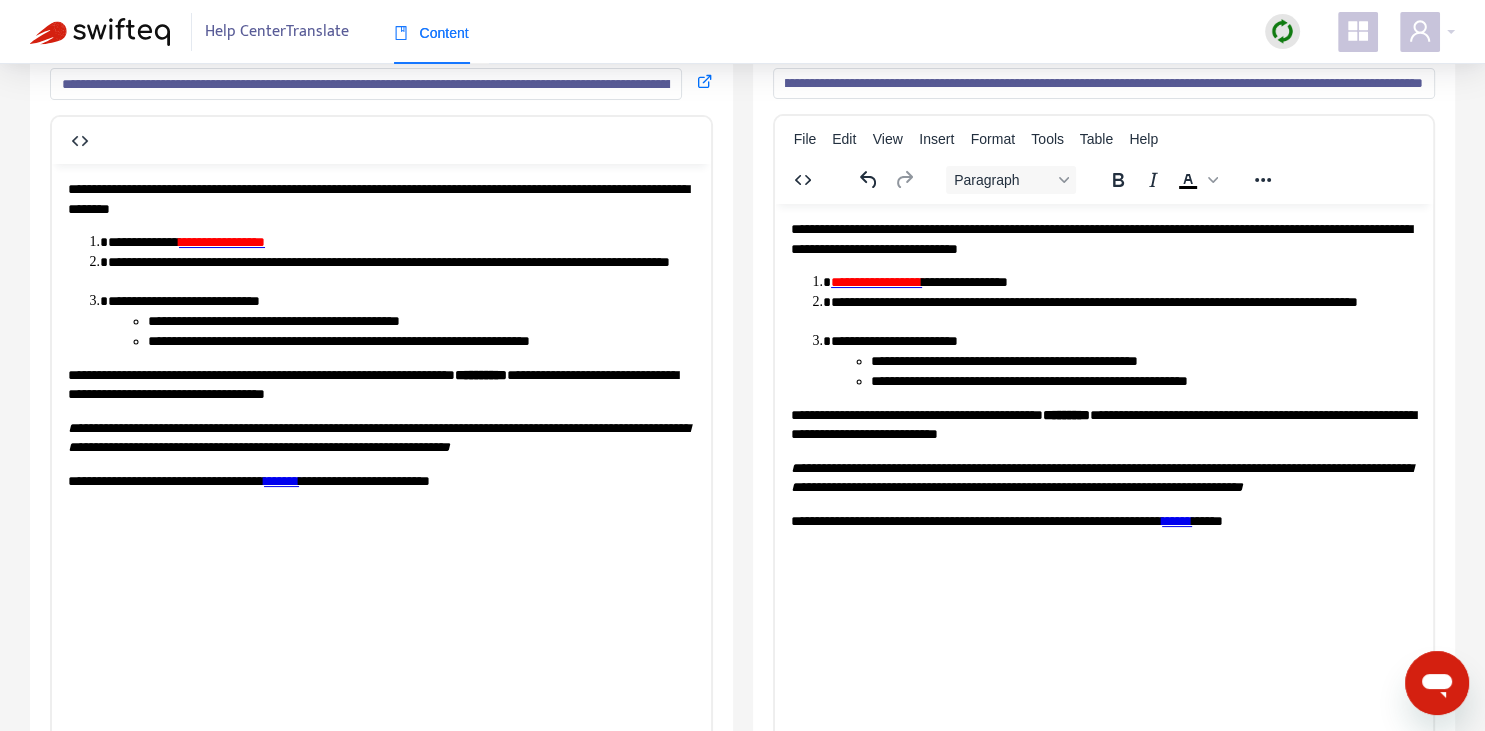 click on "**********" at bounding box center [1103, 239] 